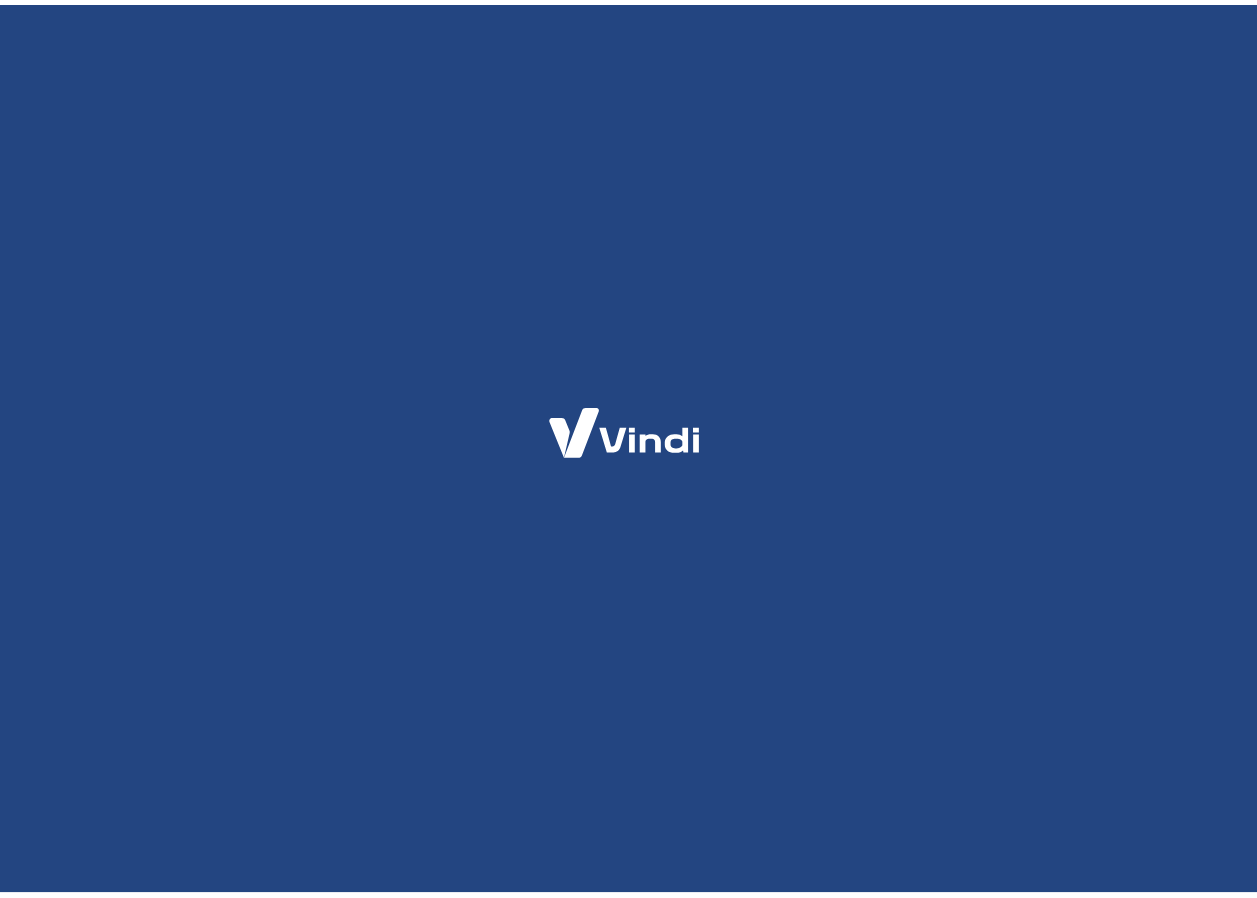 scroll, scrollTop: 0, scrollLeft: 0, axis: both 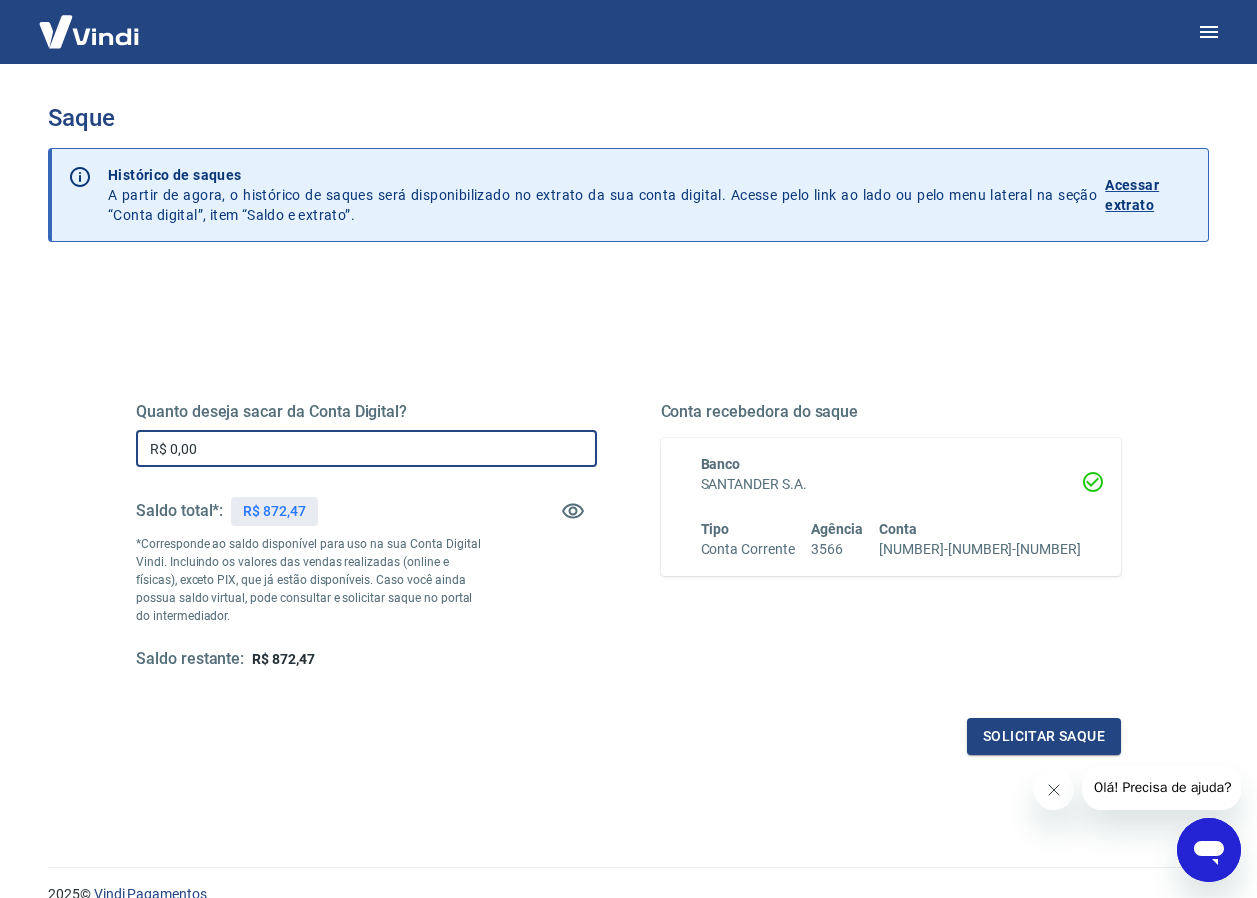 click on "R$ 0,00" at bounding box center [366, 448] 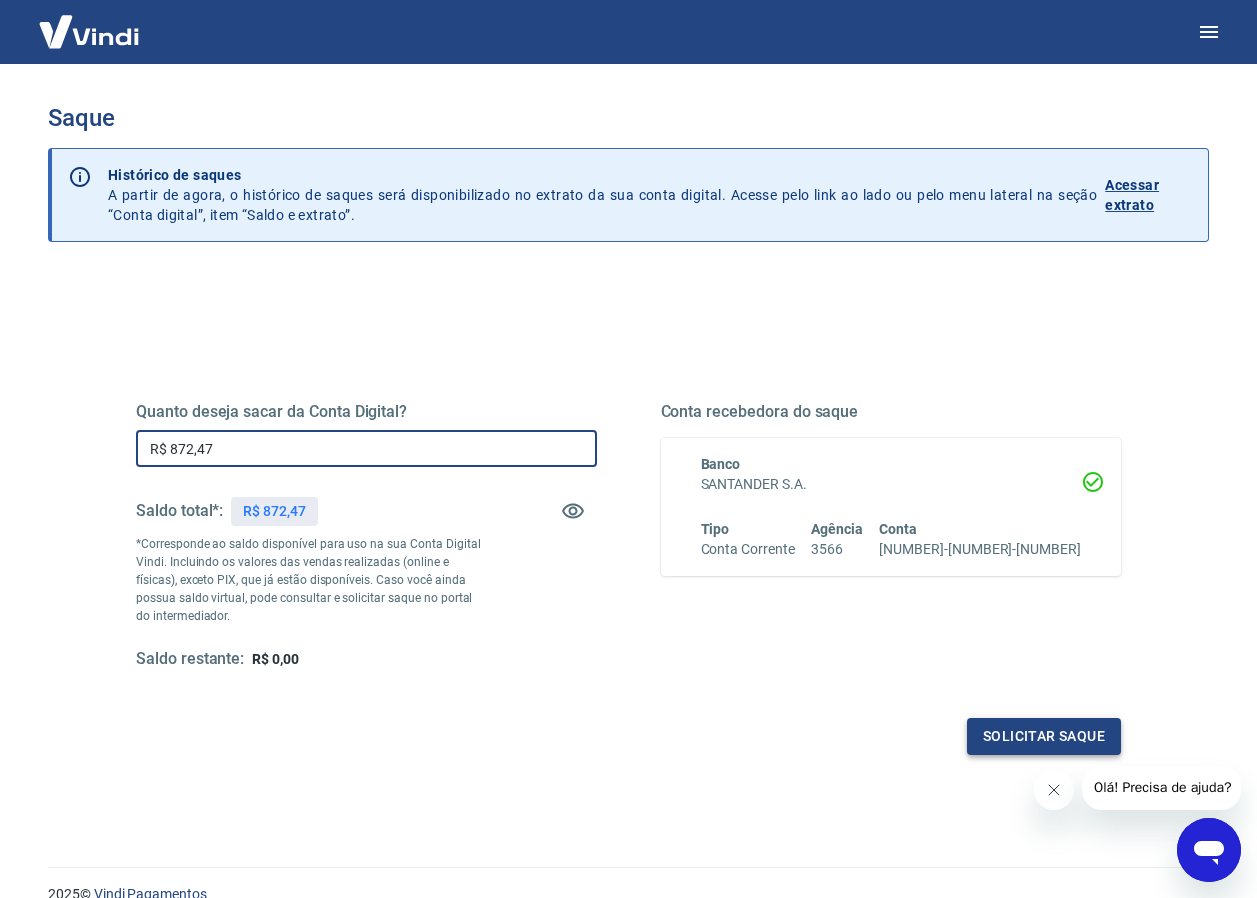 type on "R$ 872,47" 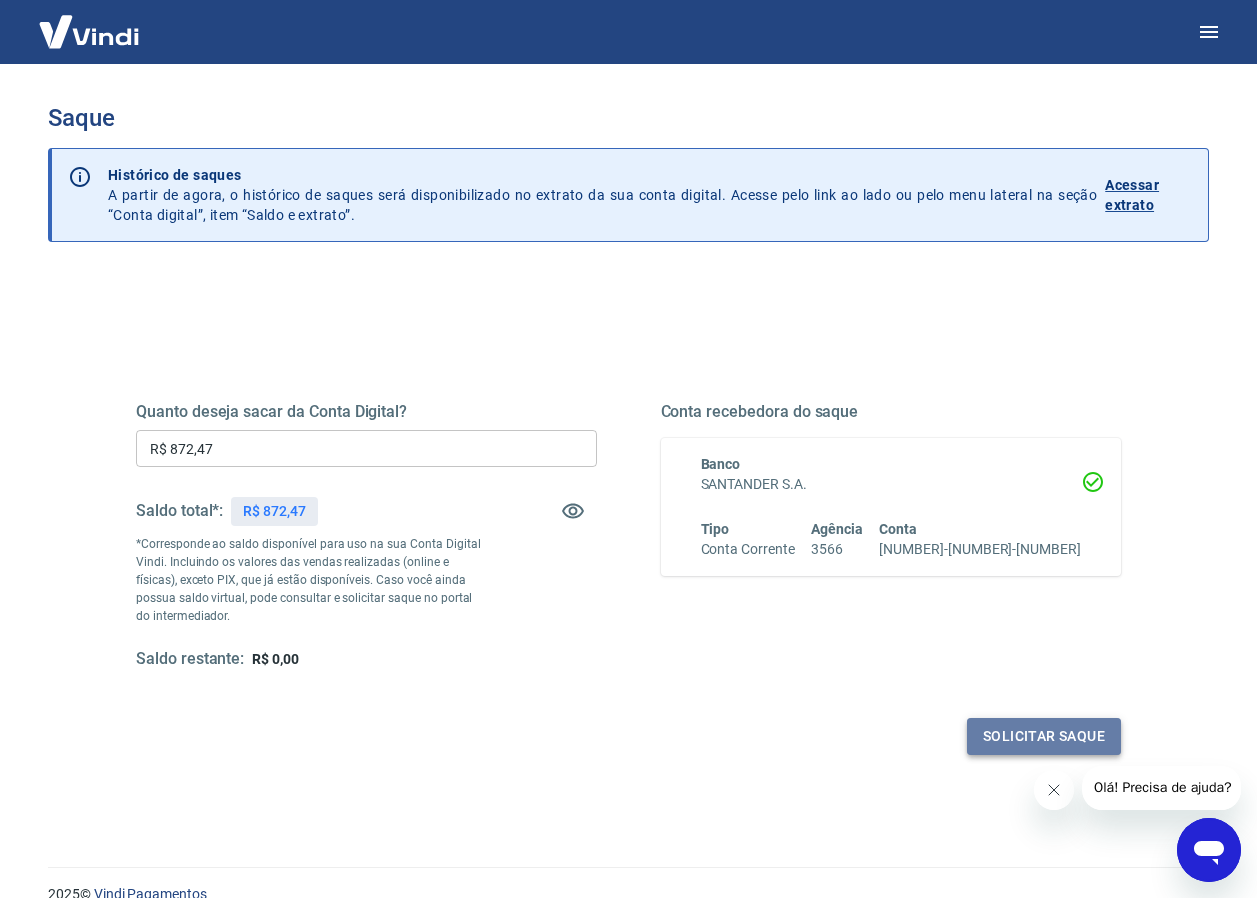 click on "Solicitar saque" at bounding box center [1044, 736] 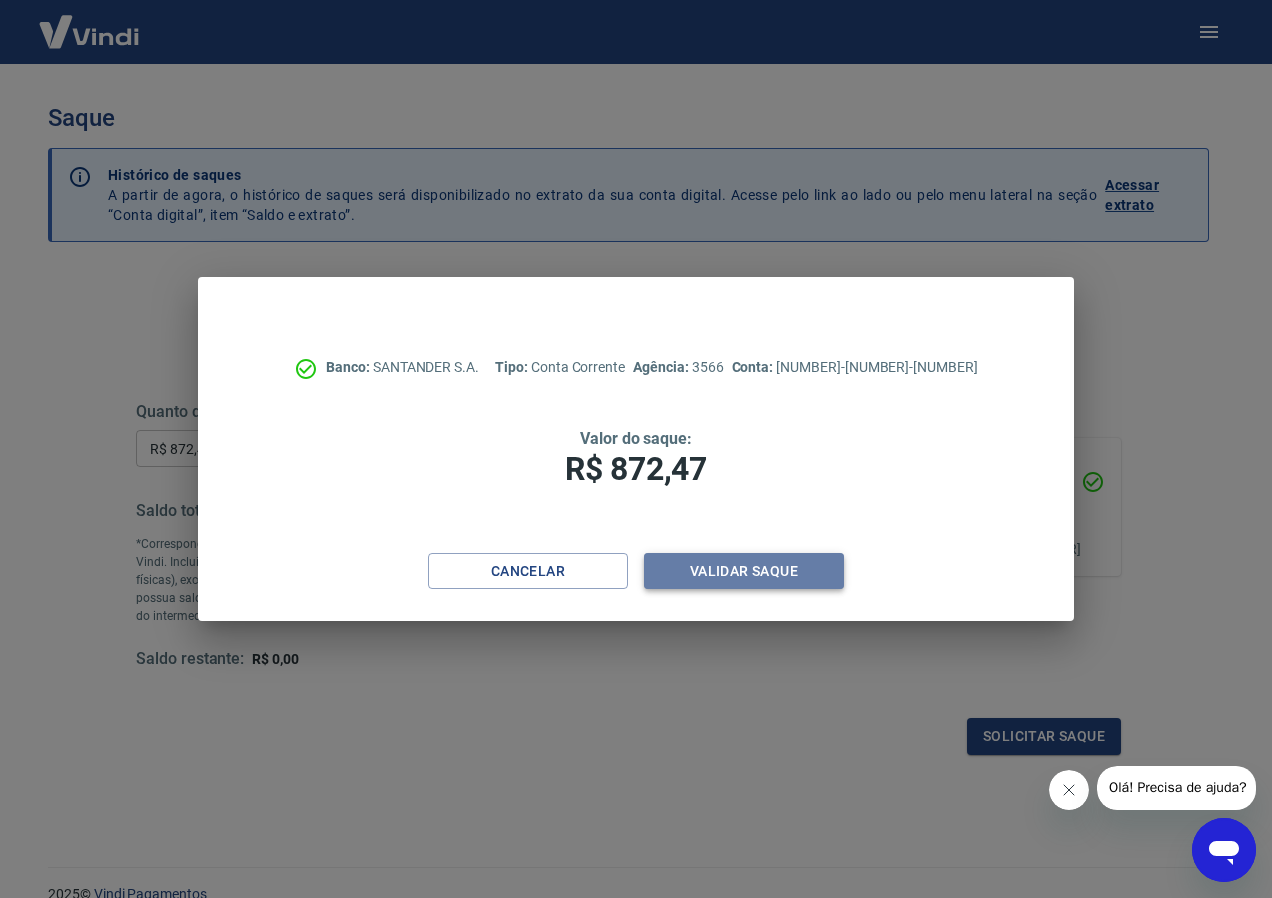 click on "Validar saque" at bounding box center [744, 571] 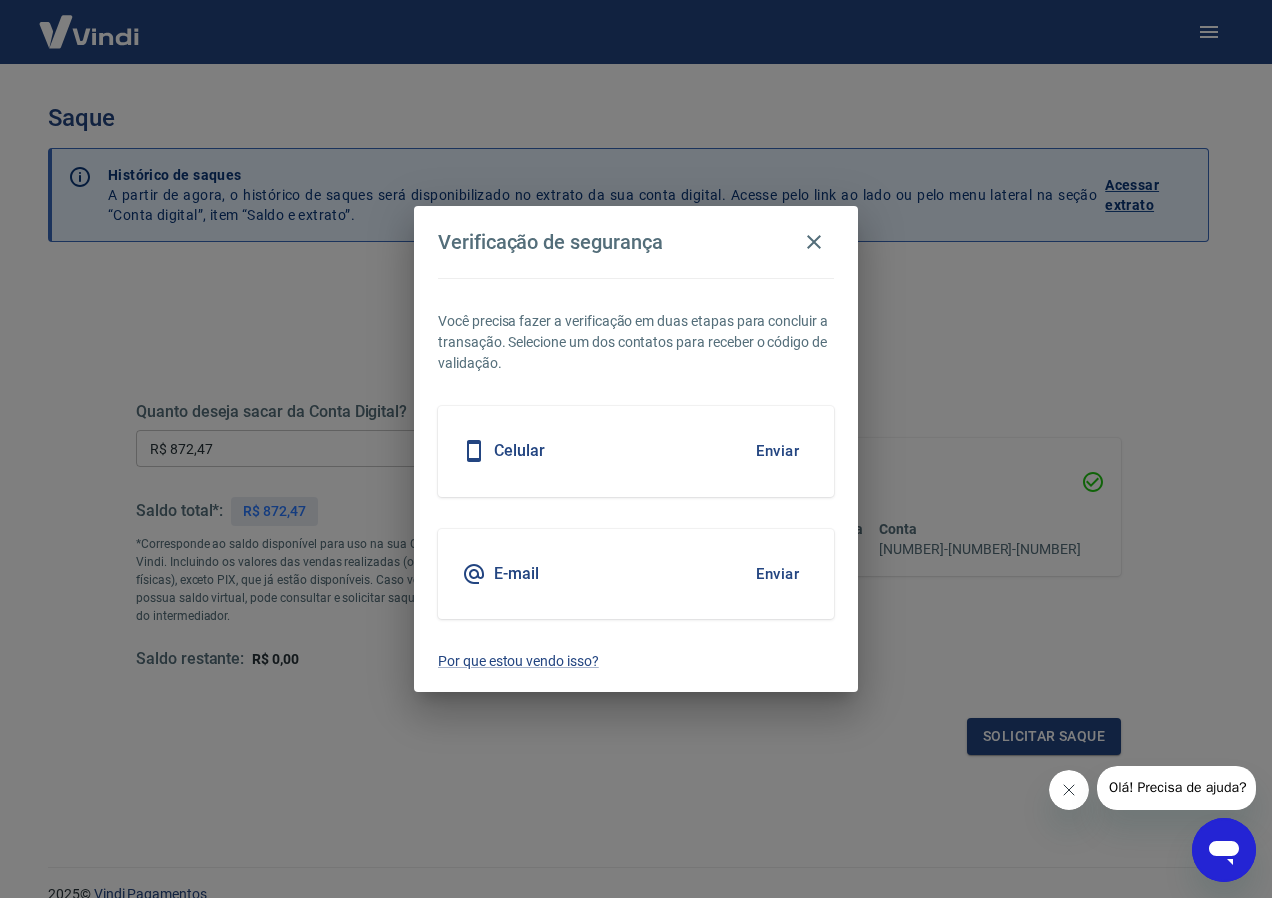 click on "Celular" at bounding box center (519, 451) 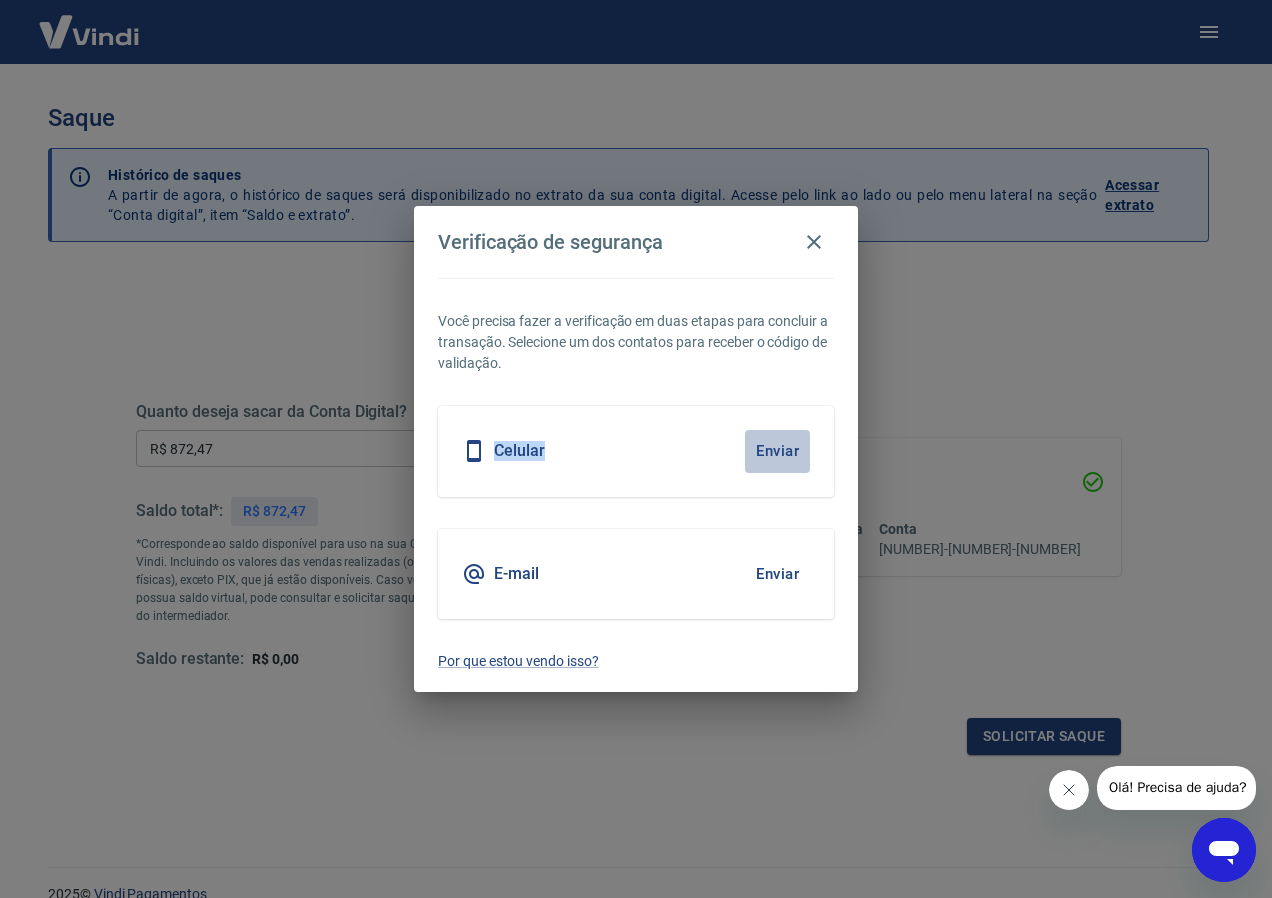 click on "Enviar" at bounding box center [777, 451] 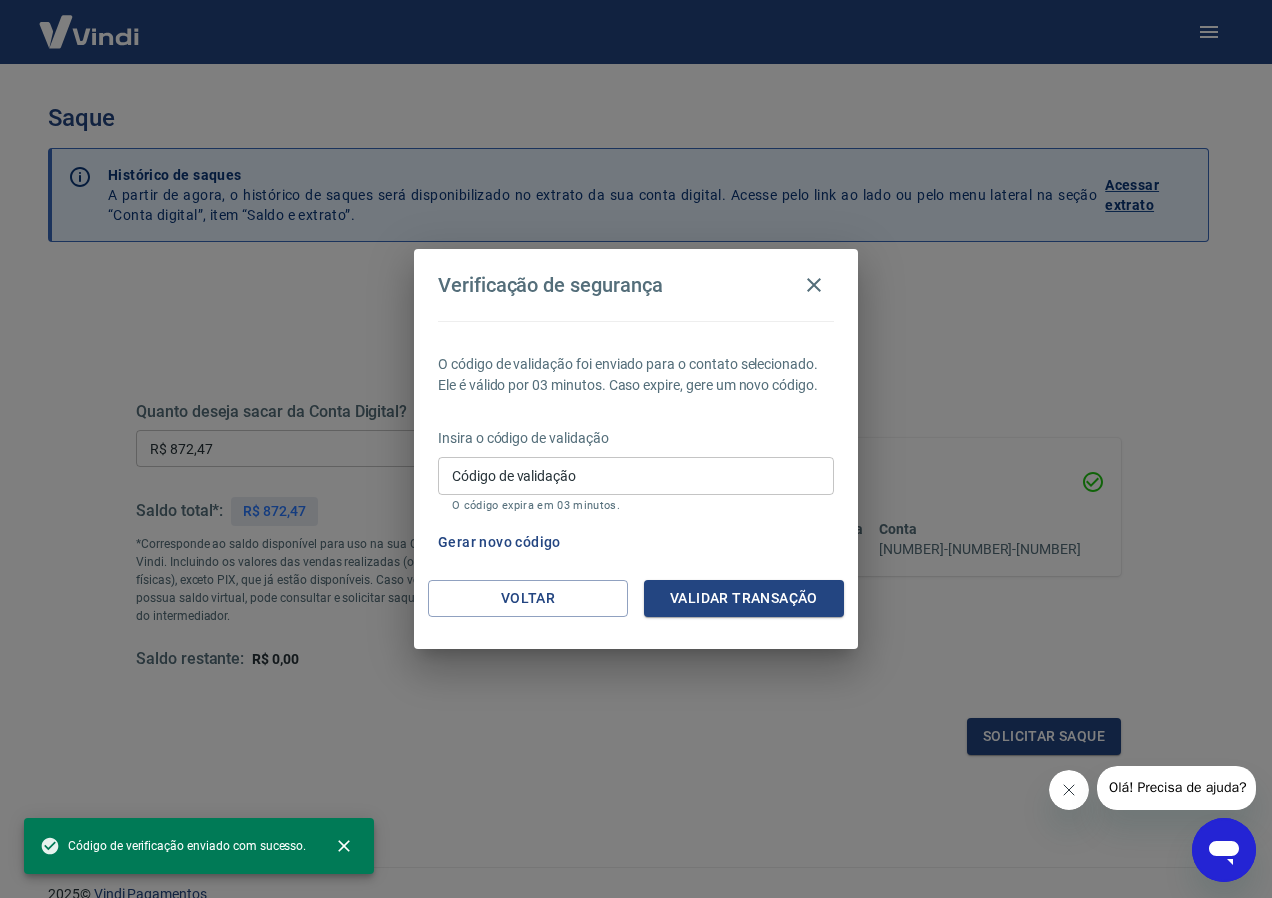click on "Código de validação" at bounding box center (636, 475) 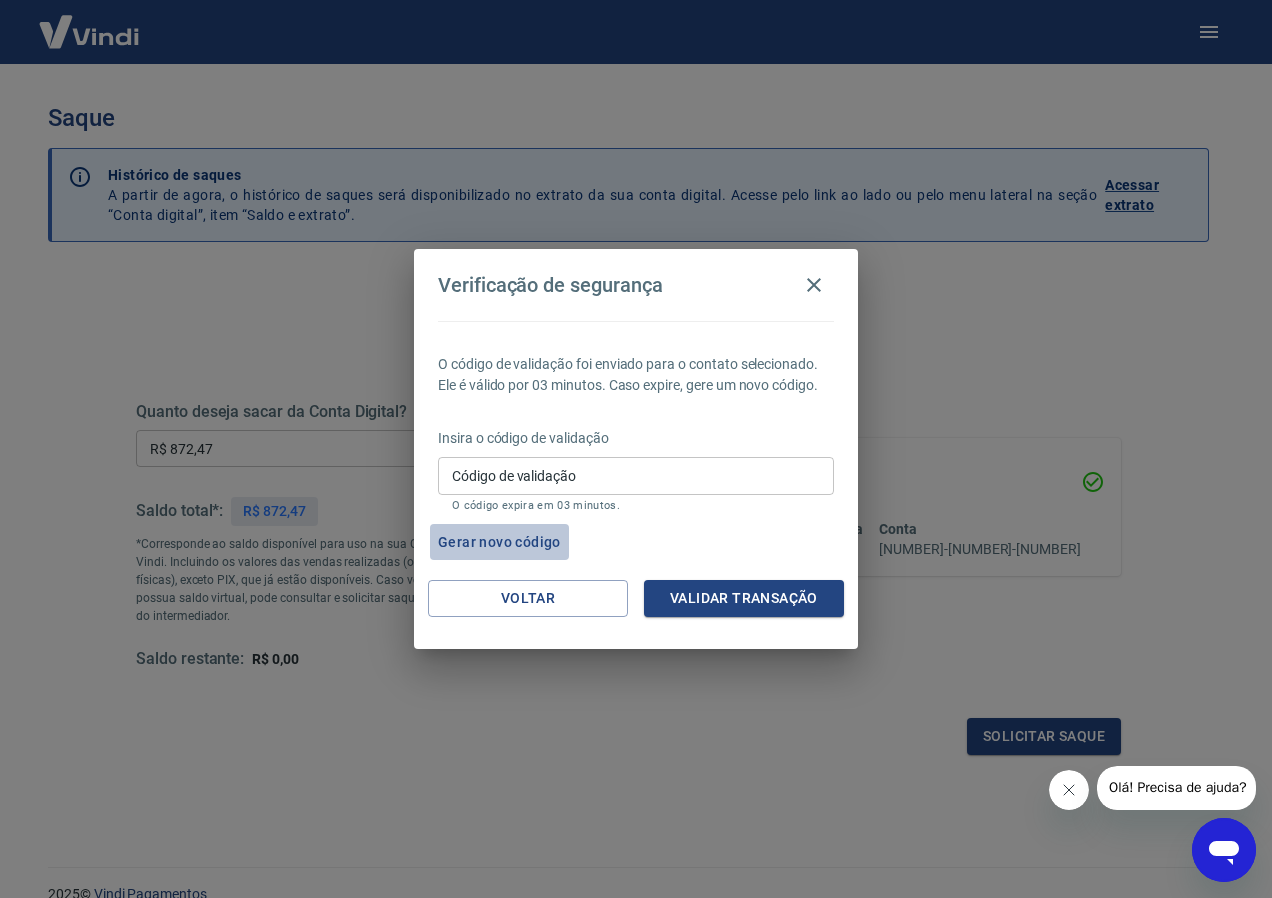 click on "Gerar novo código" at bounding box center (499, 542) 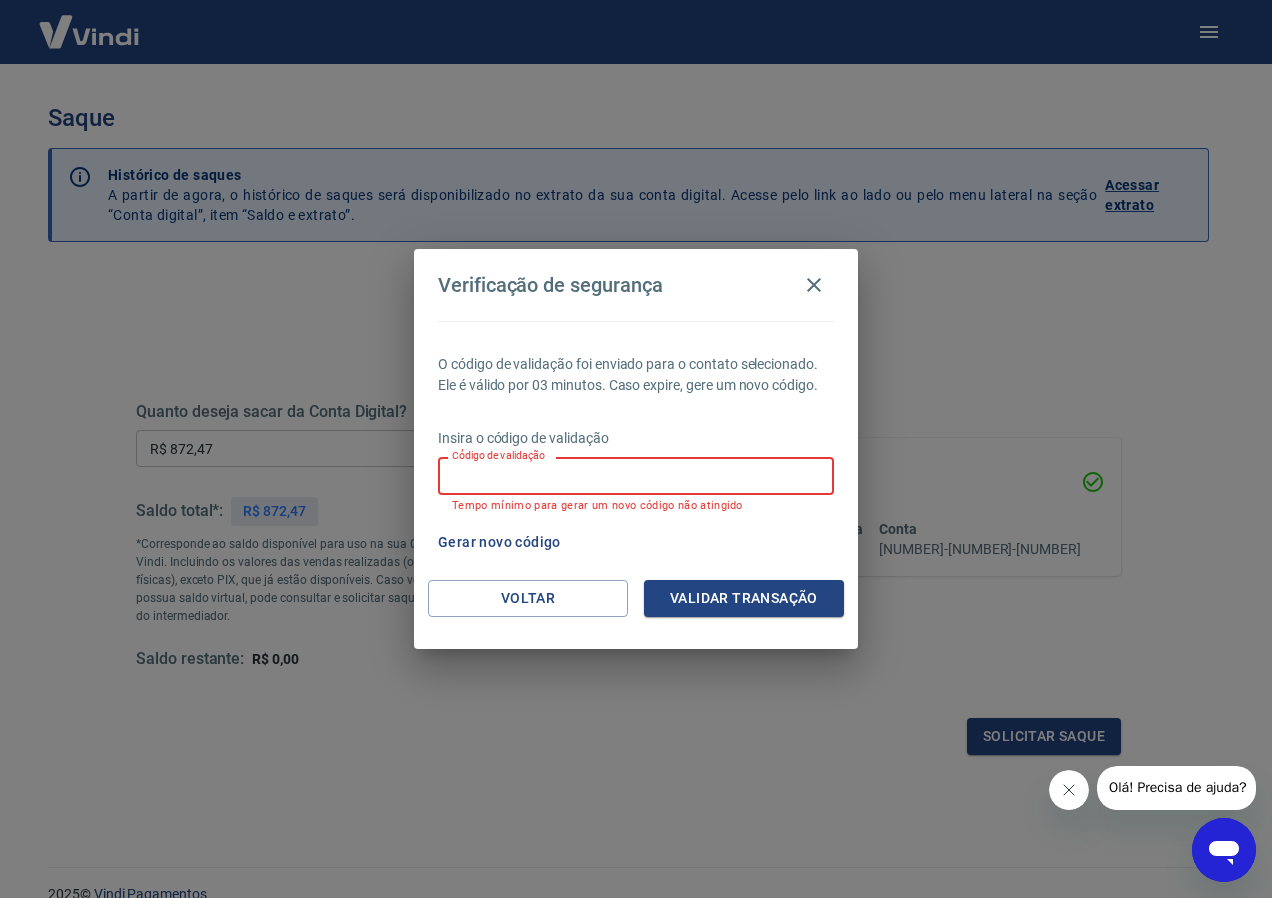 click on "Código de validação" at bounding box center [636, 475] 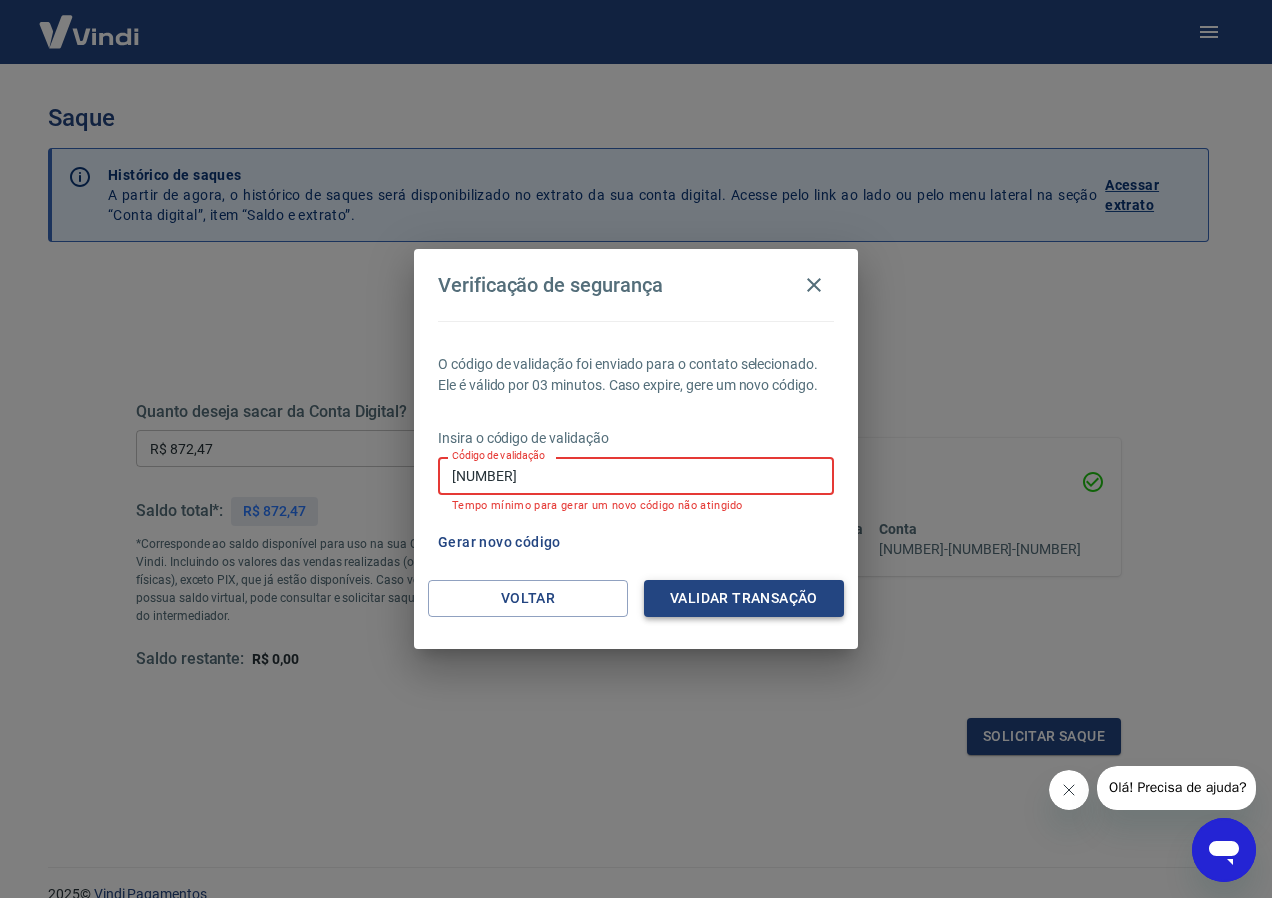 type on "176520" 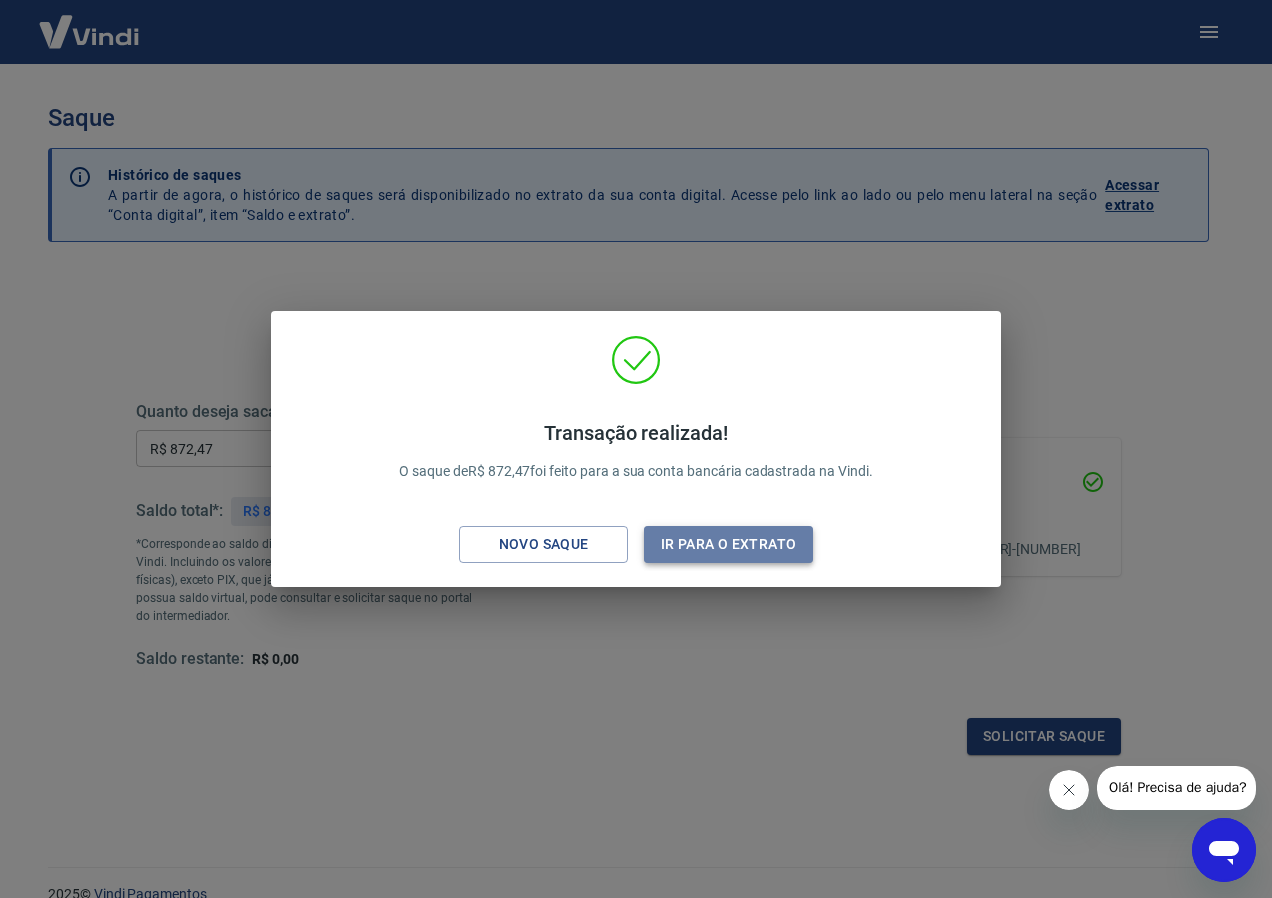 click on "Ir para o extrato" at bounding box center (728, 544) 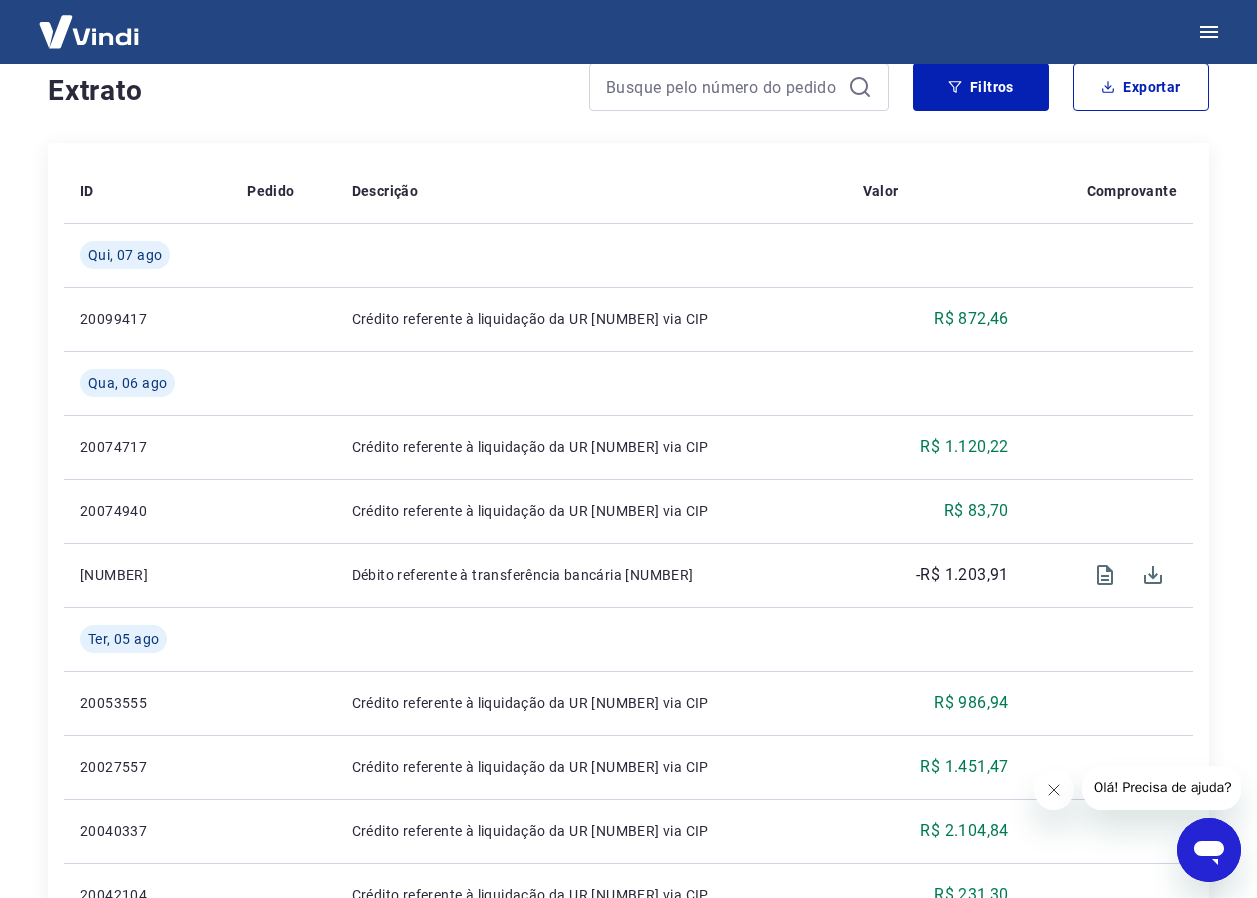 scroll, scrollTop: 0, scrollLeft: 0, axis: both 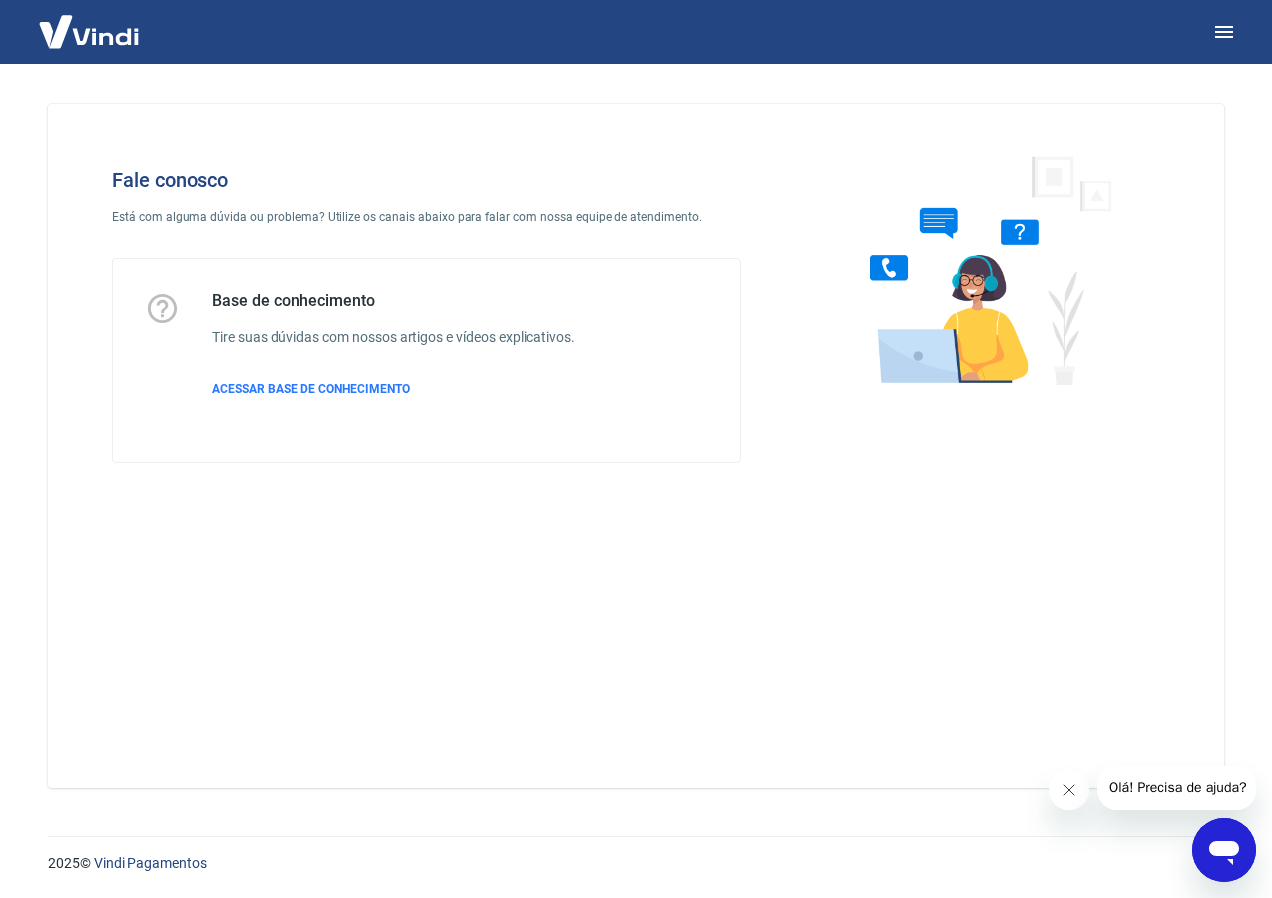 click on "Olá! Precisa de ajuda?" at bounding box center [1177, 787] 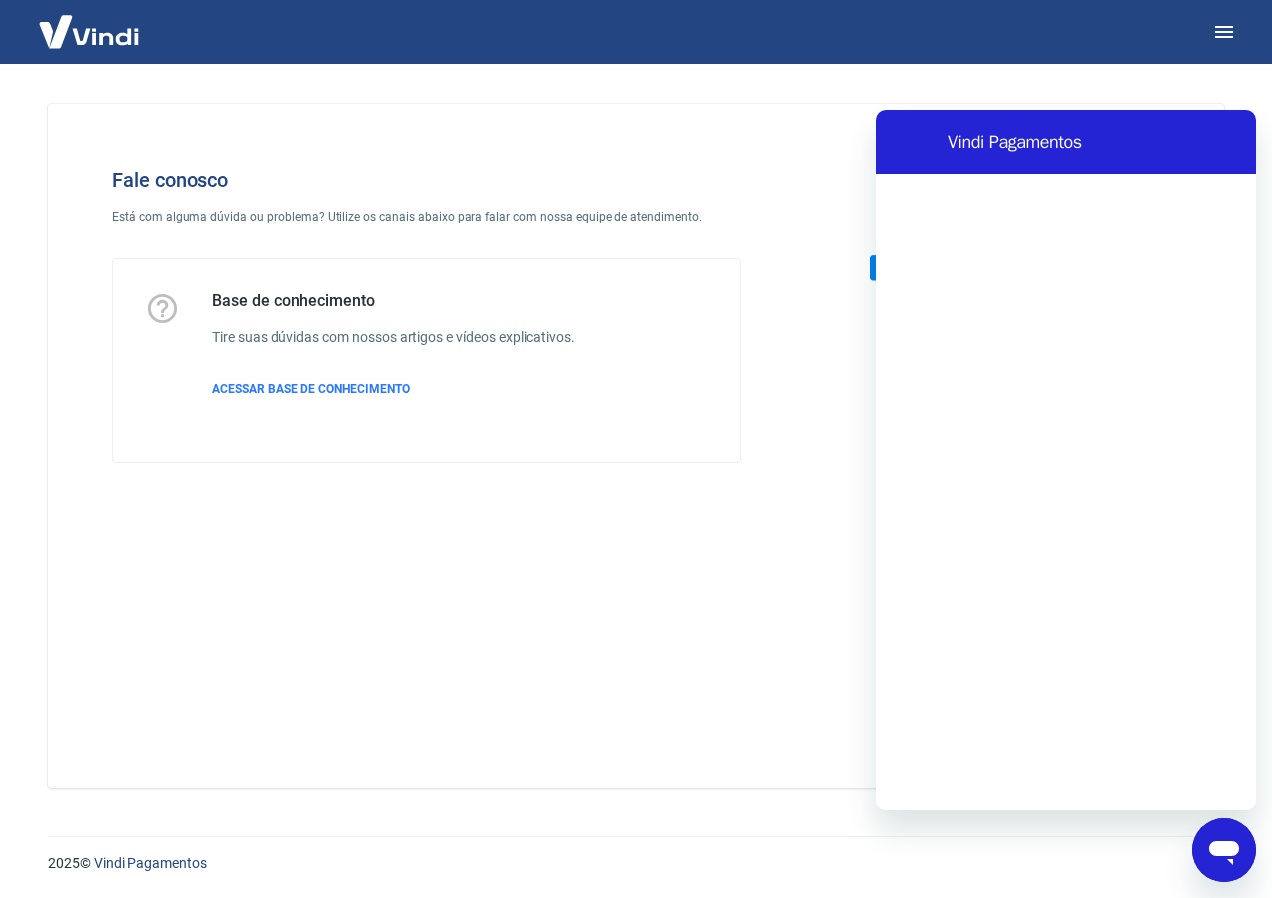 scroll, scrollTop: 0, scrollLeft: 0, axis: both 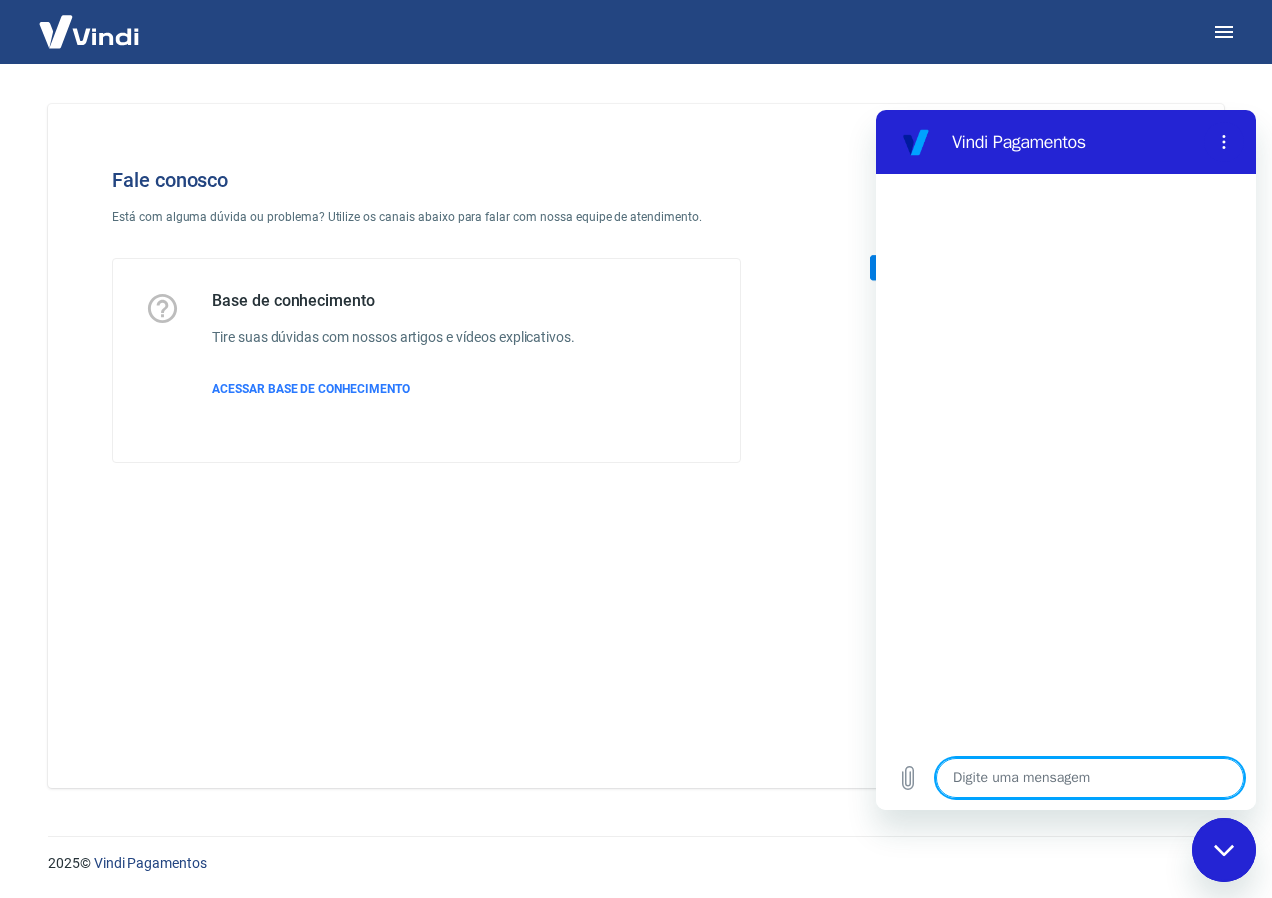 type on "b" 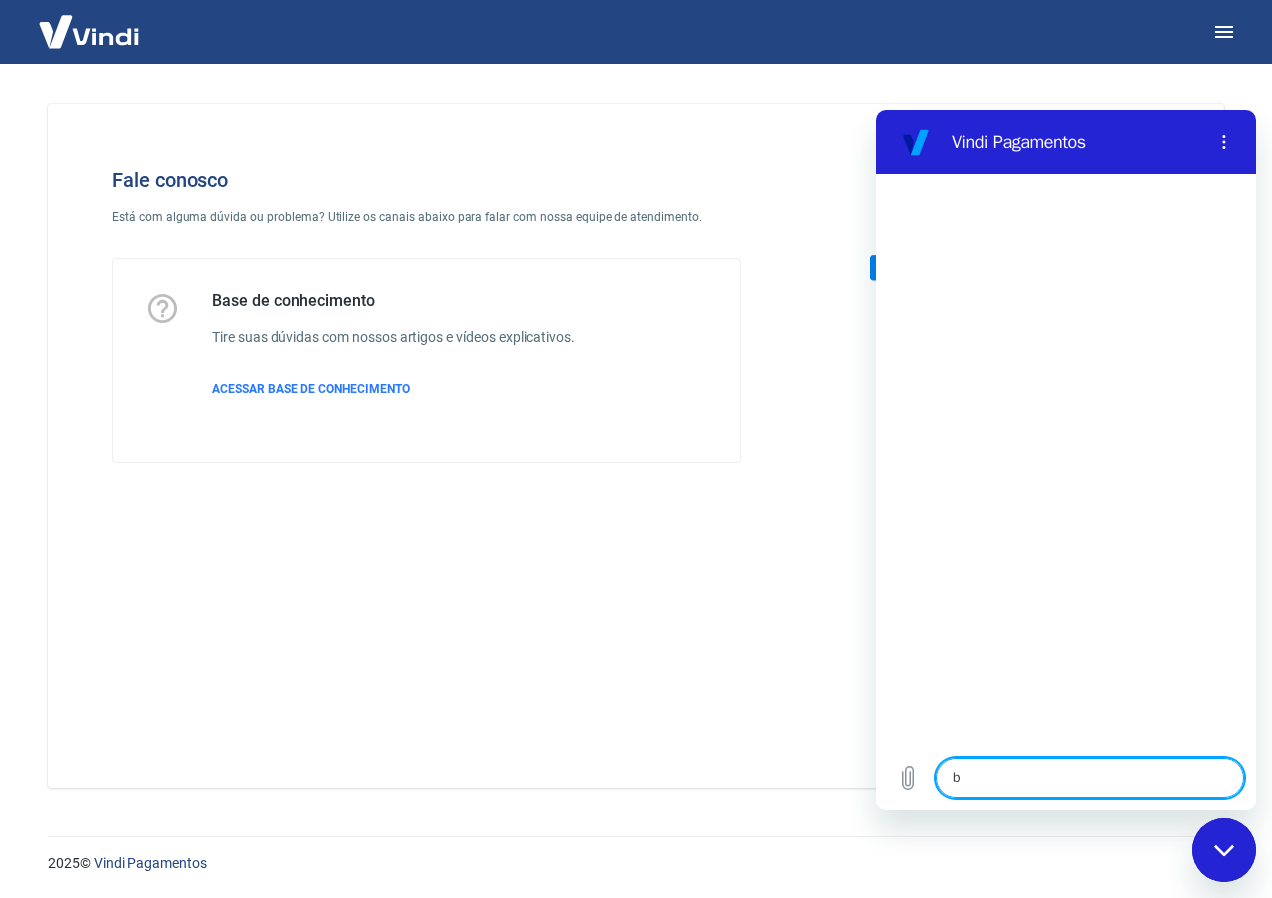 type on "bo" 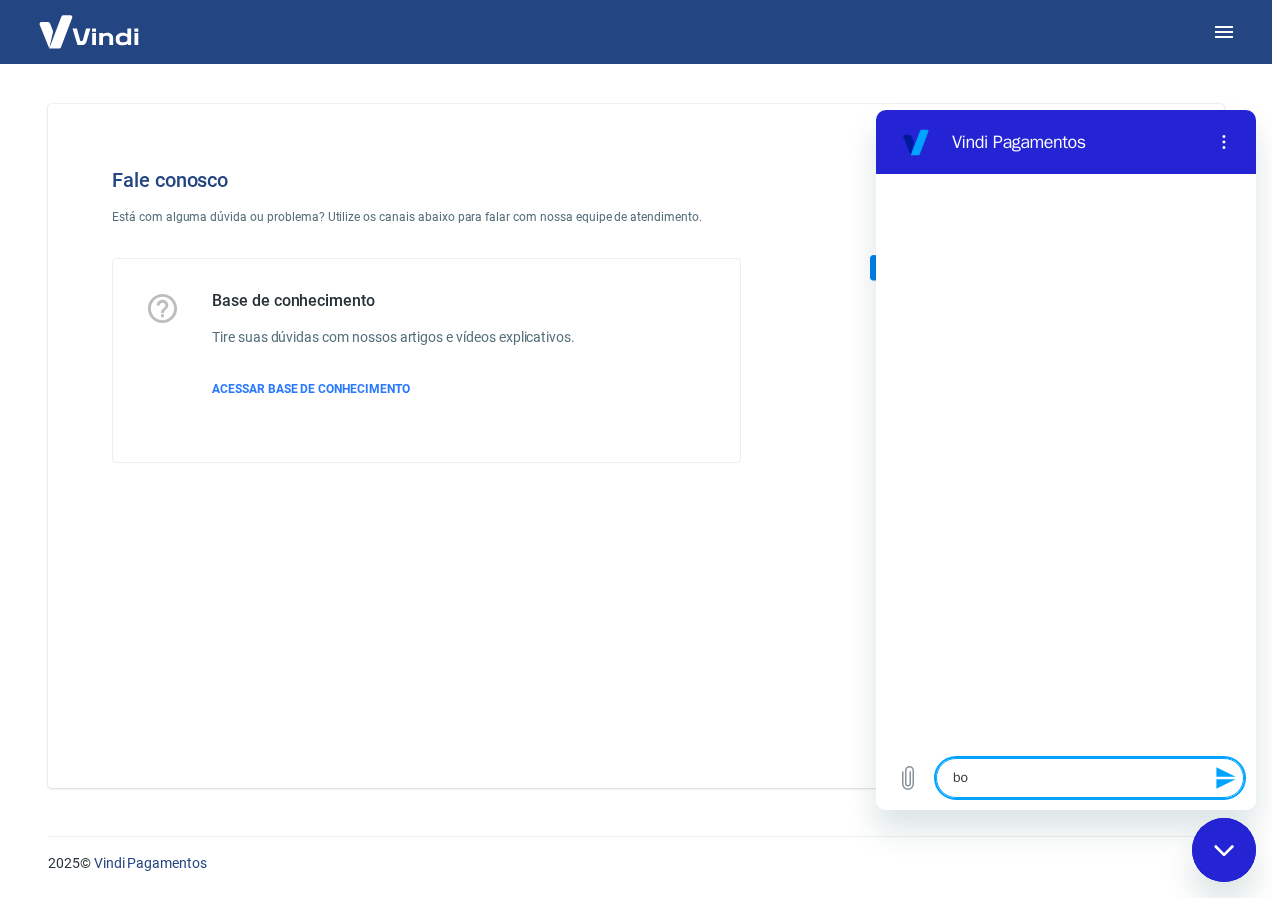 type on "bom" 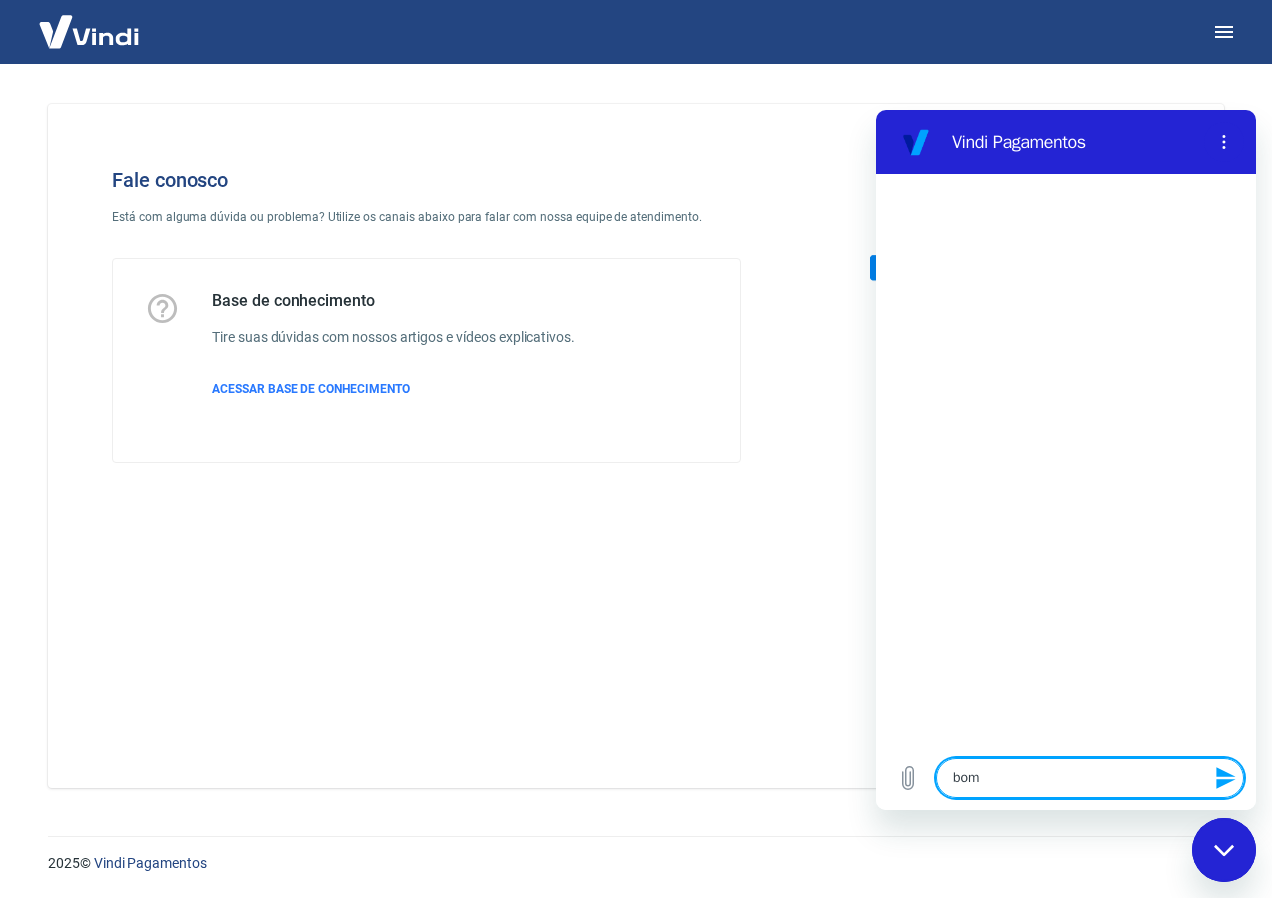 type on "bom" 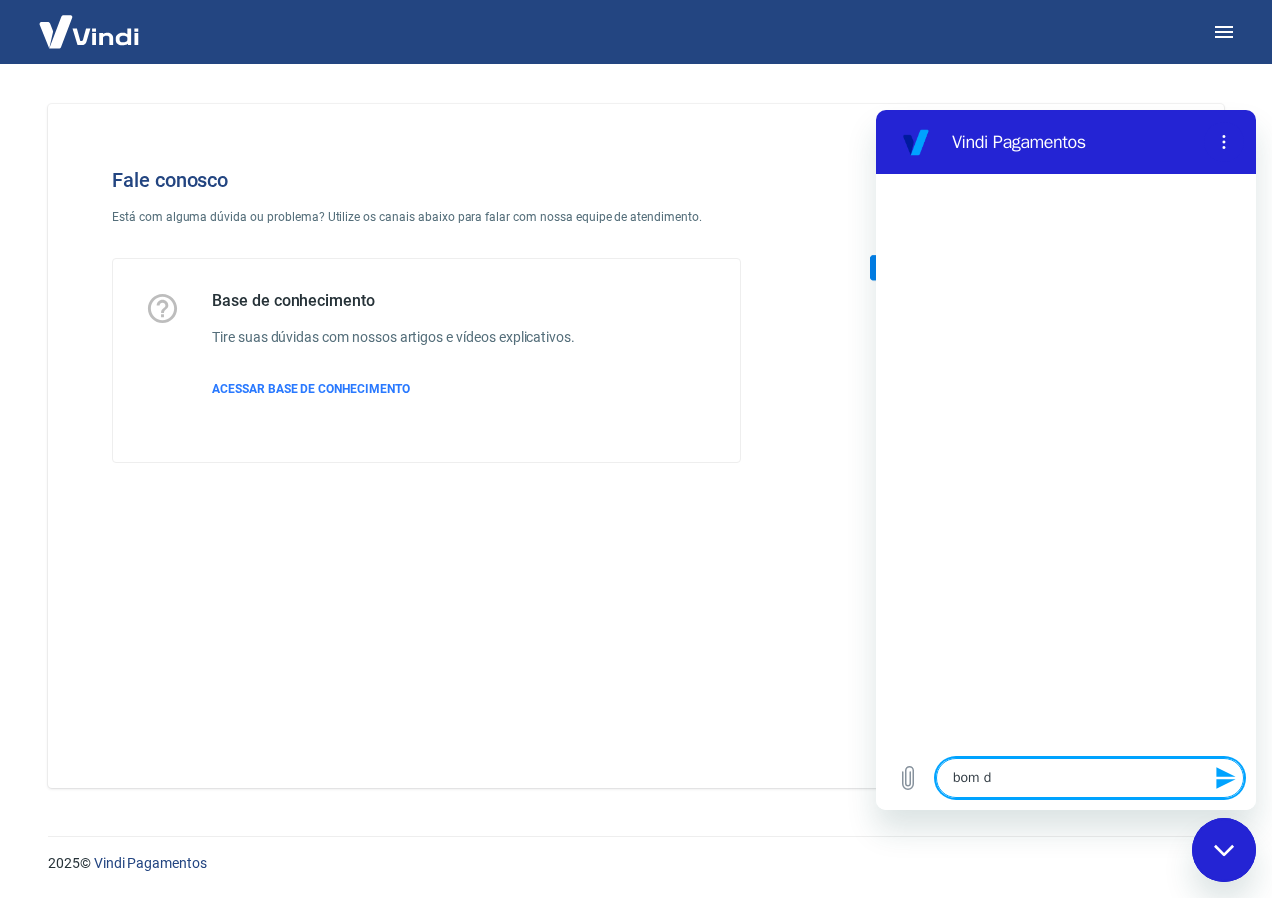 type on "bom di" 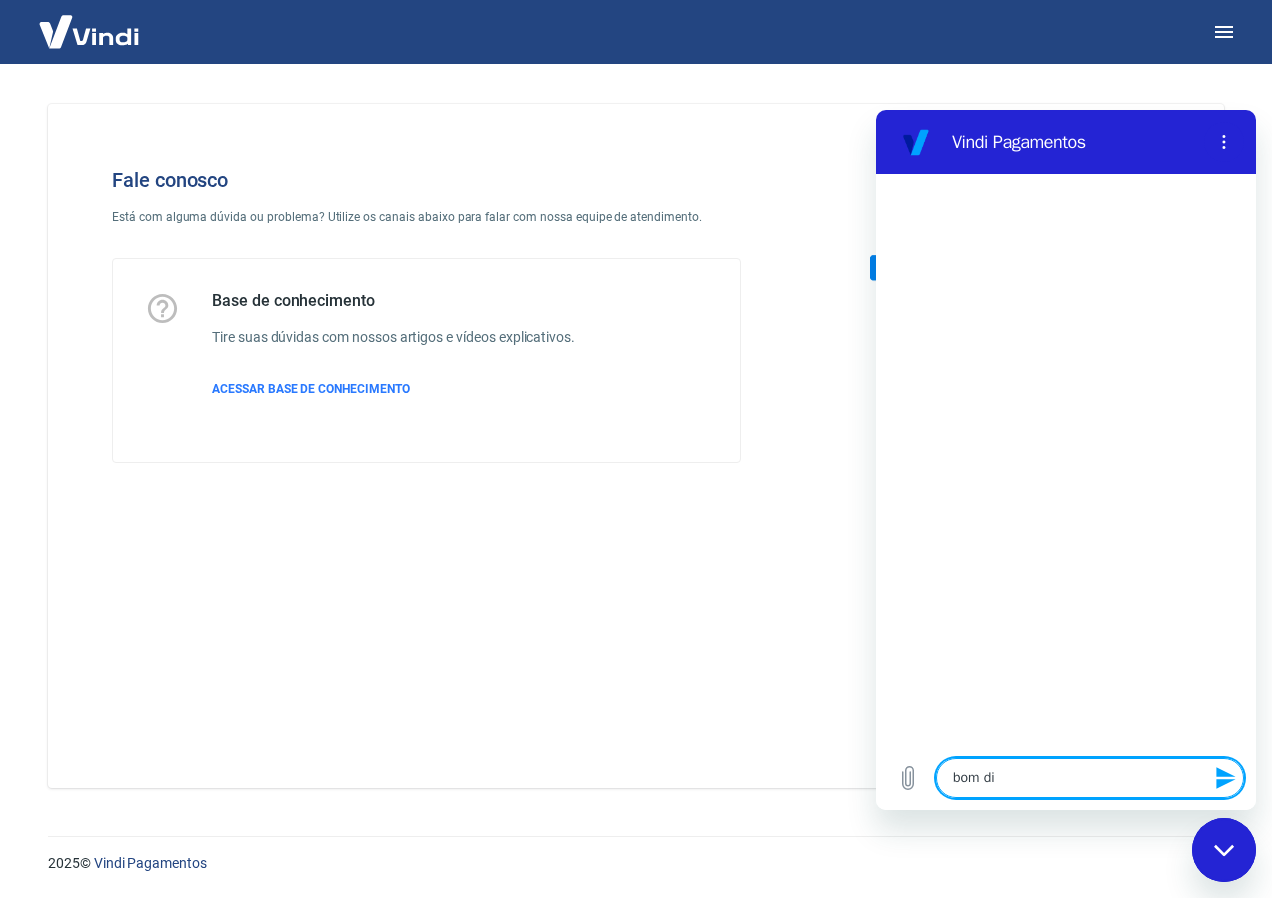 type on "bom dia" 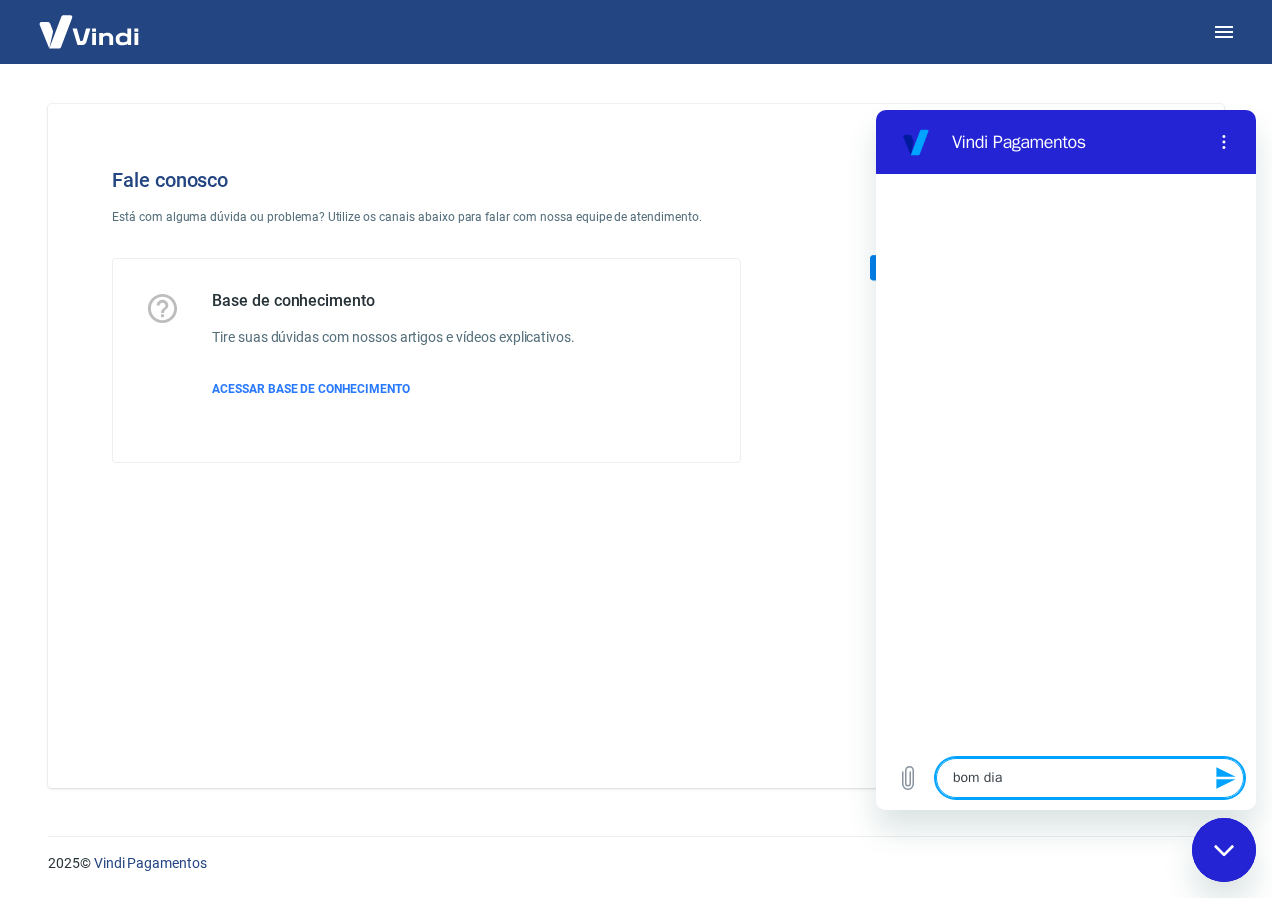 type on "bom dia" 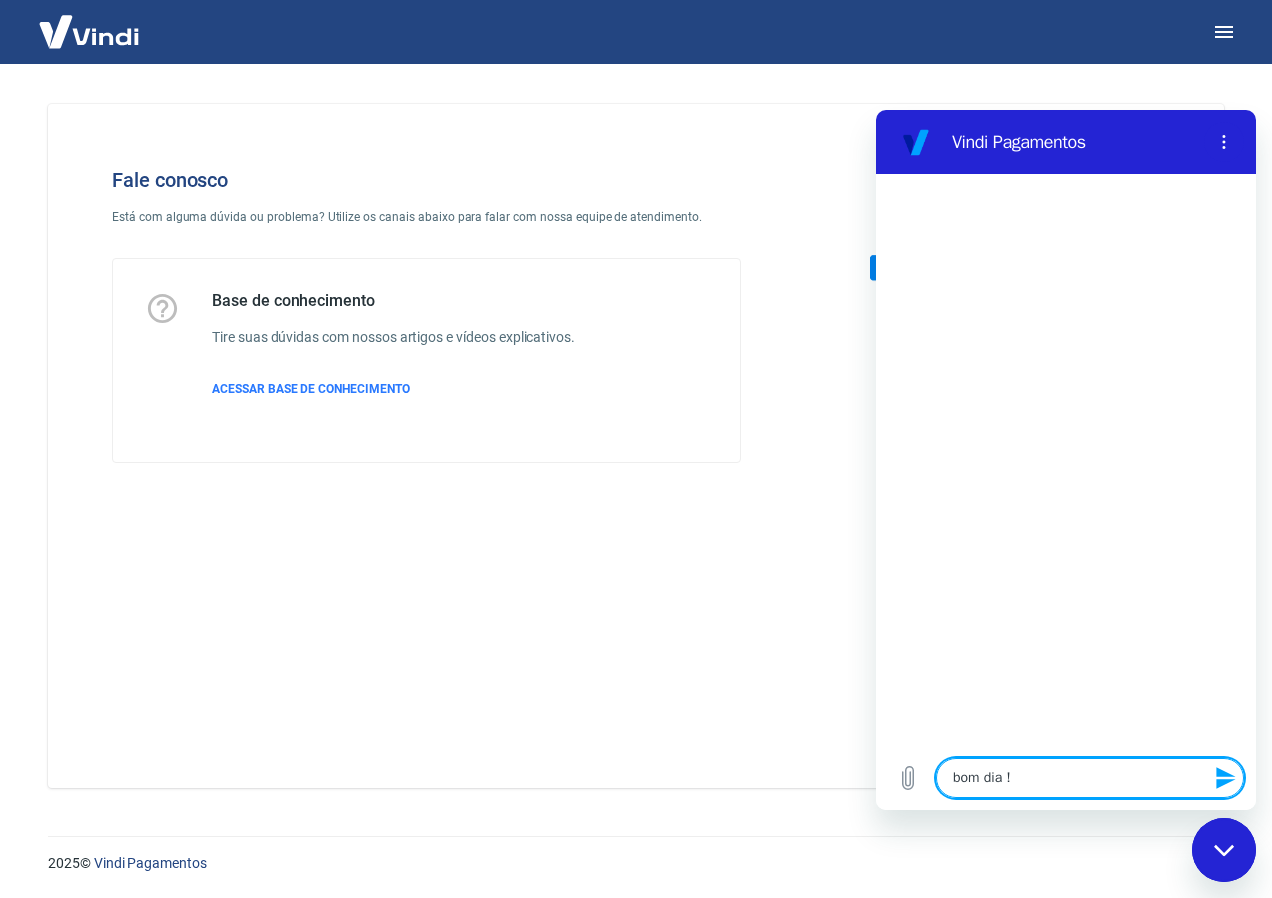 type on "bom dia !" 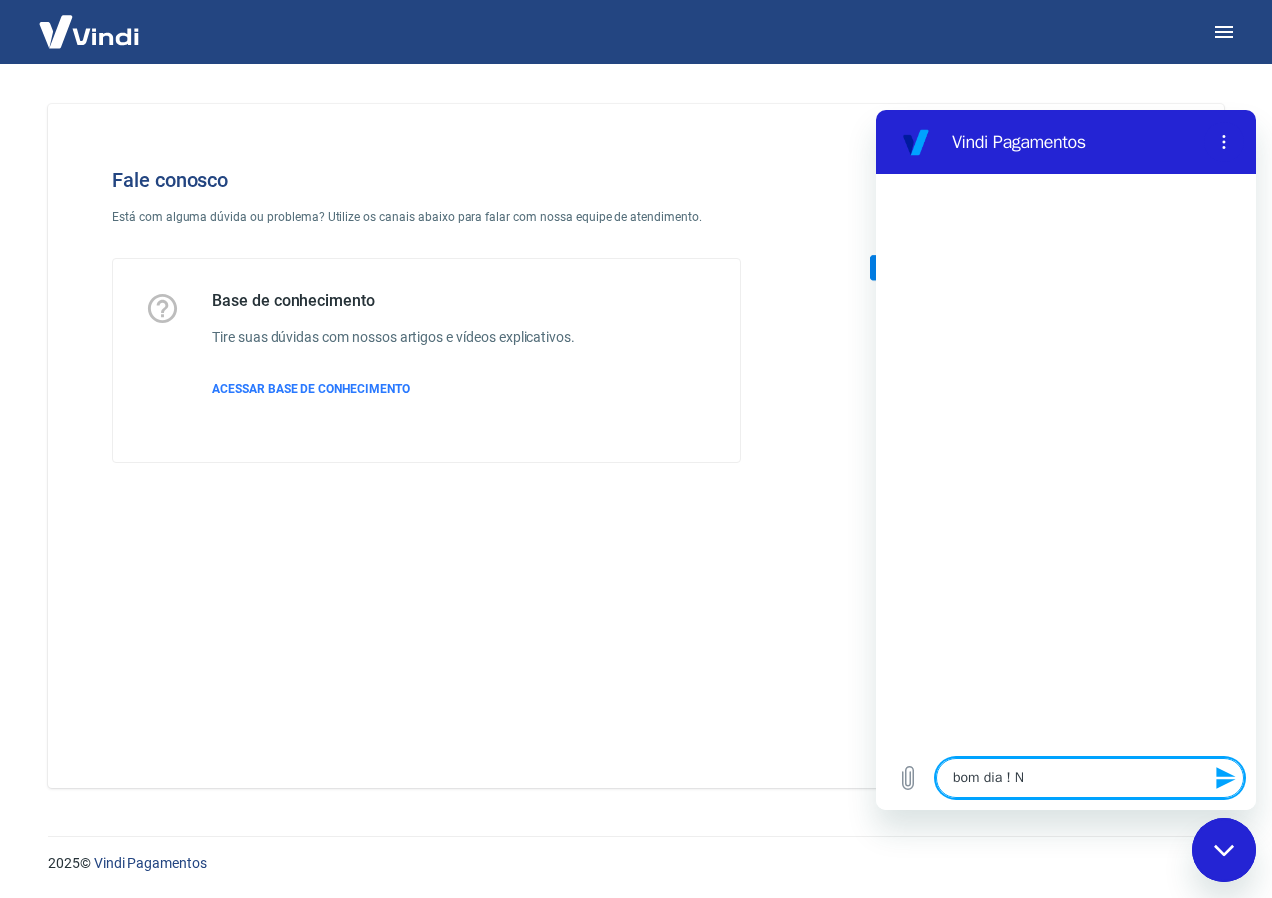 type on "bom dia ! Na" 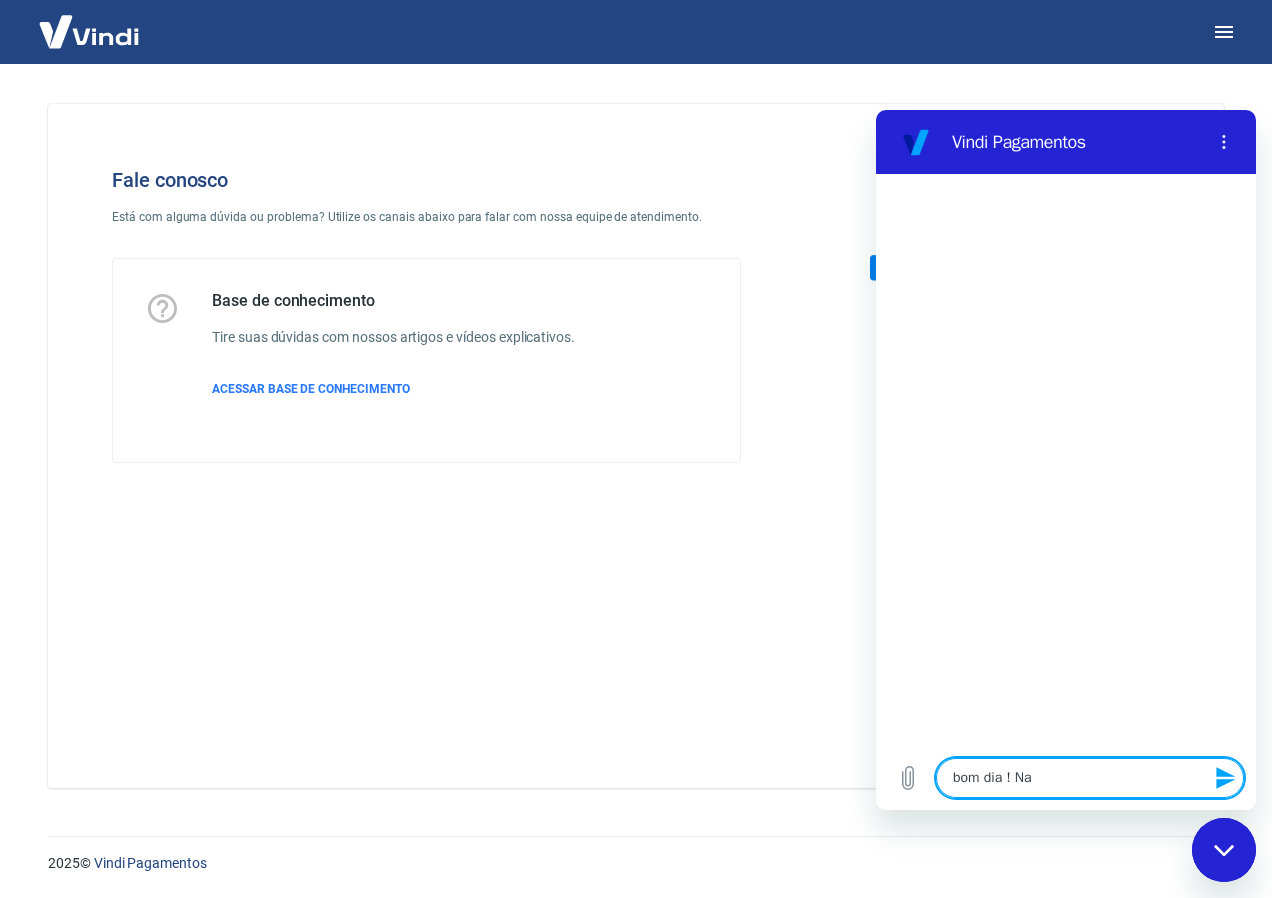 type on "bom dia ! Nao" 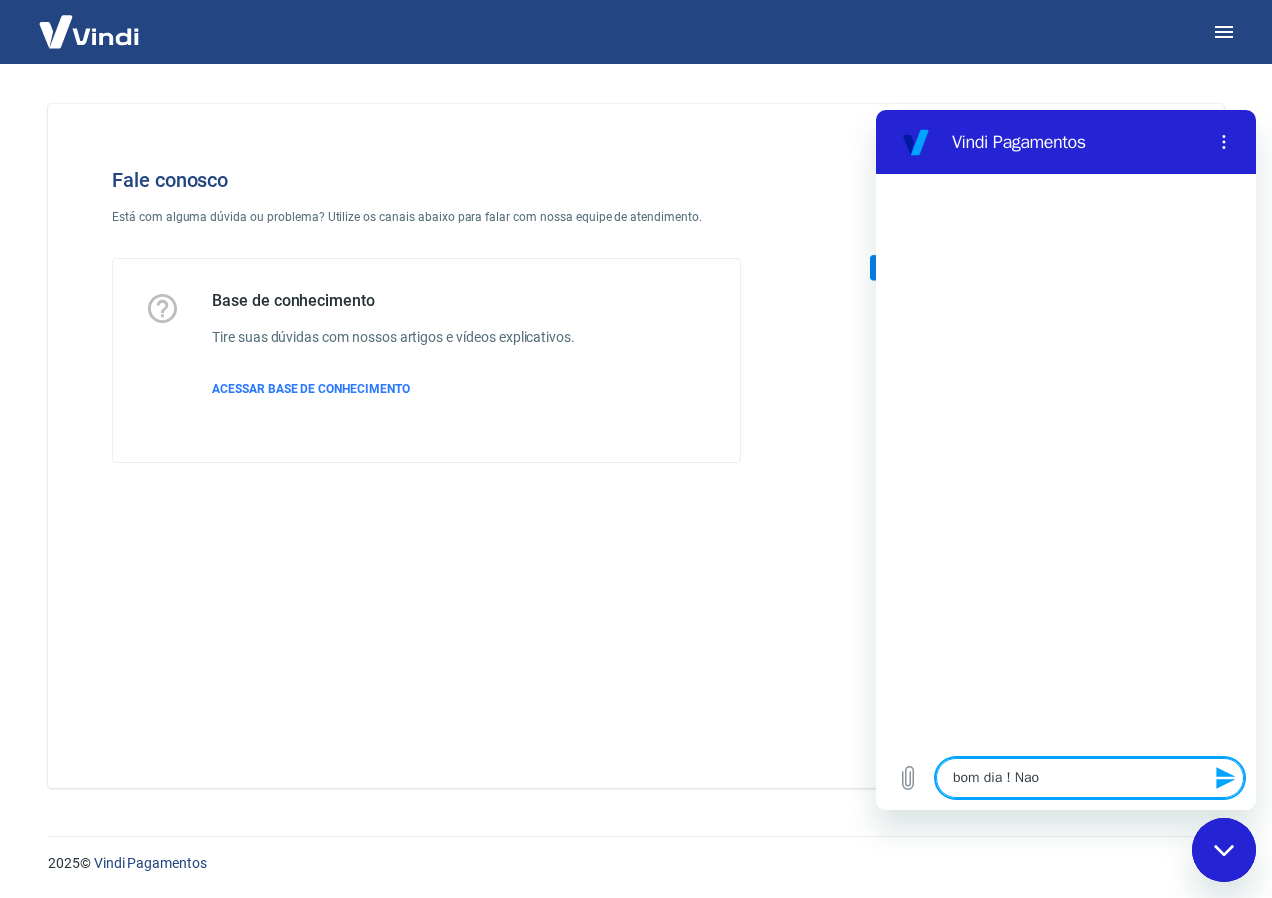 type on "bom dia ! Nao" 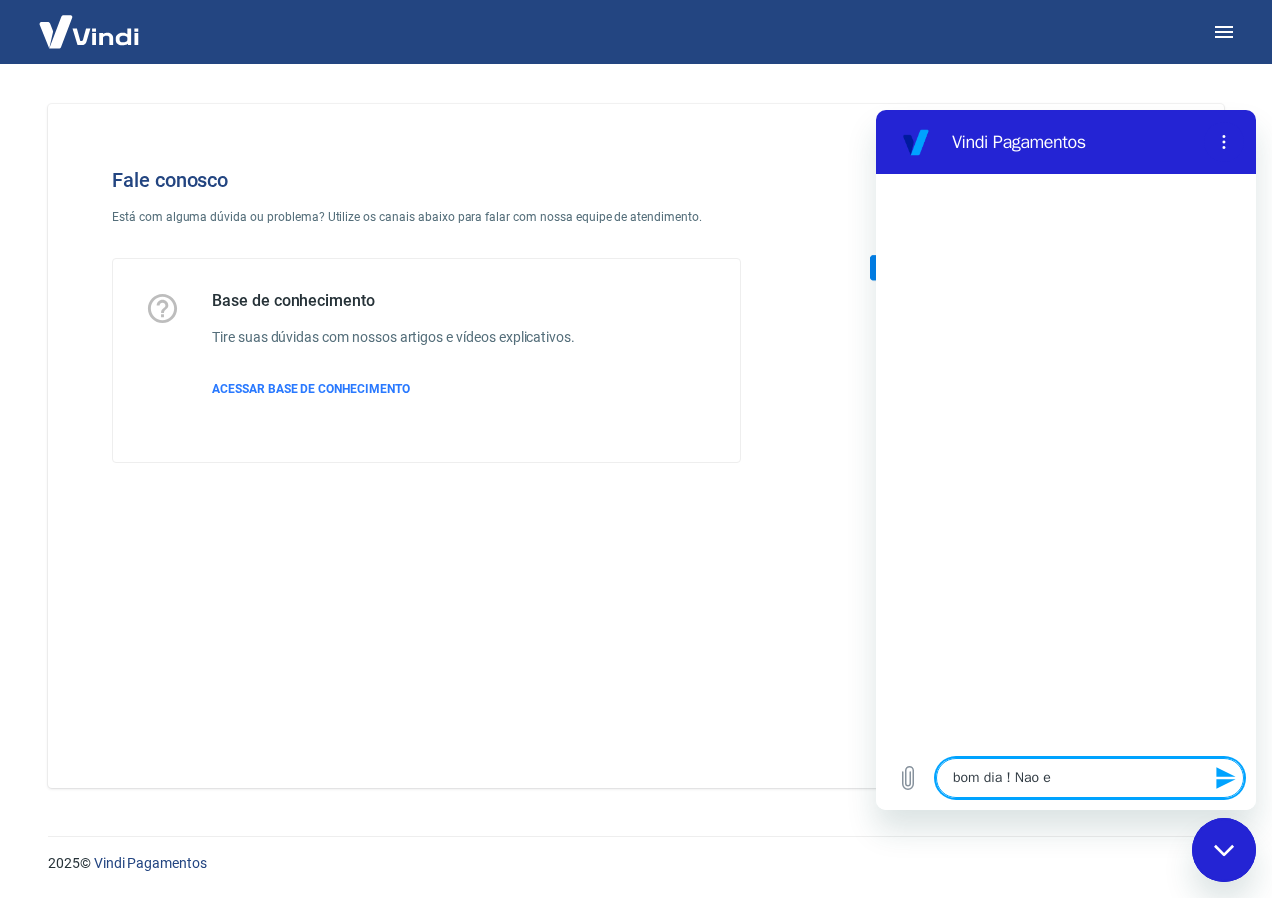 type on "bom dia ! Nao es" 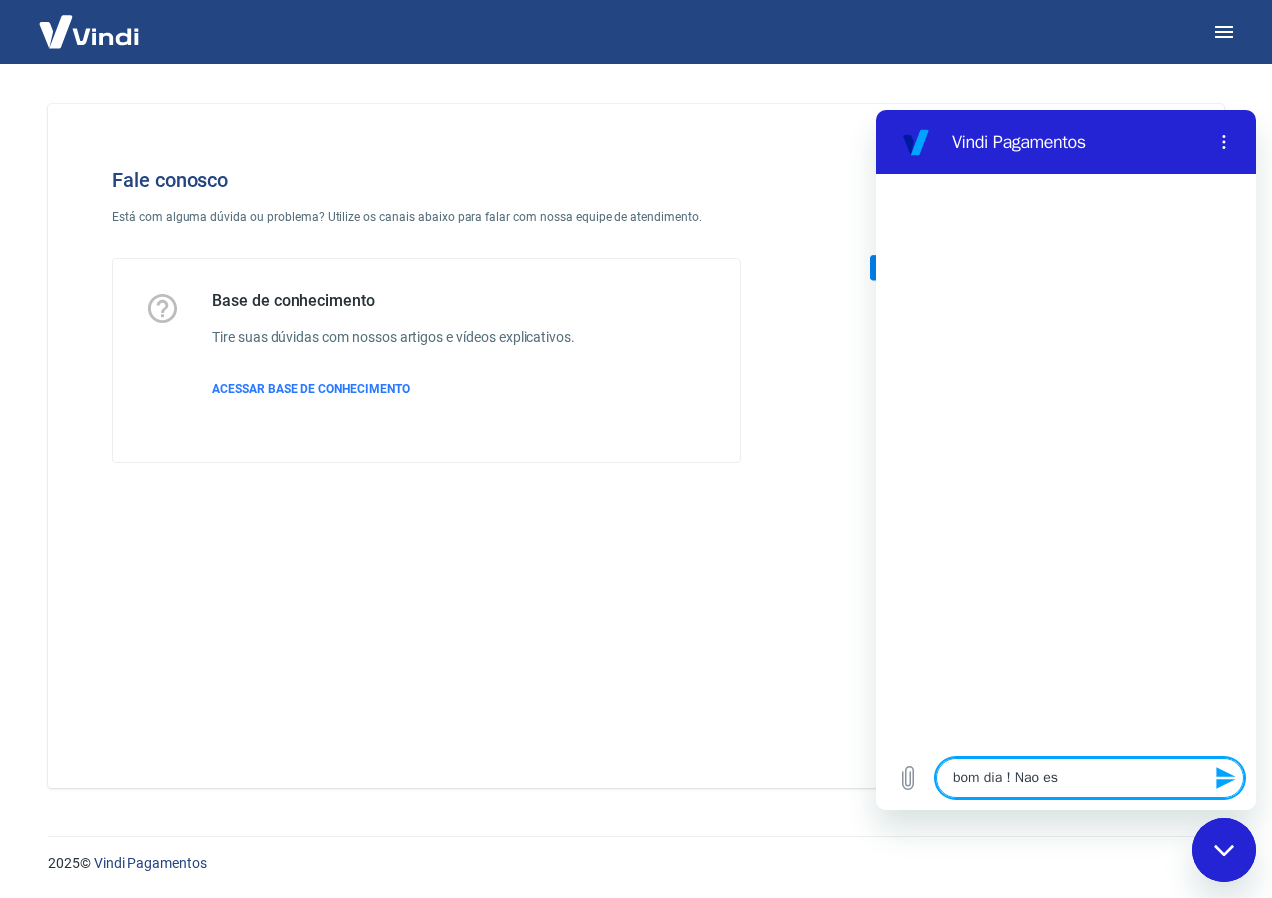 type on "bom dia ! Nao est" 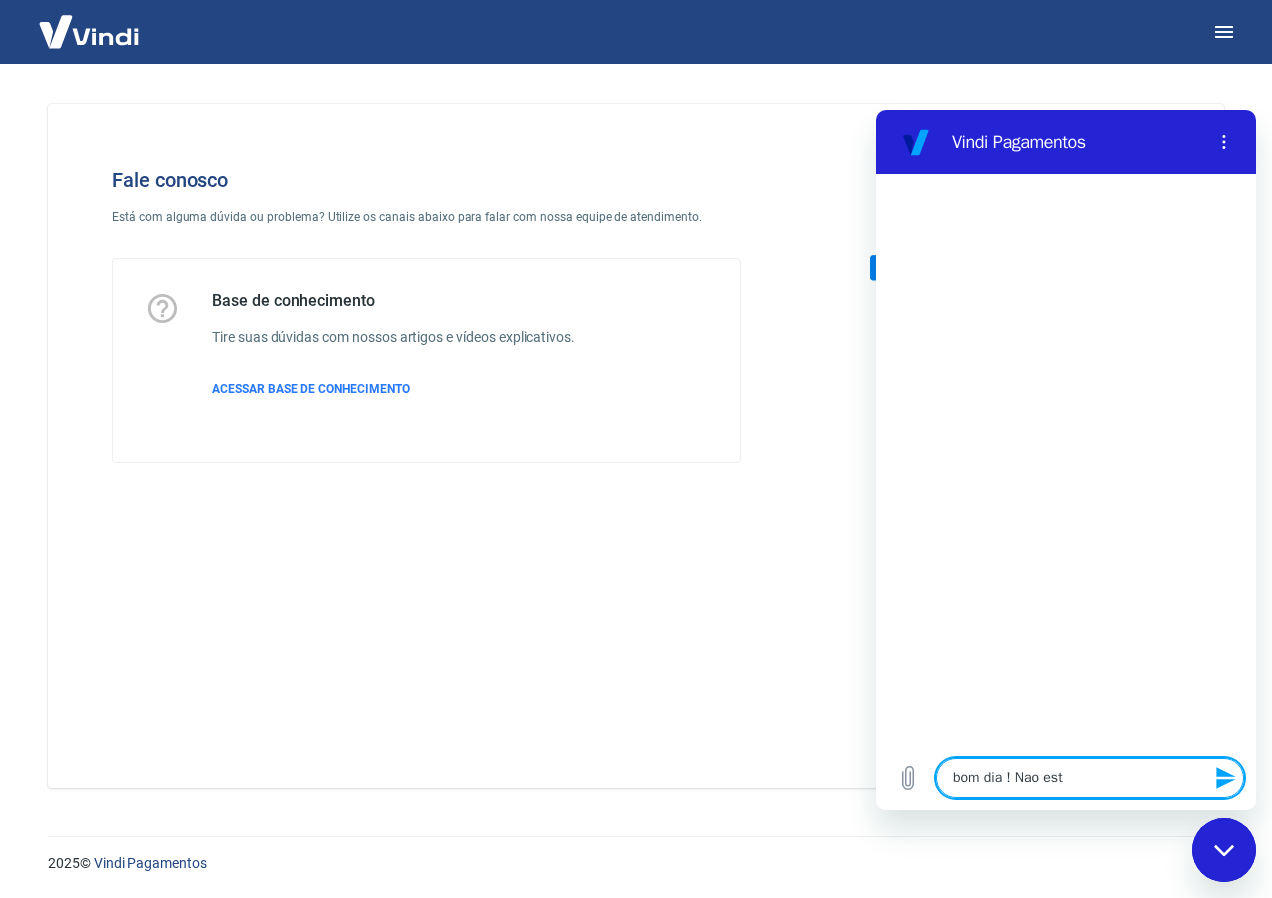 type on "bom dia ! Nao esto" 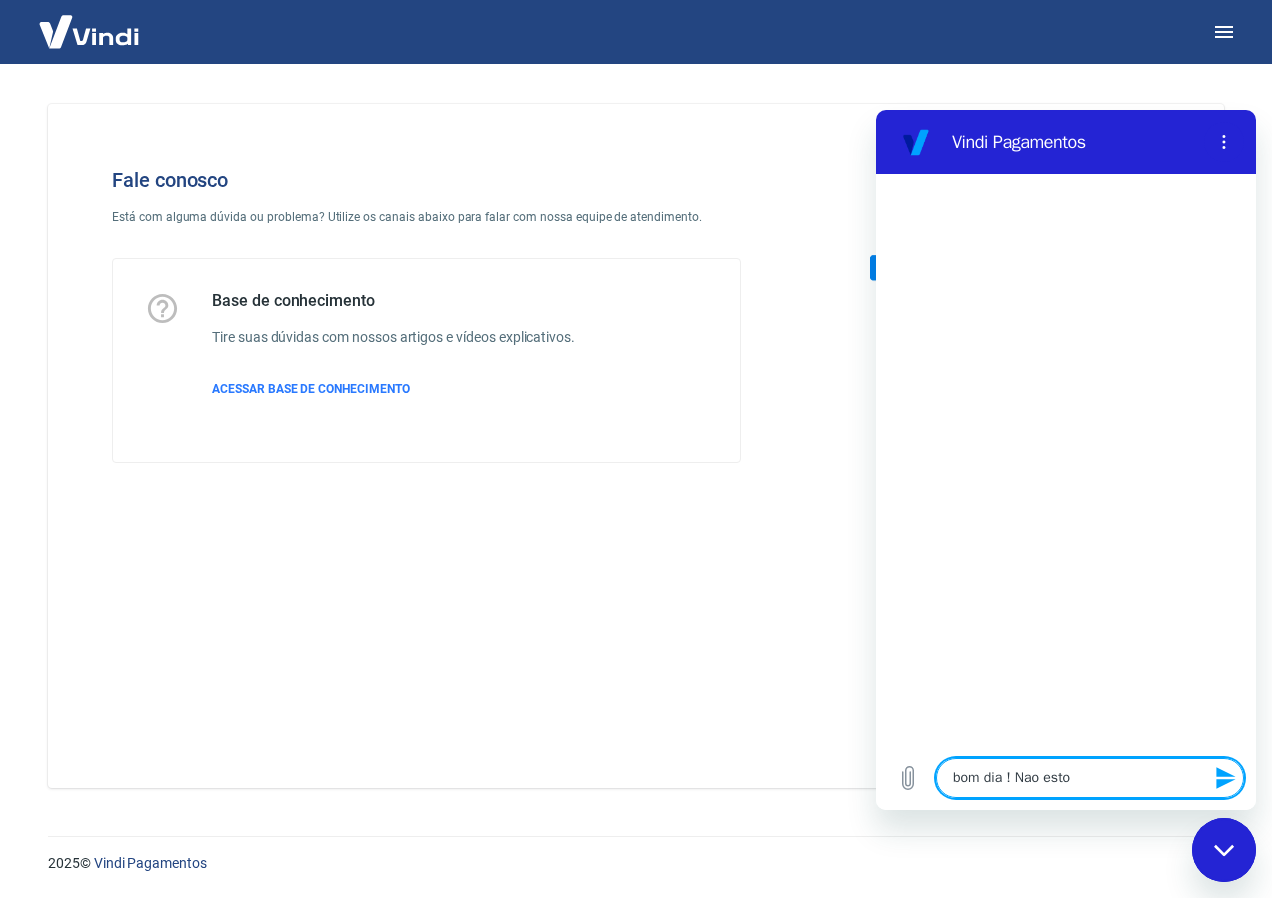 type on "bom dia ! Nao esto" 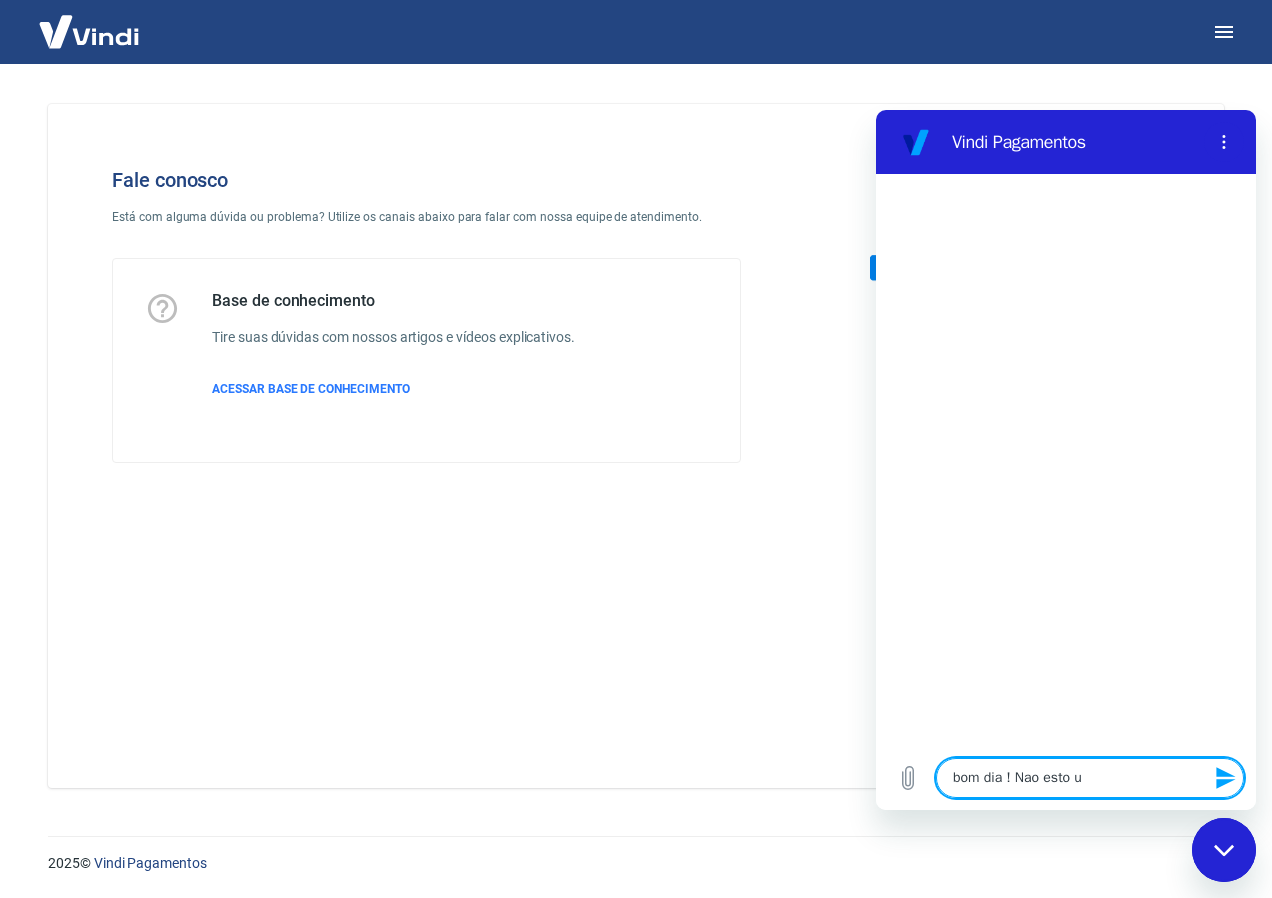 type on "bom dia ! Nao esto uc" 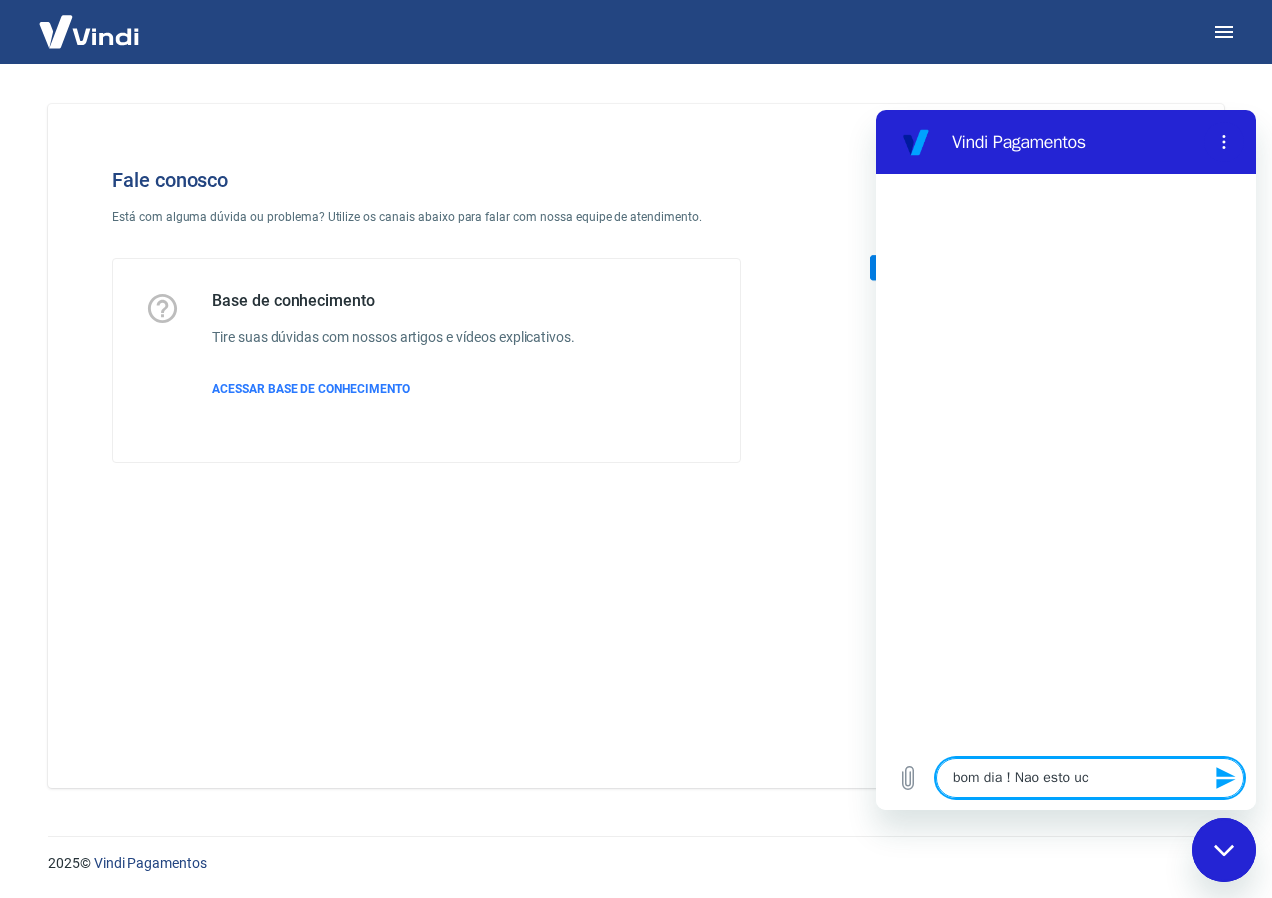 type on "bom dia ! Nao esto uco" 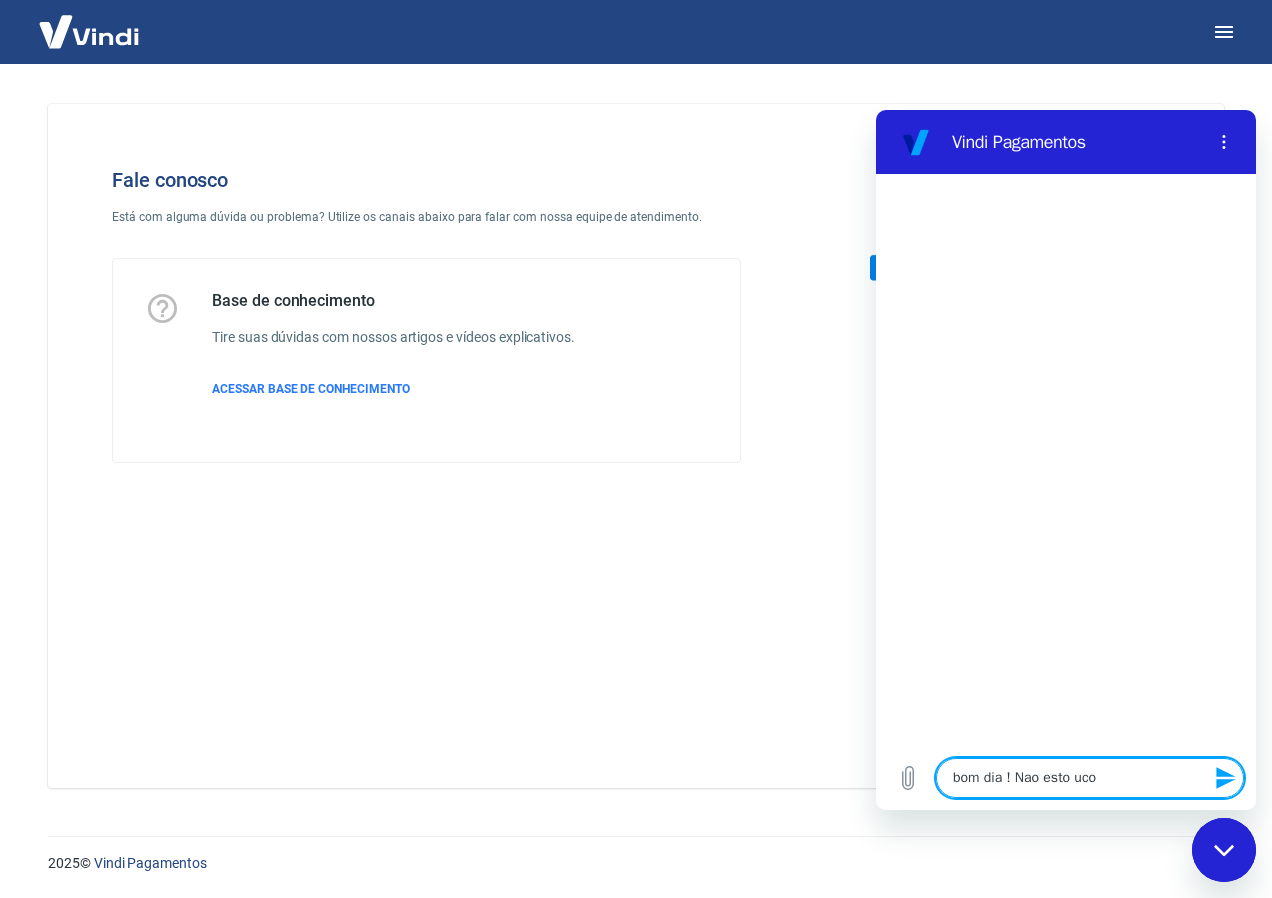 type on "bom dia ! Nao esto ucon" 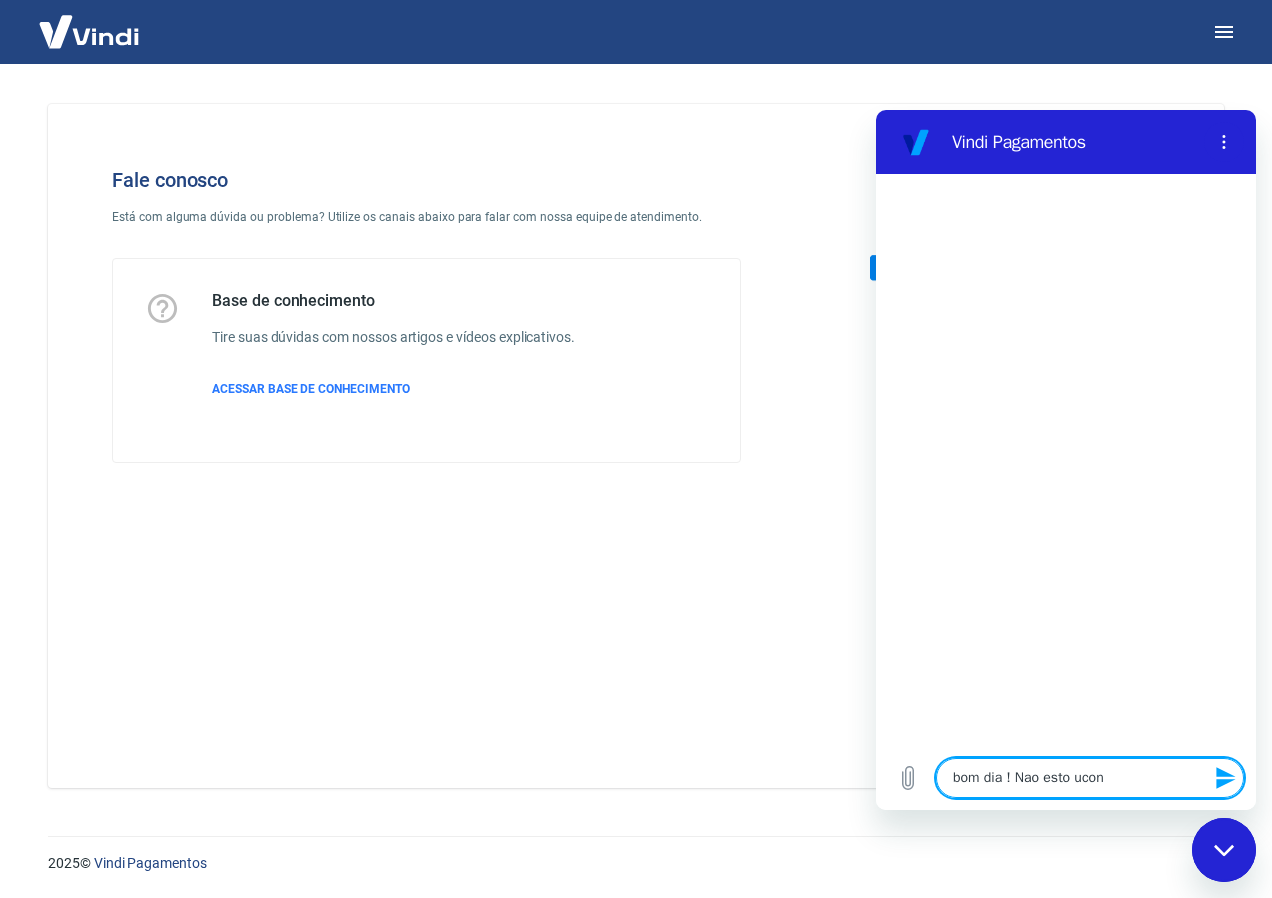 type on "bom dia ! Nao esto ucons" 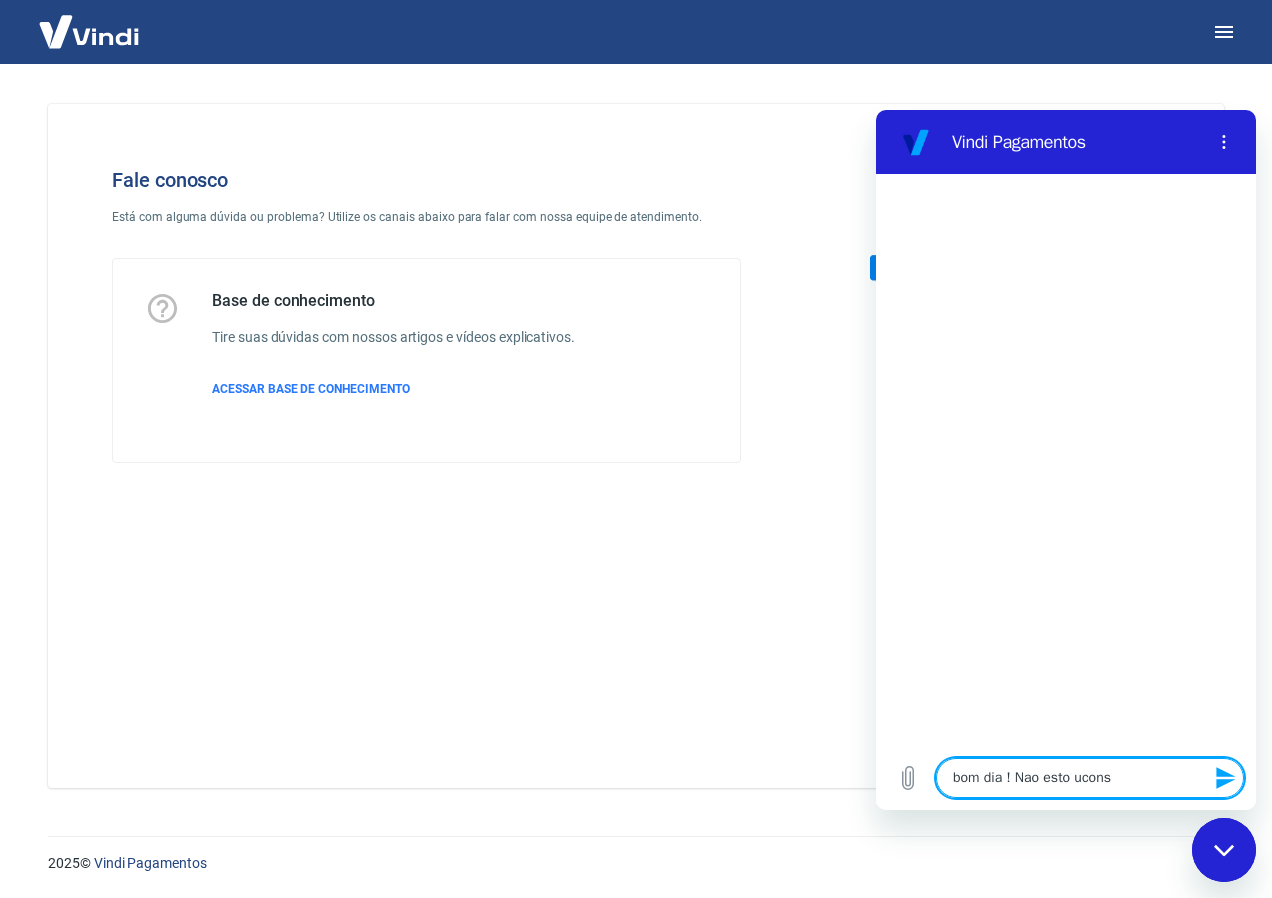type on "bom dia ! Nao esto uconsegu" 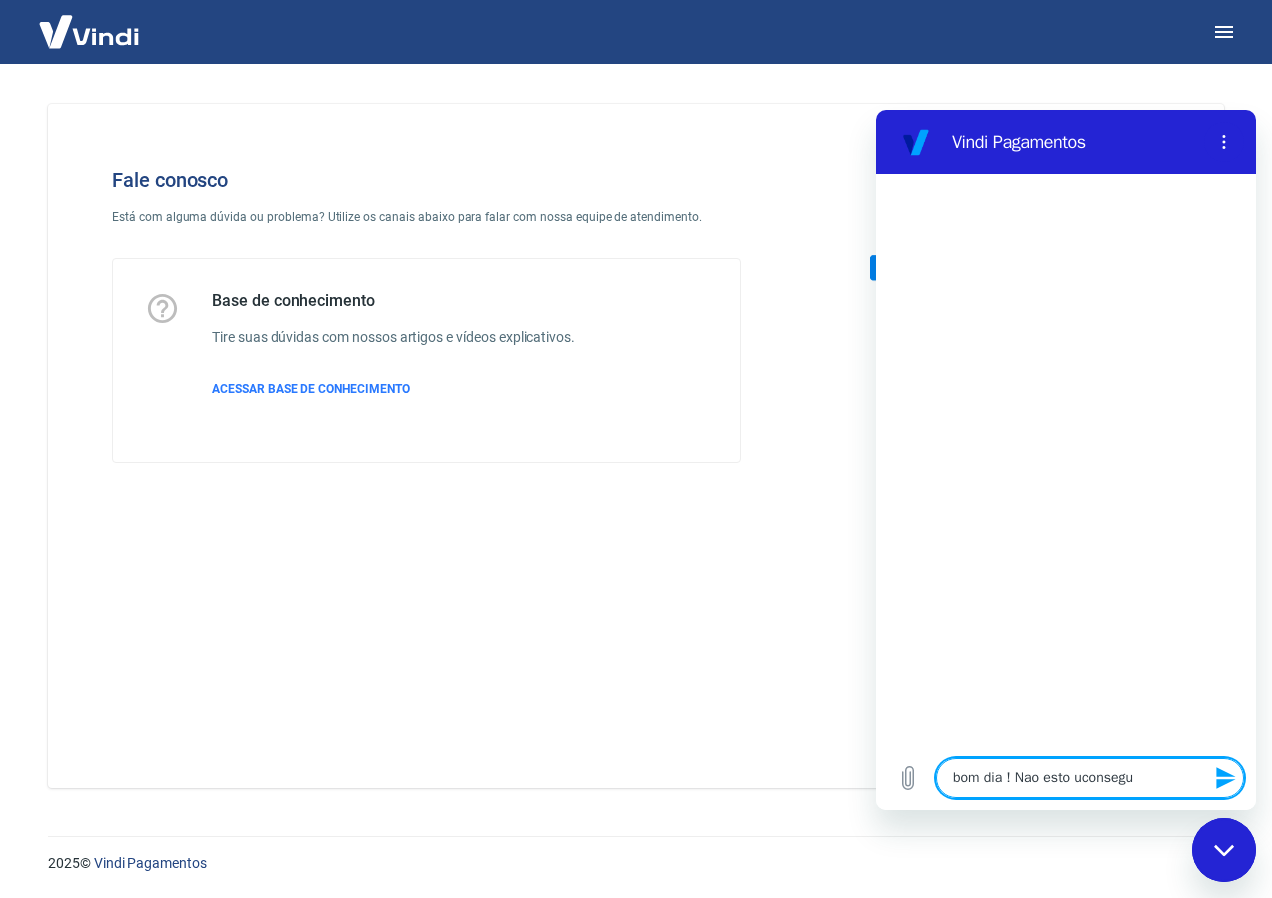 type on "bom dia ! Nao esto uconseg" 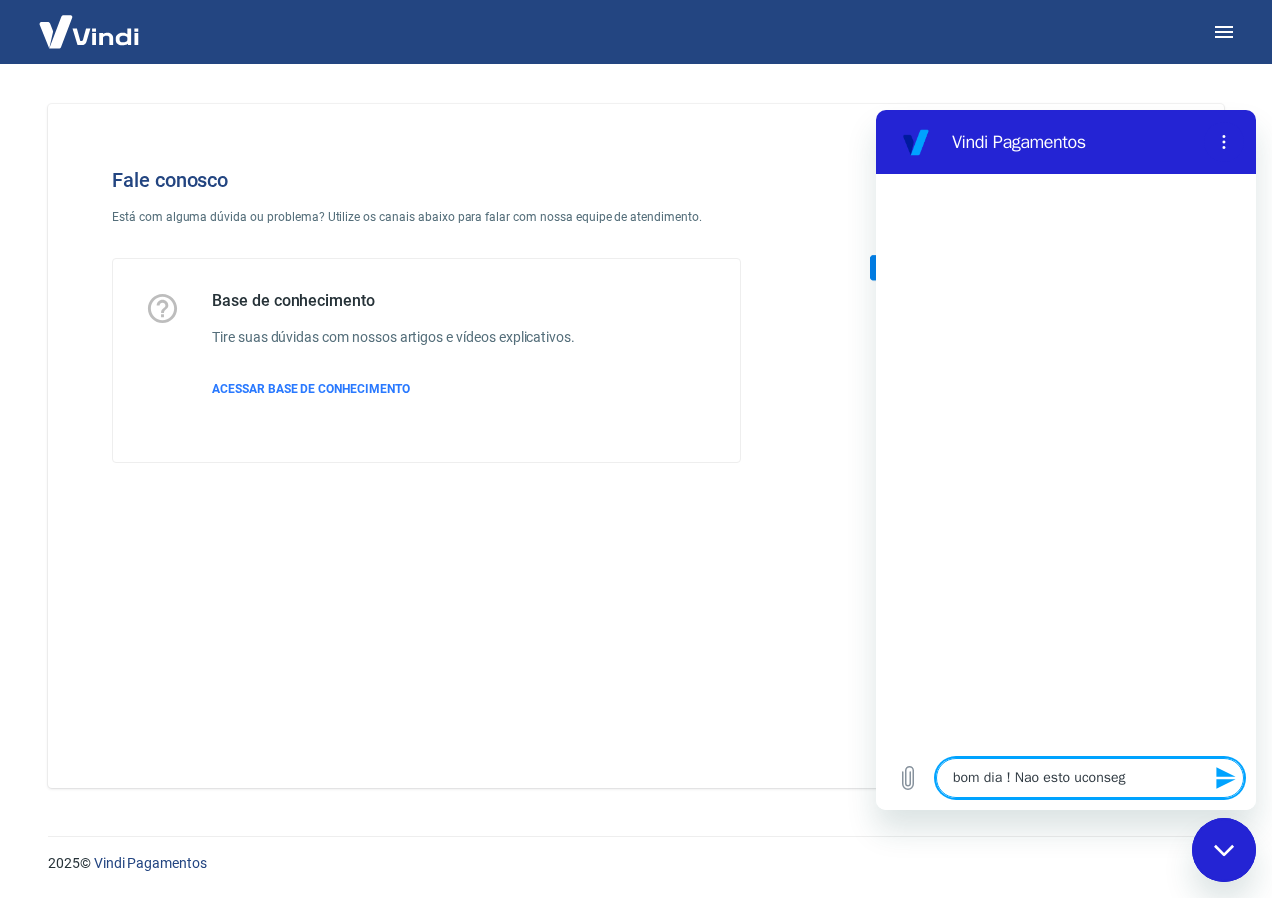 type on "bom dia ! Nao esto uconsegu" 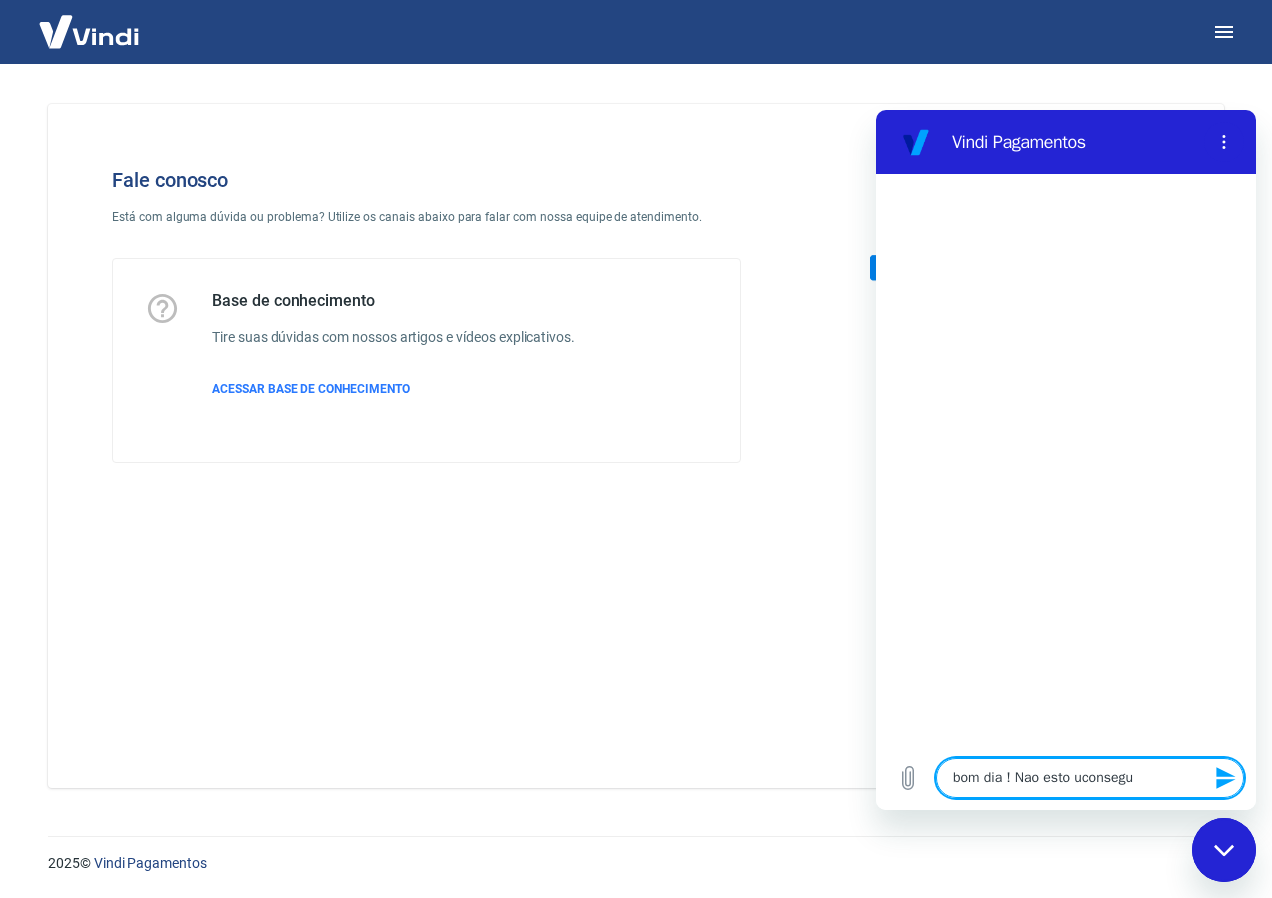 type on "bom dia ! Nao esto uconsegui" 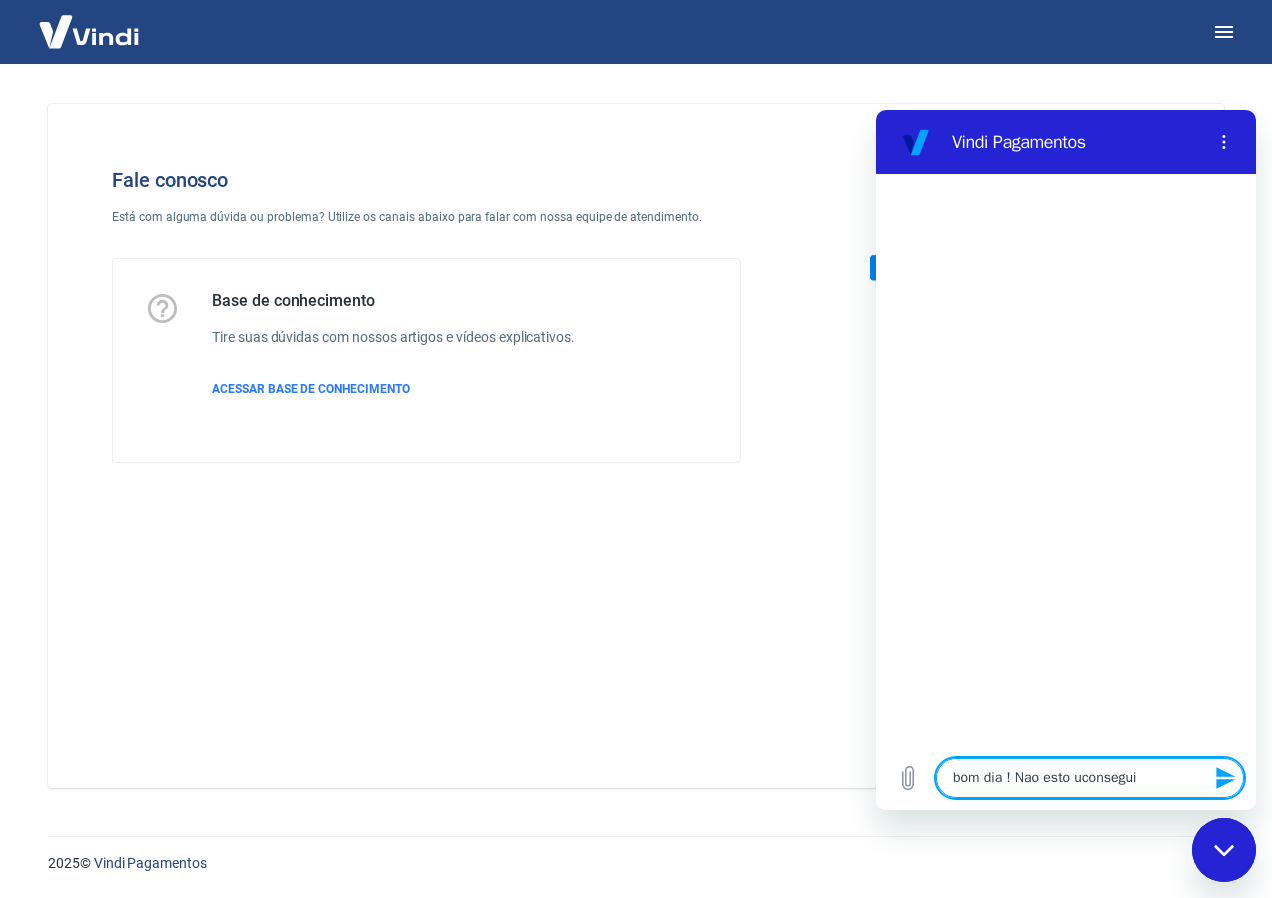 type on "bom dia ! Nao esto uconseguin" 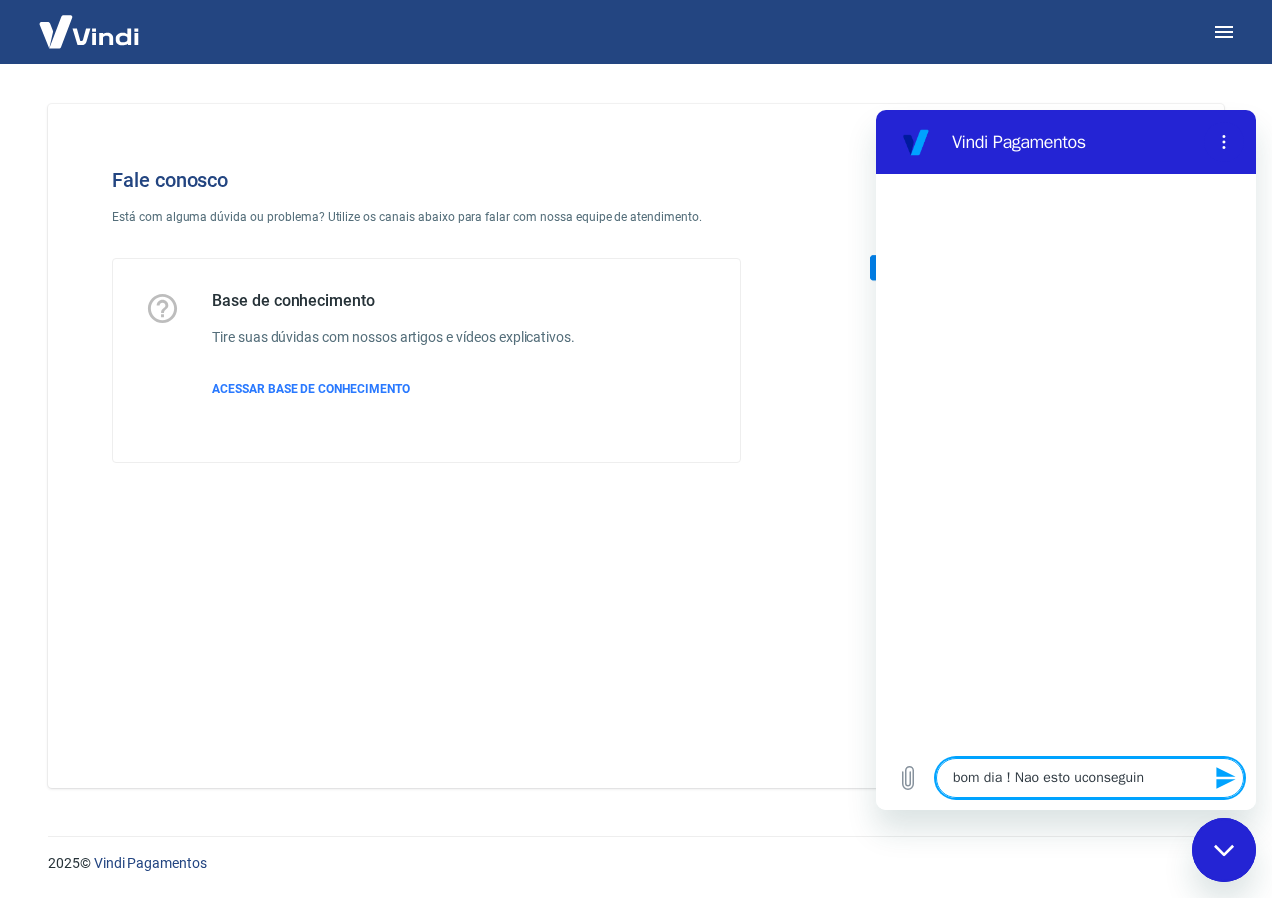 type on "bom dia ! Nao esto uconseguind" 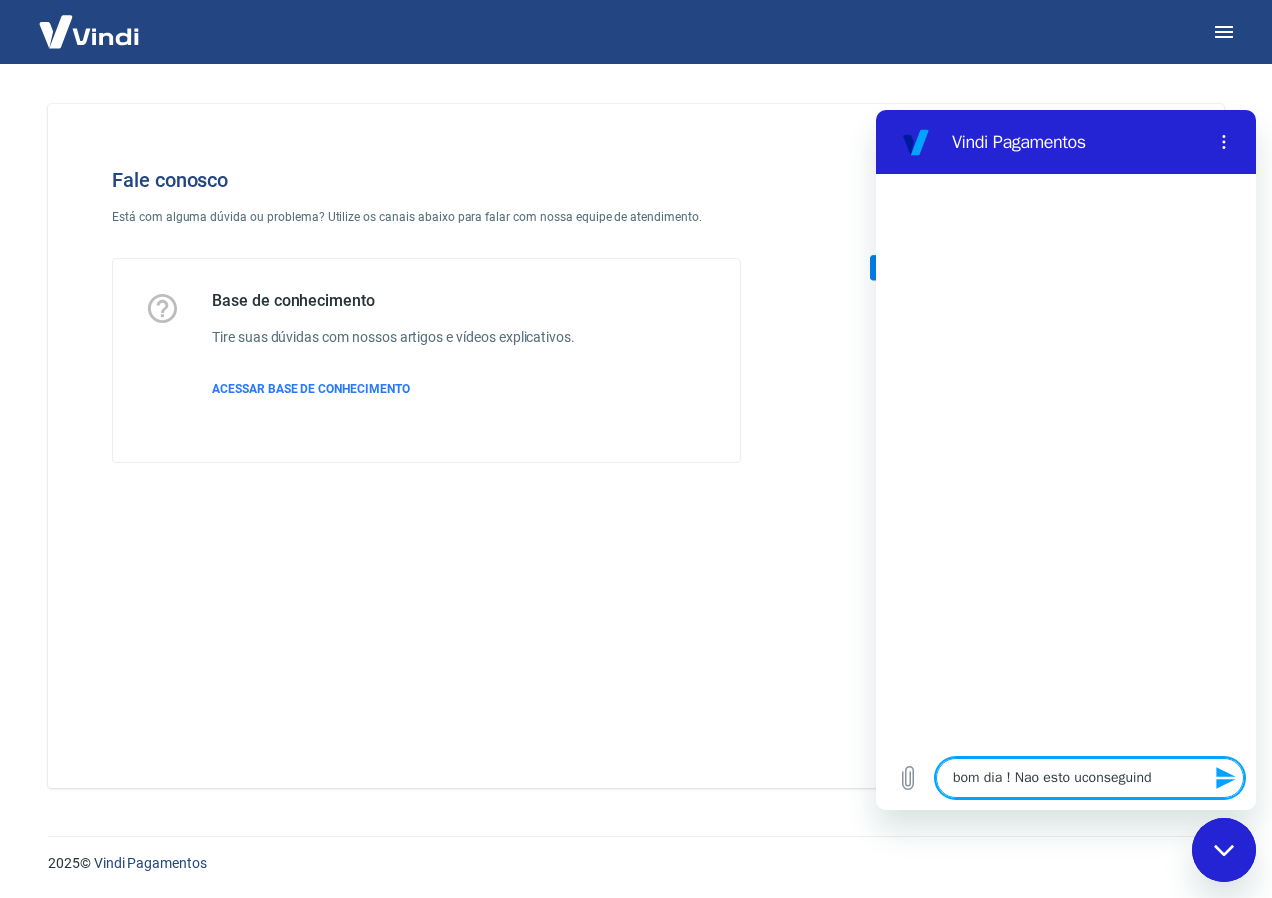 type on "bom dia ! Nao esto uconseguindo" 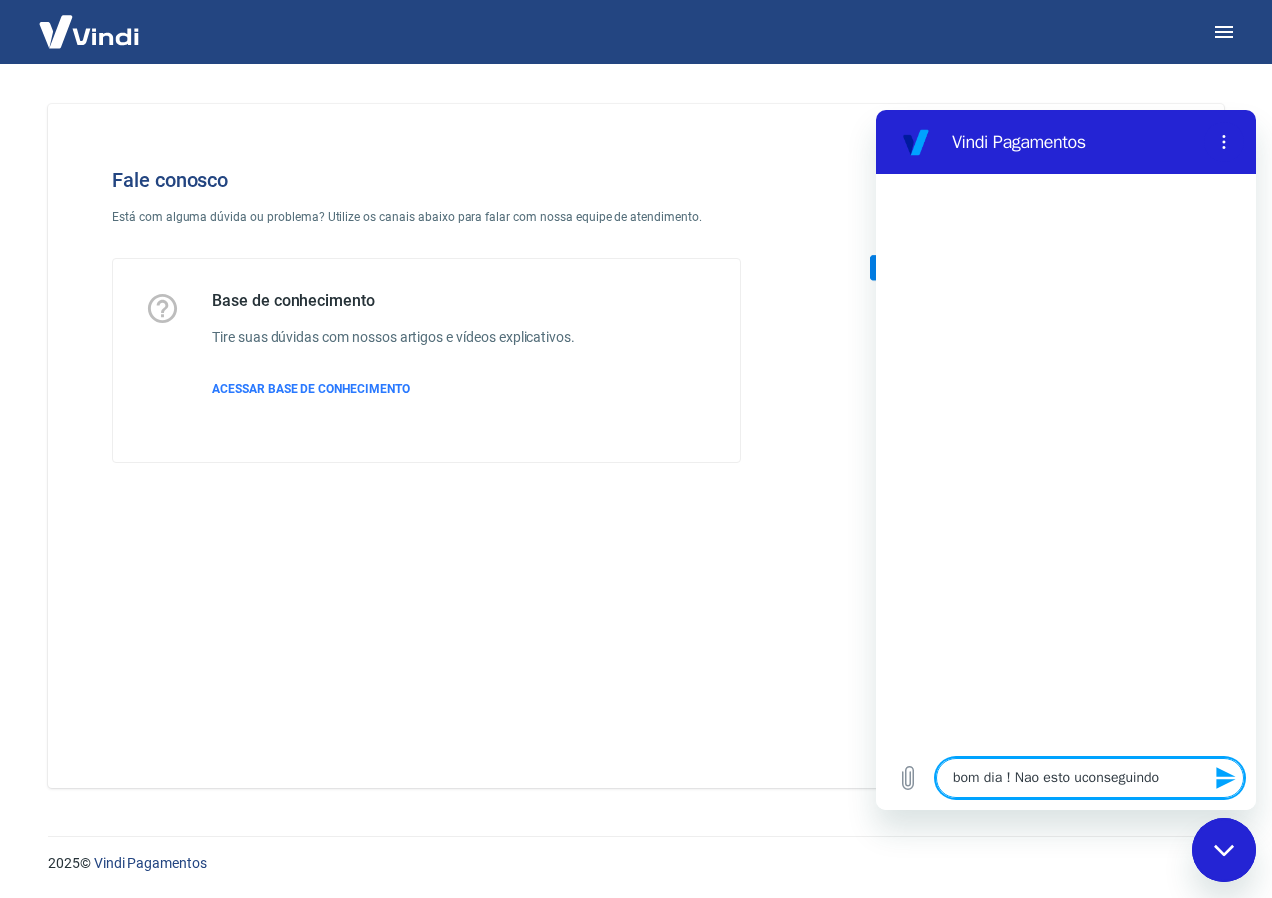 type on "bom dia ! Nao esto uconseguindo" 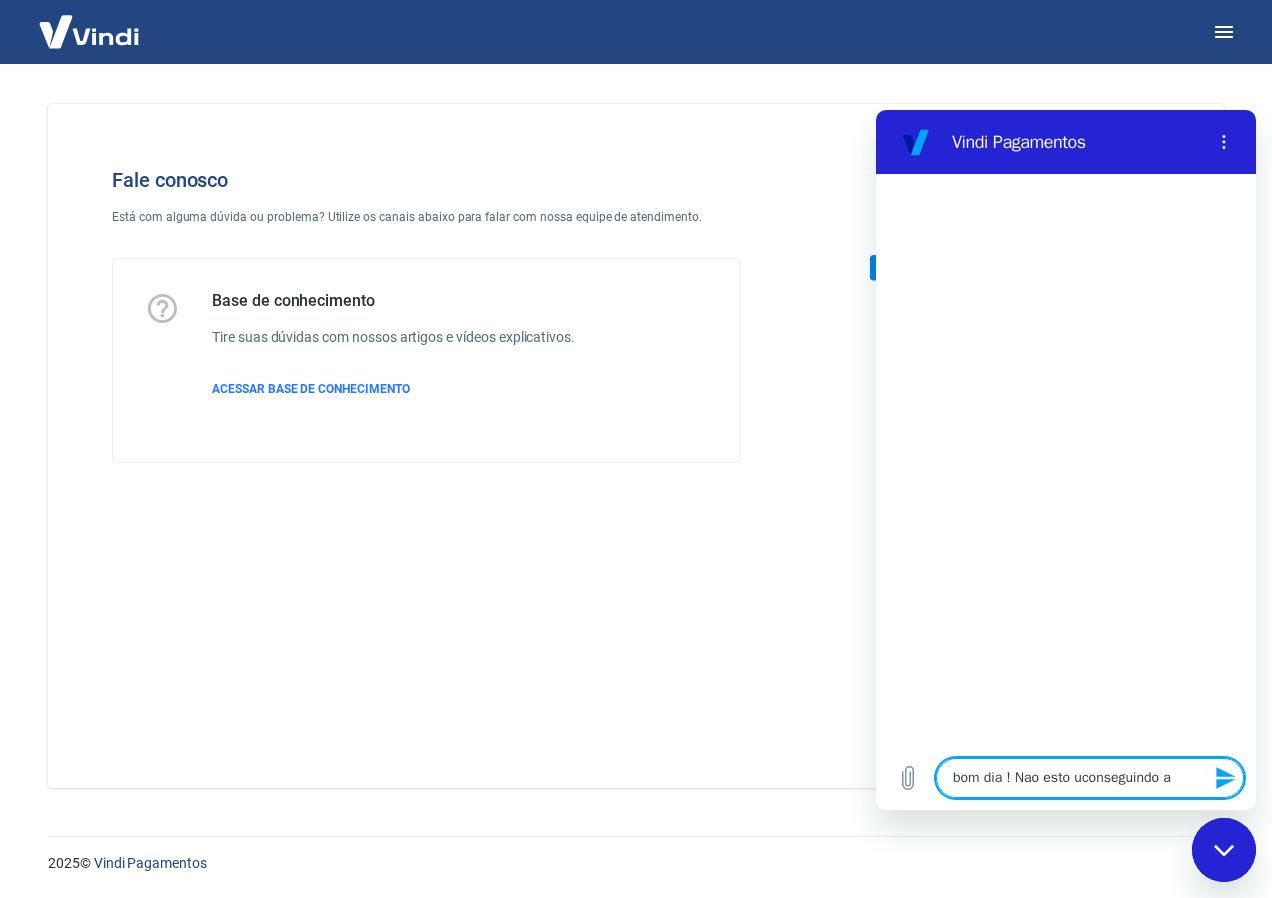 type on "bom dia ! Nao esto uconseguindo ac" 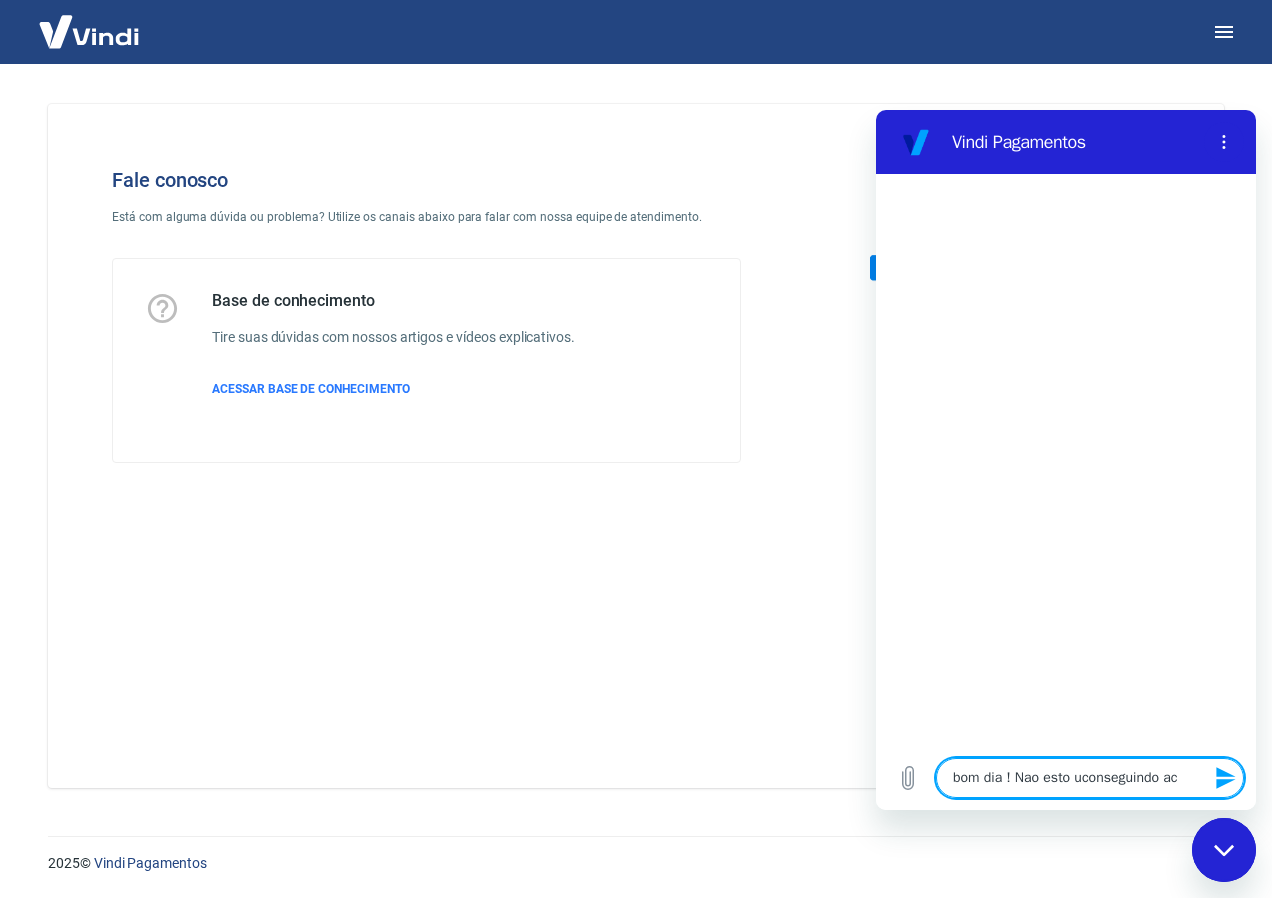 type on "bom dia ! Nao esto uconseguindo ace" 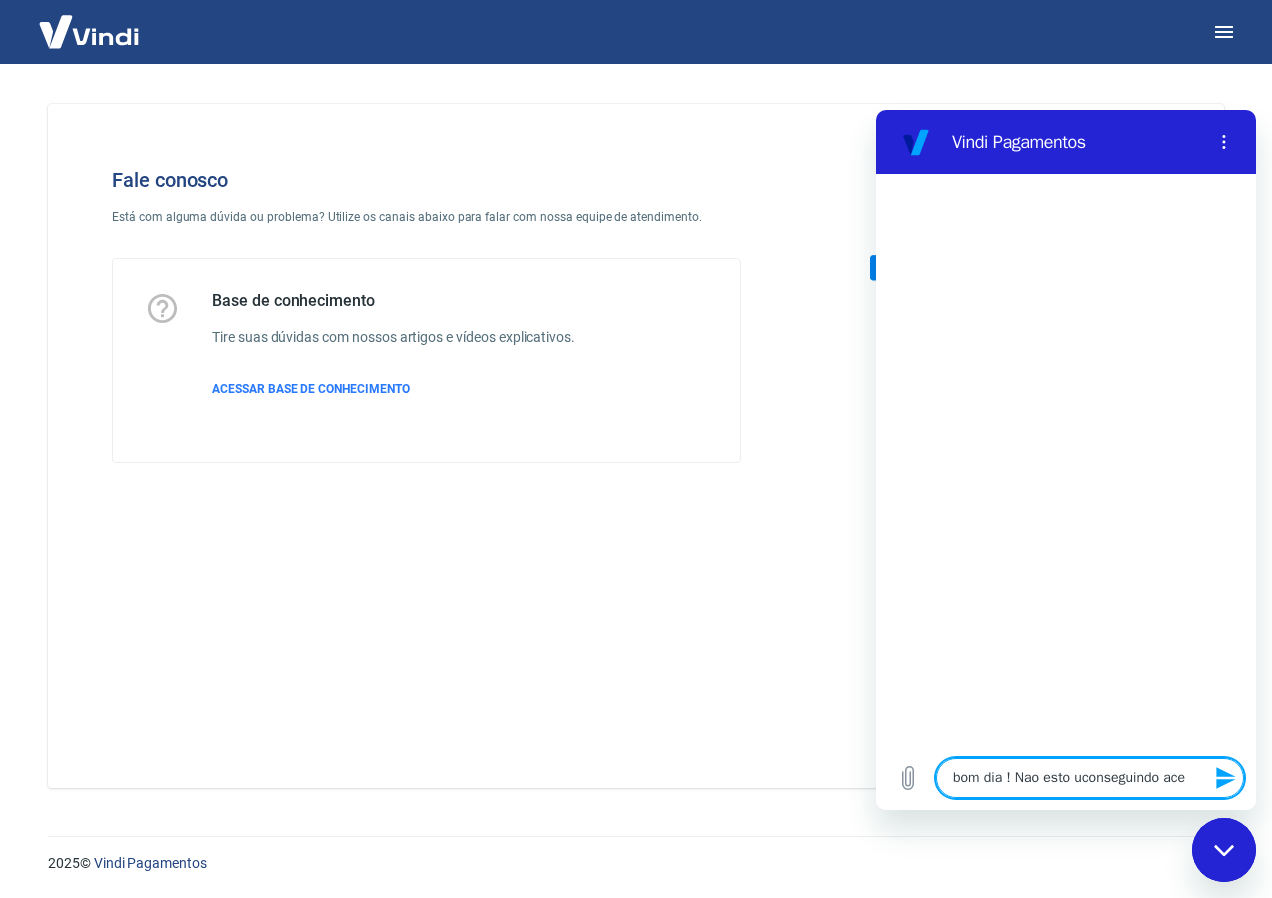 type on "bom dia ! Nao esto uconseguindo aces" 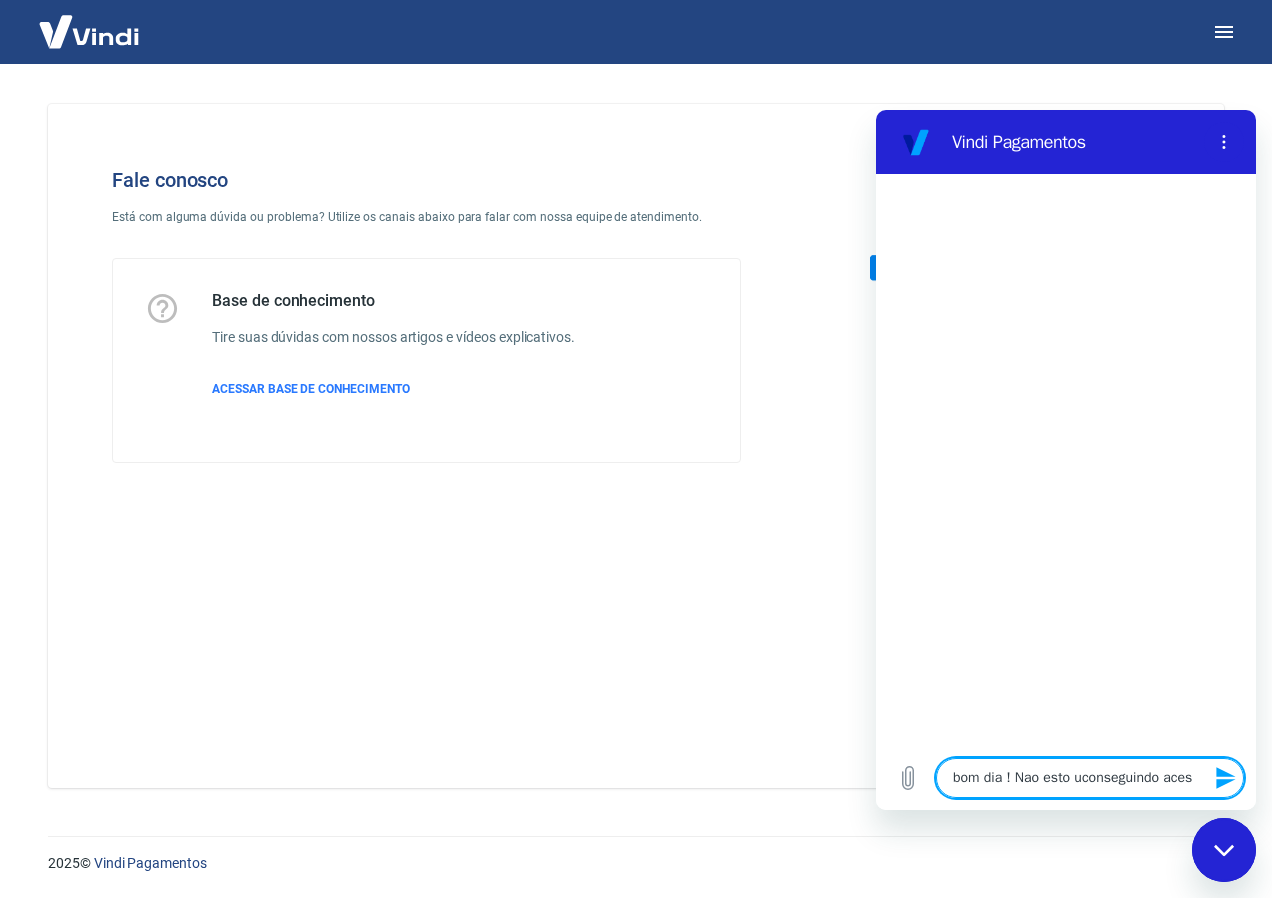 type on "bom dia ! Nao esto uconseguindo acess" 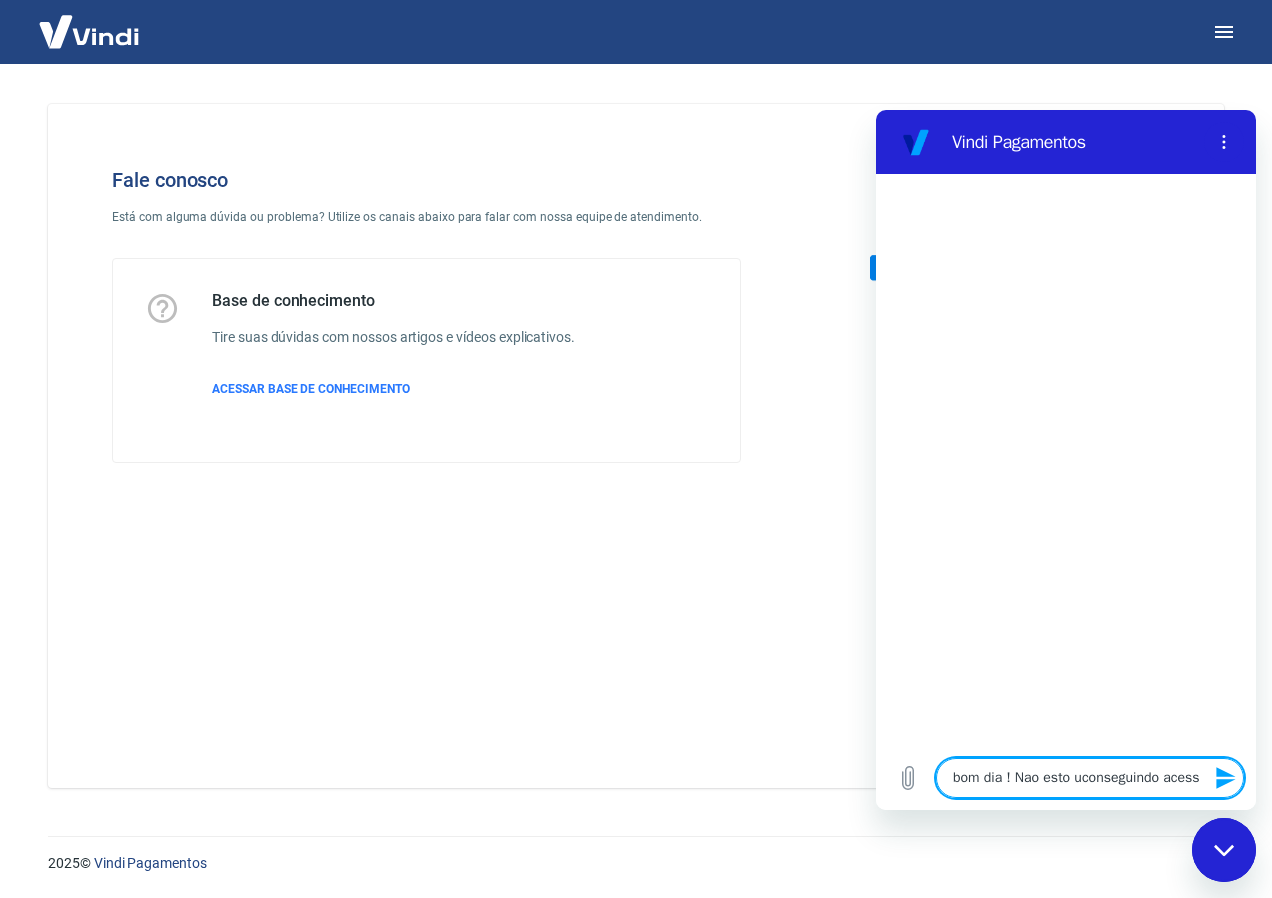 type on "bom dia ! Nao esto uconseguindo acessa" 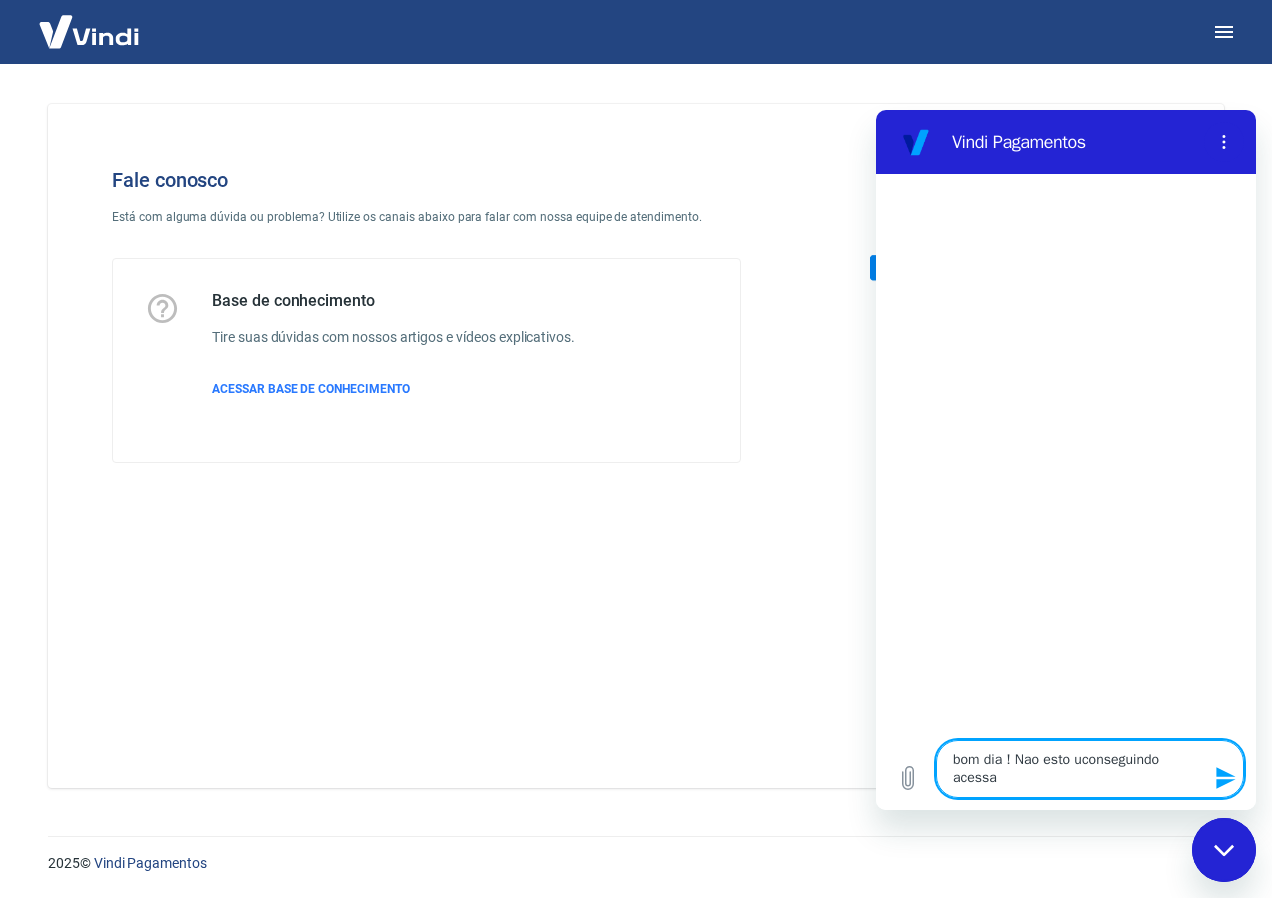type on "bom dia ! Nao esto uconseguindo acessar" 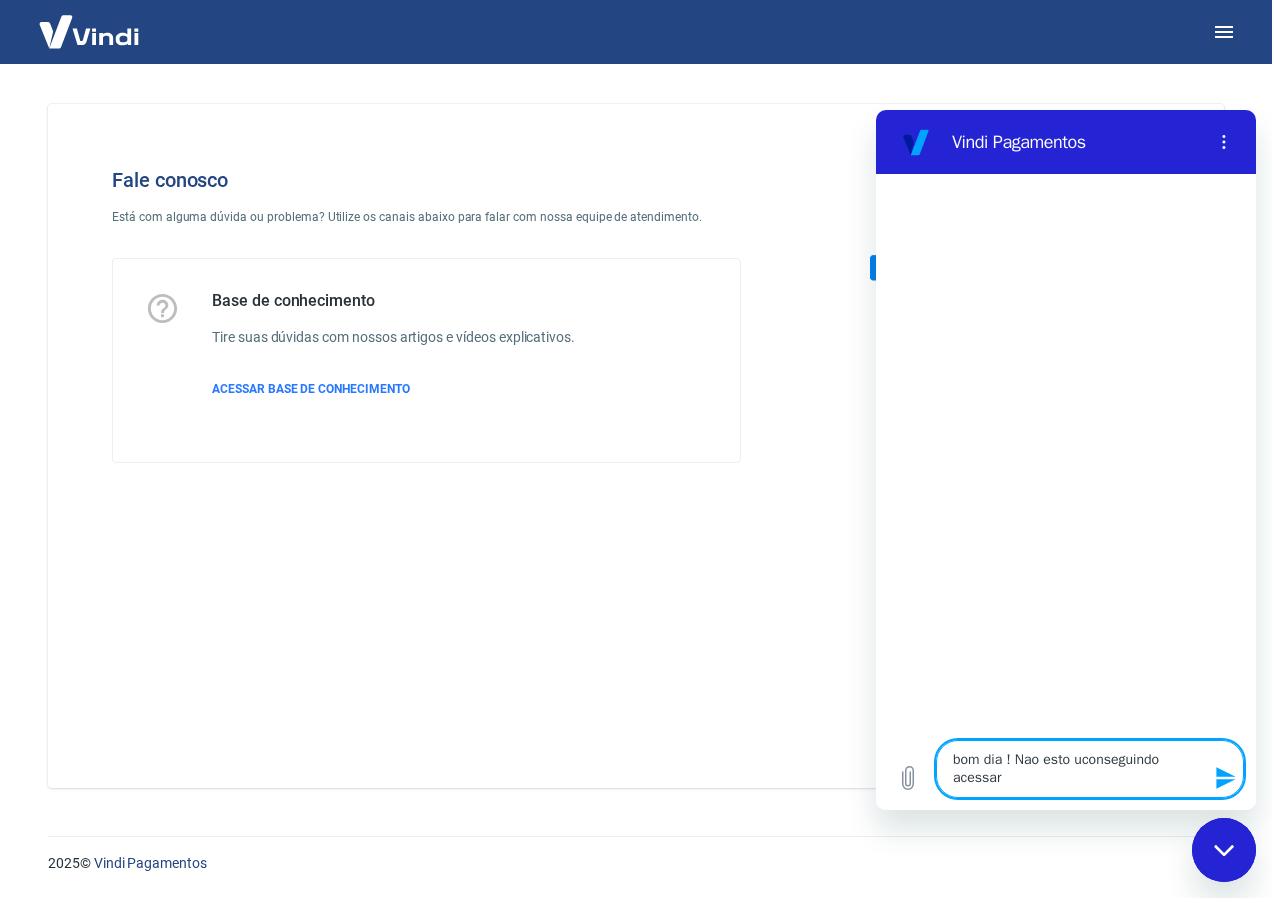 type on "bom dia ! Nao esto uconseguindo acessar" 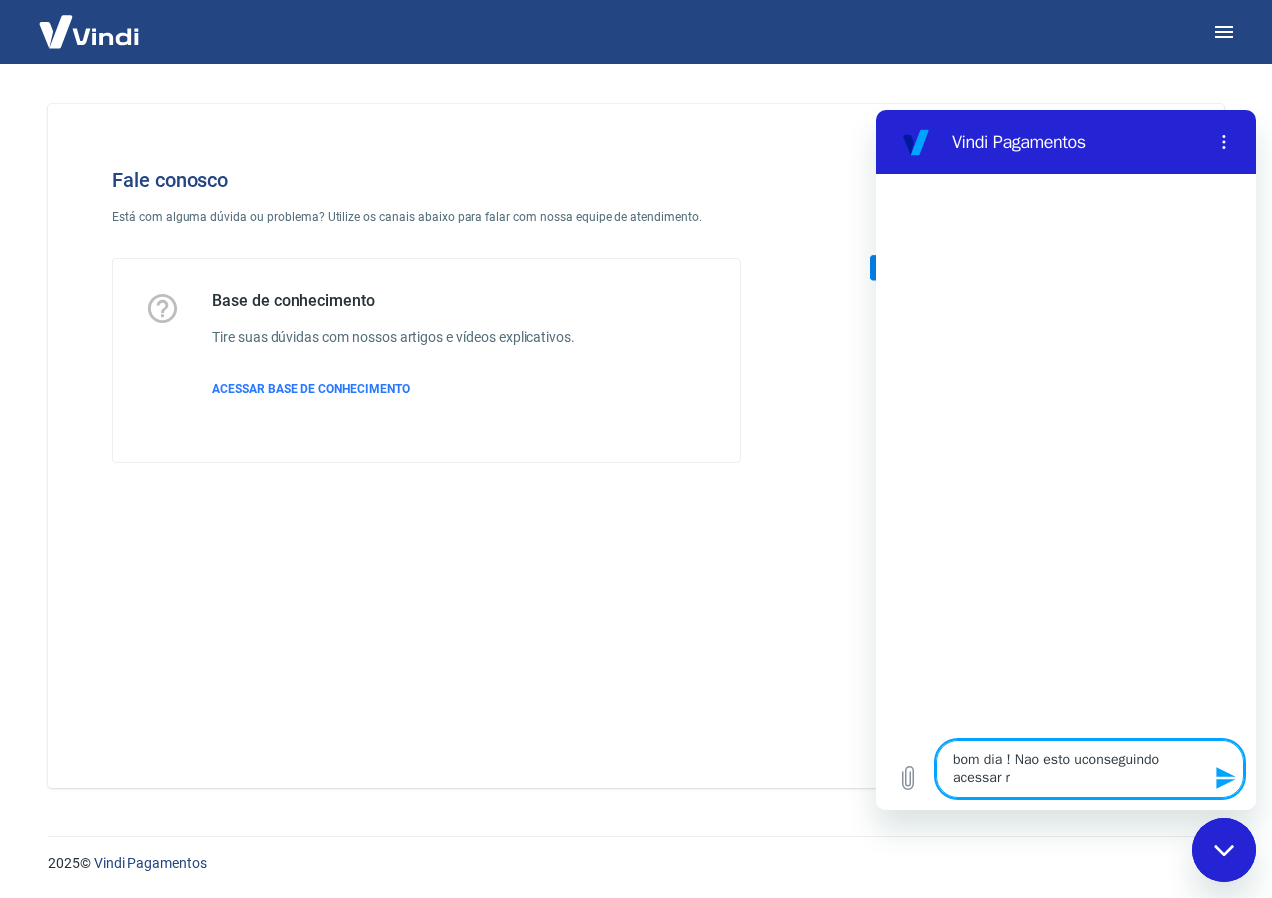 type on "bom dia ! Nao esto uconseguindo acessar re" 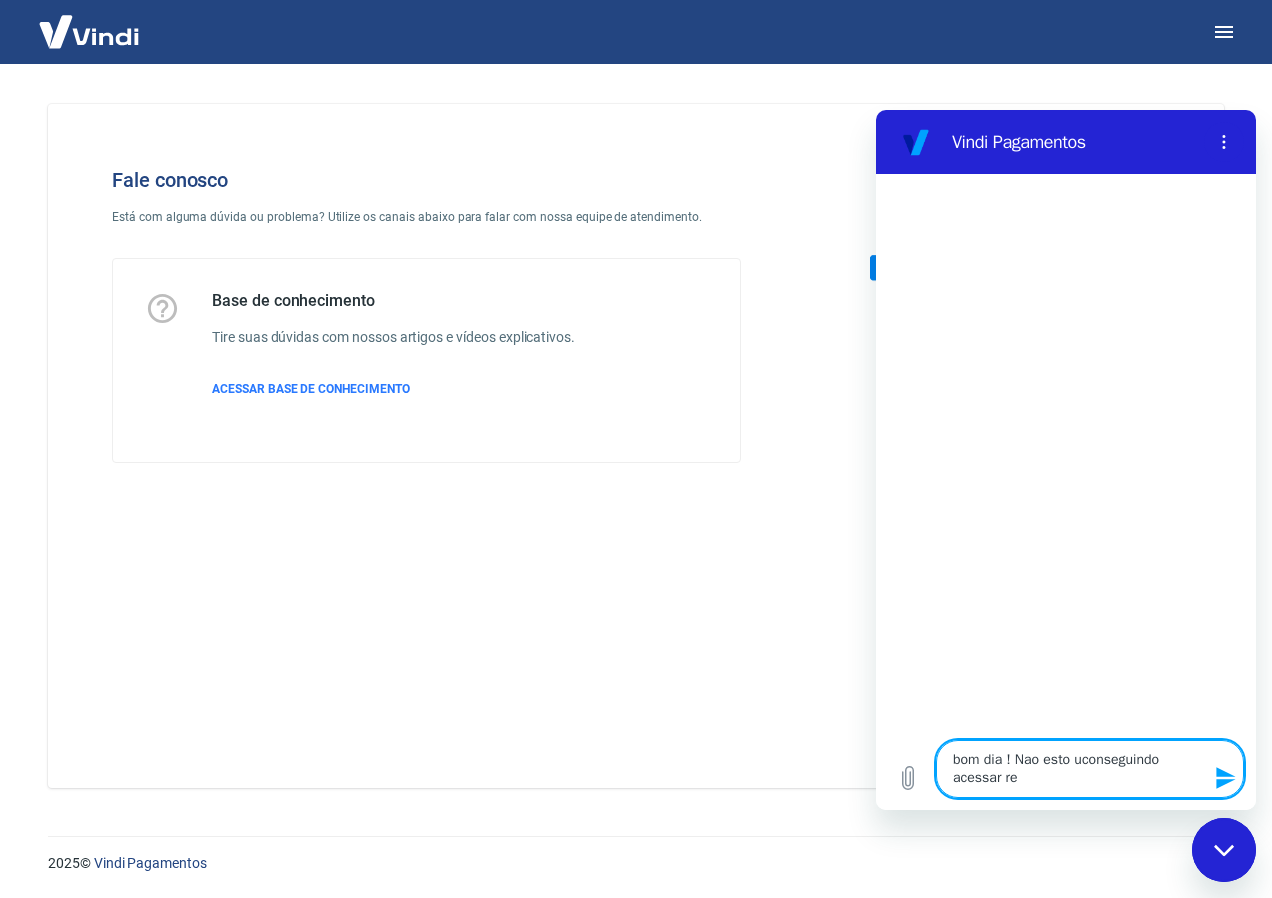 type on "bom dia ! Nao esto uconseguindo acessar rel" 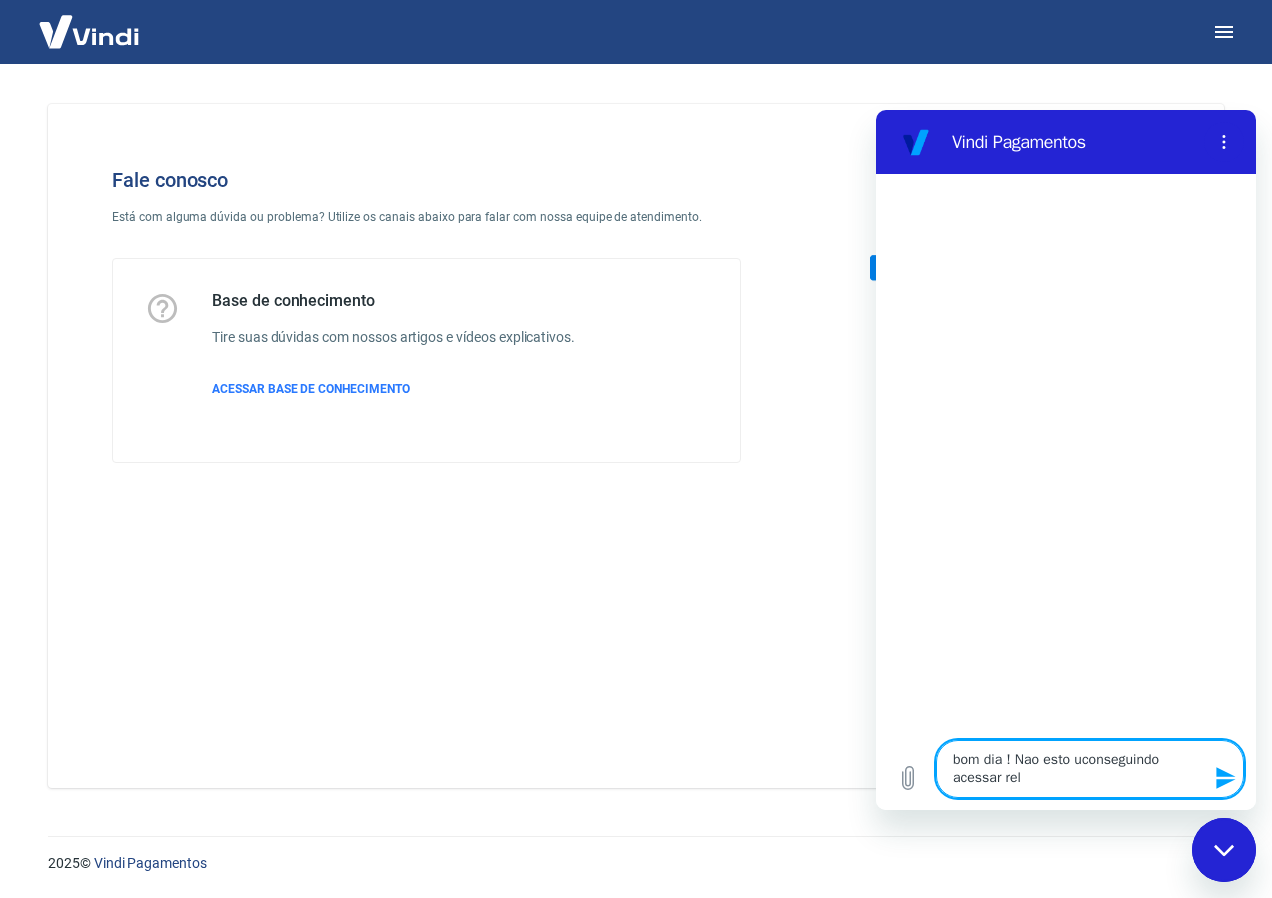 type on "bom dia ! Nao esto uconseguindo acessar rela" 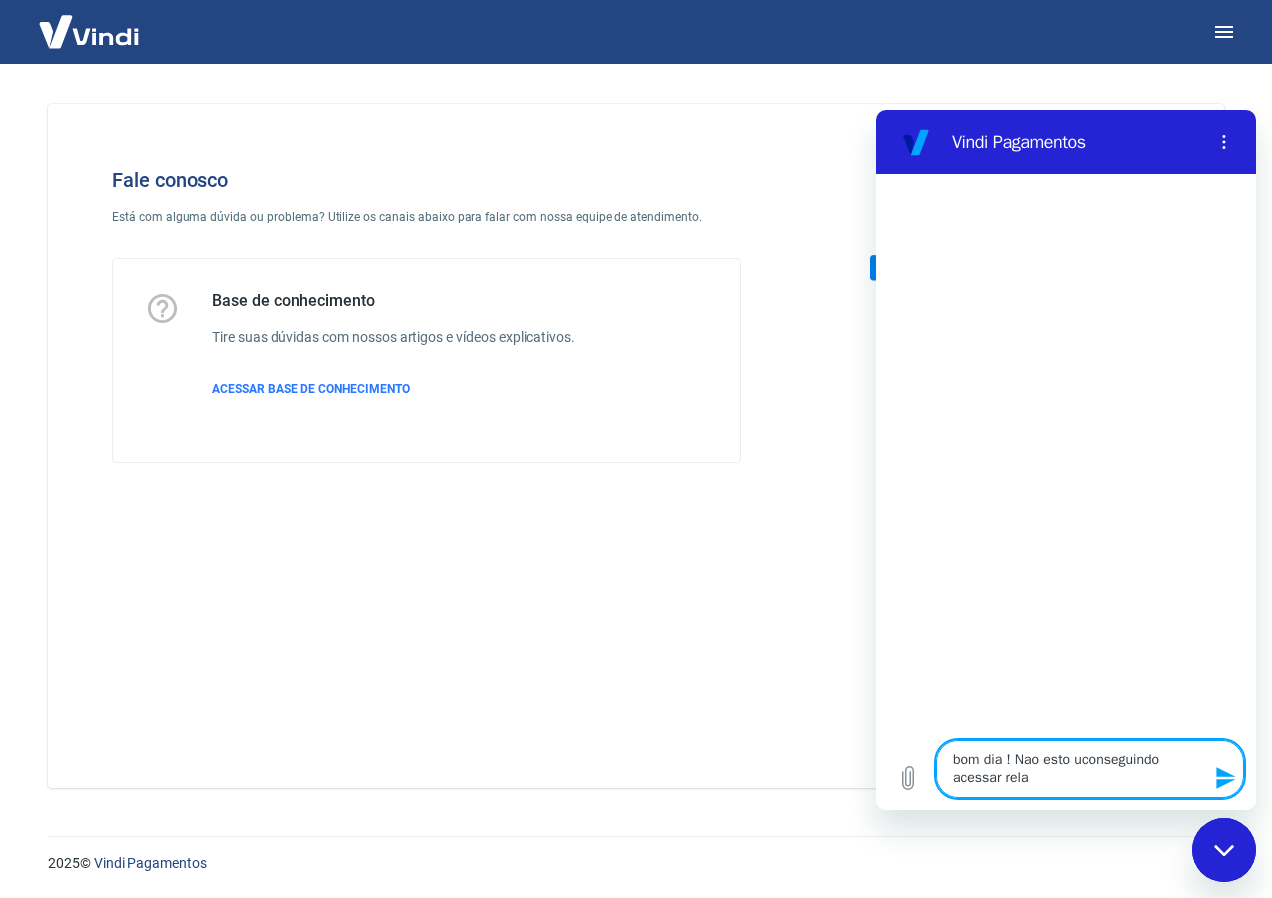 click on "bom dia ! Nao esto uconseguindo acessar rela" at bounding box center (1090, 769) 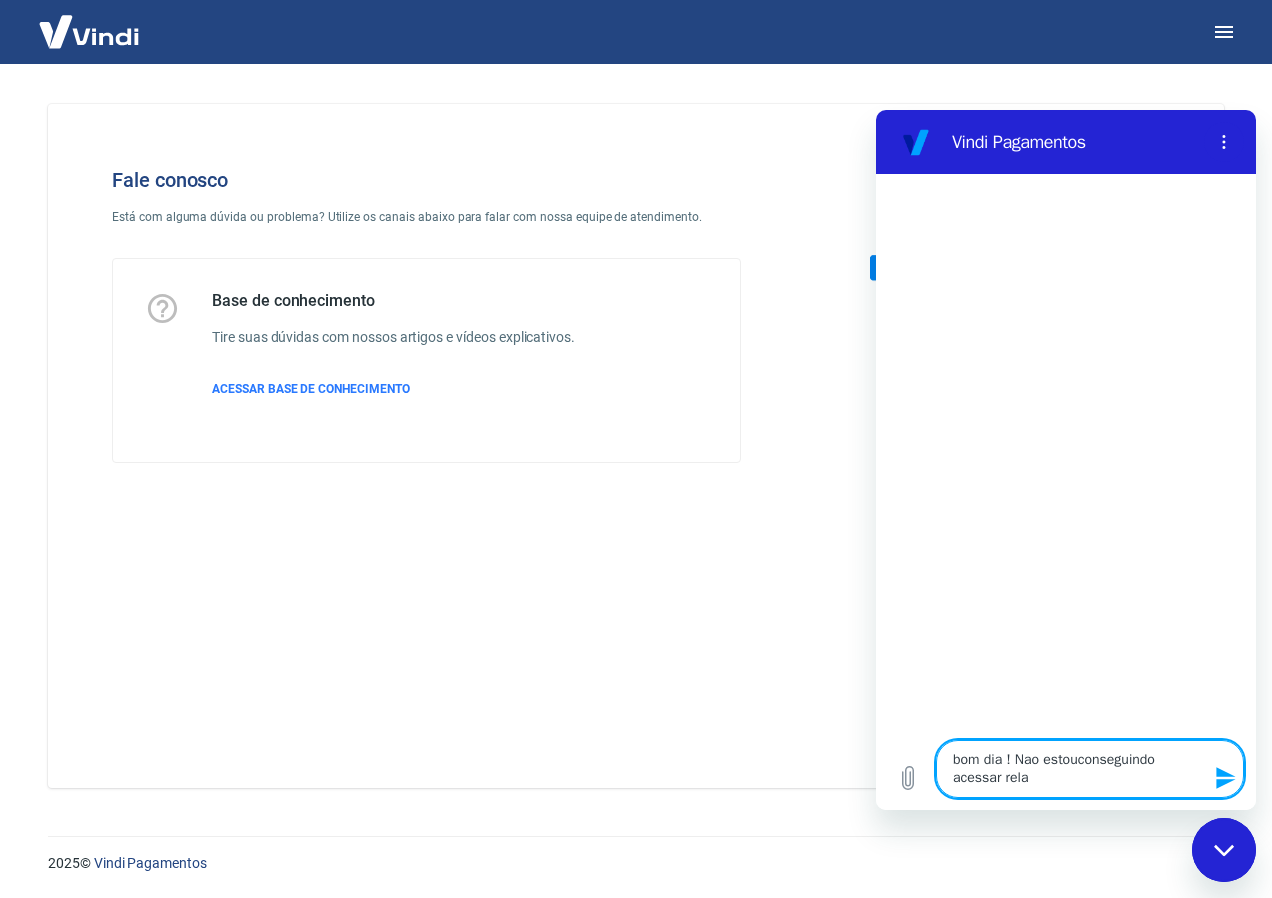 type on "bom dia ! Nao estou conseguindo acessar rela" 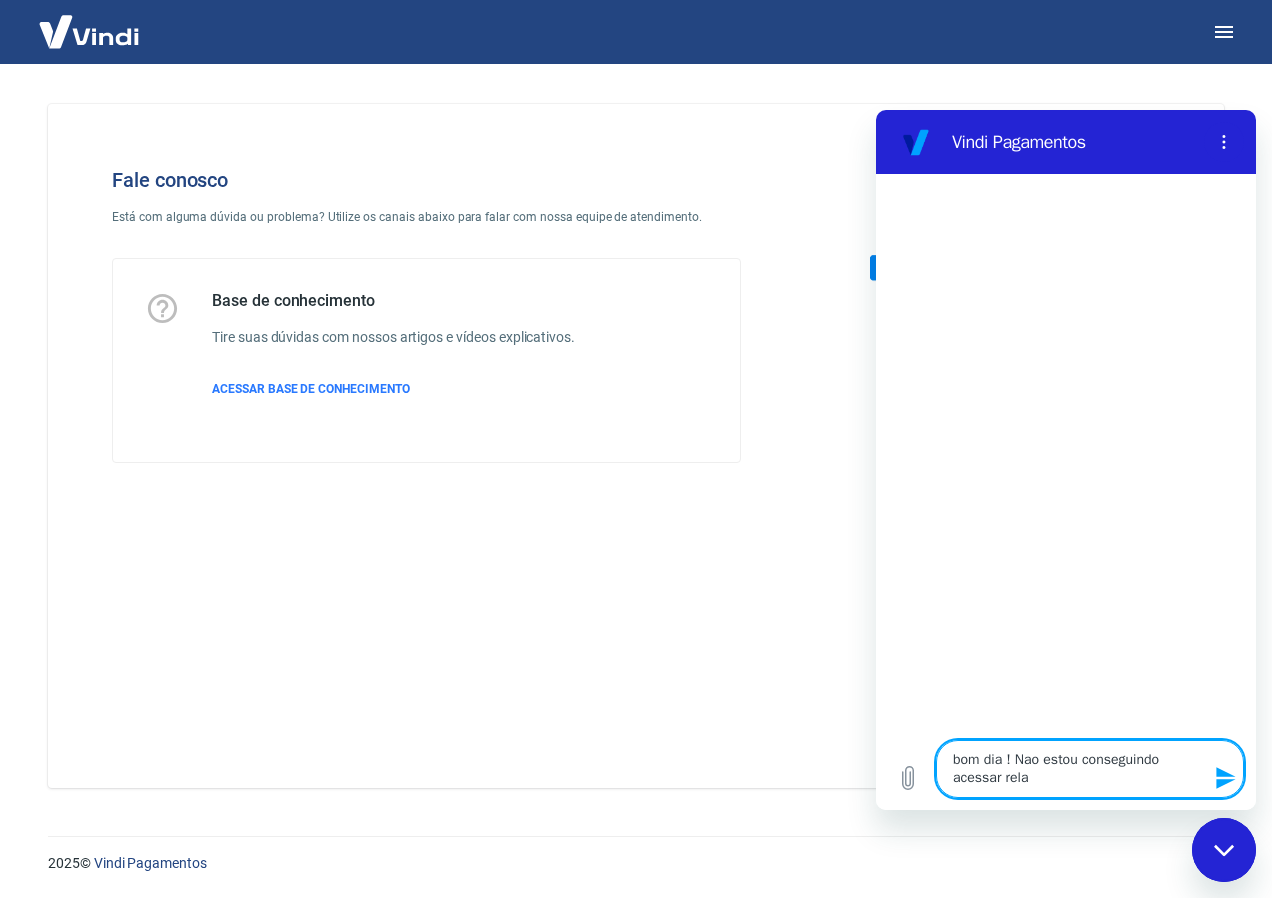 click on "bom dia ! Nao estou conseguindo acessar rela" at bounding box center [1090, 769] 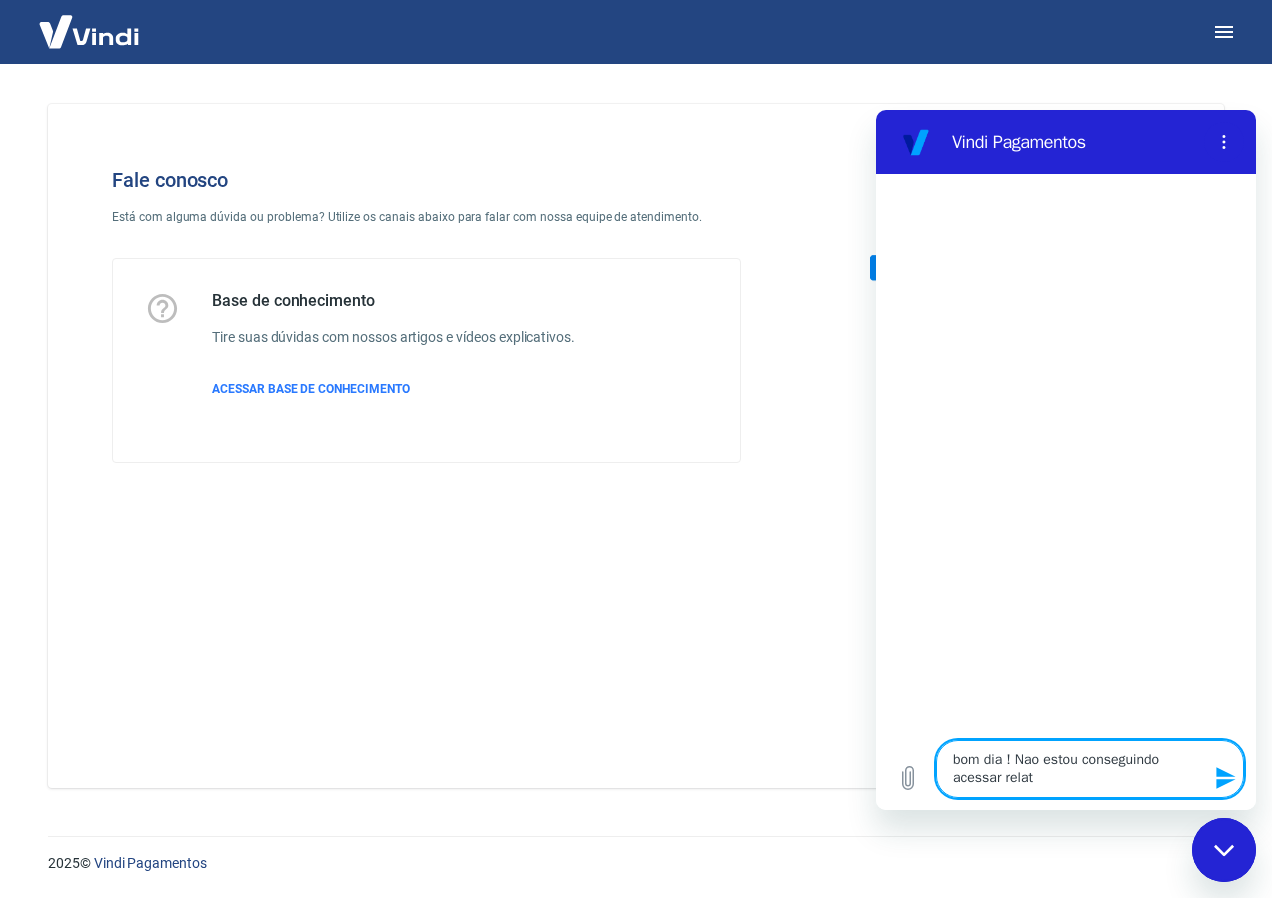 type on "bom dia ! Nao estou conseguindo acessar relato" 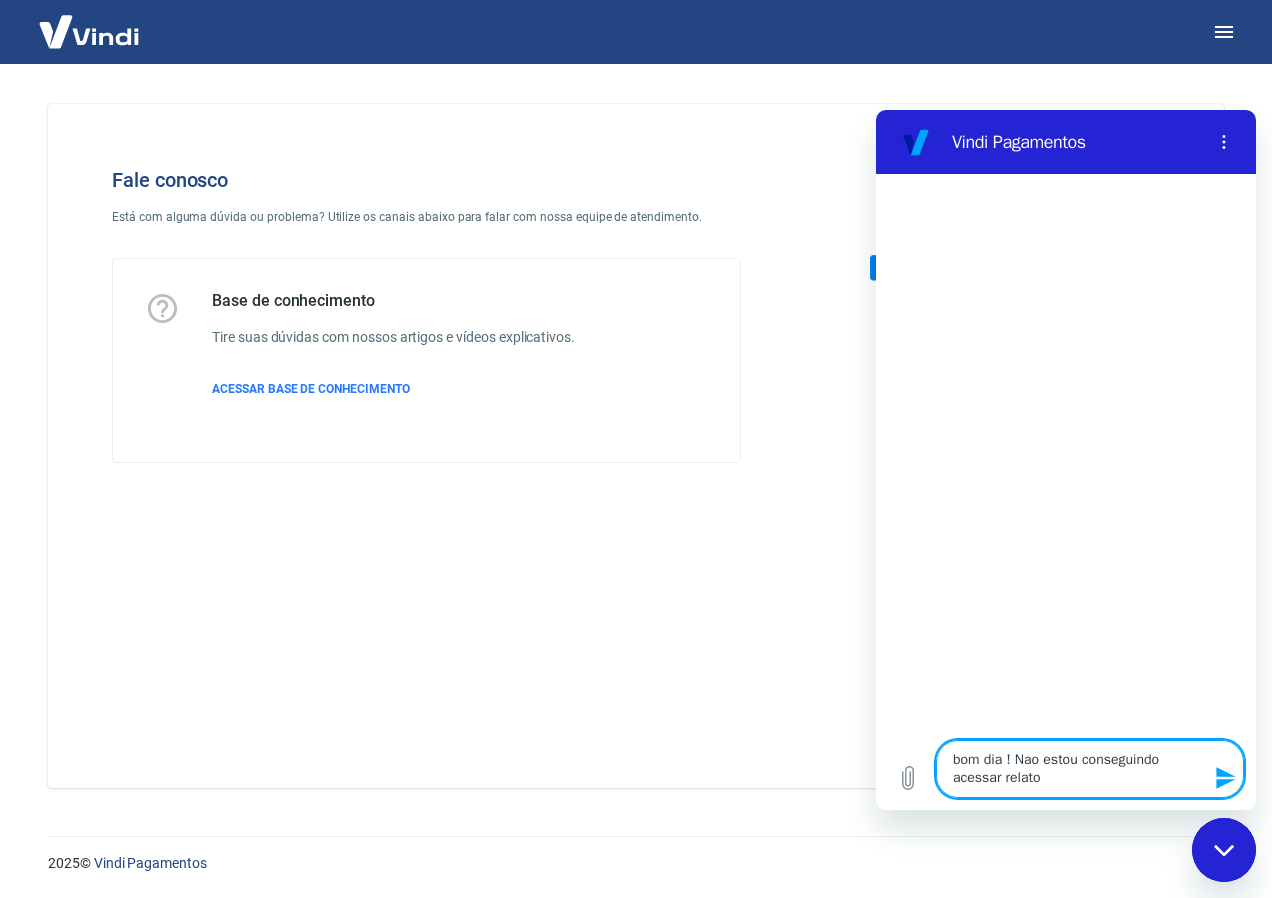 type on "bom dia ! Nao estou conseguindo acessar relator" 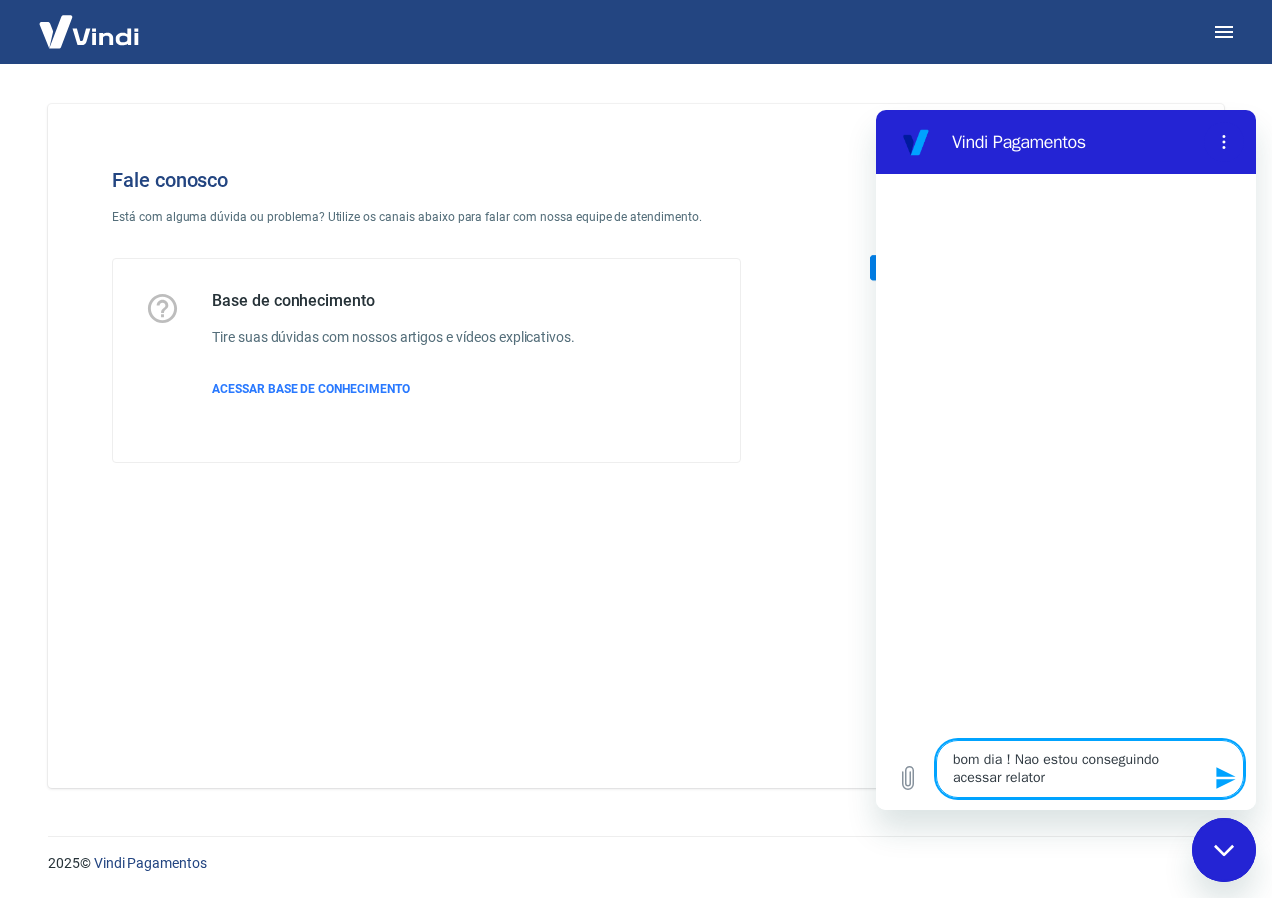 type on "bom dia ! Nao estou conseguindo acessar relatori" 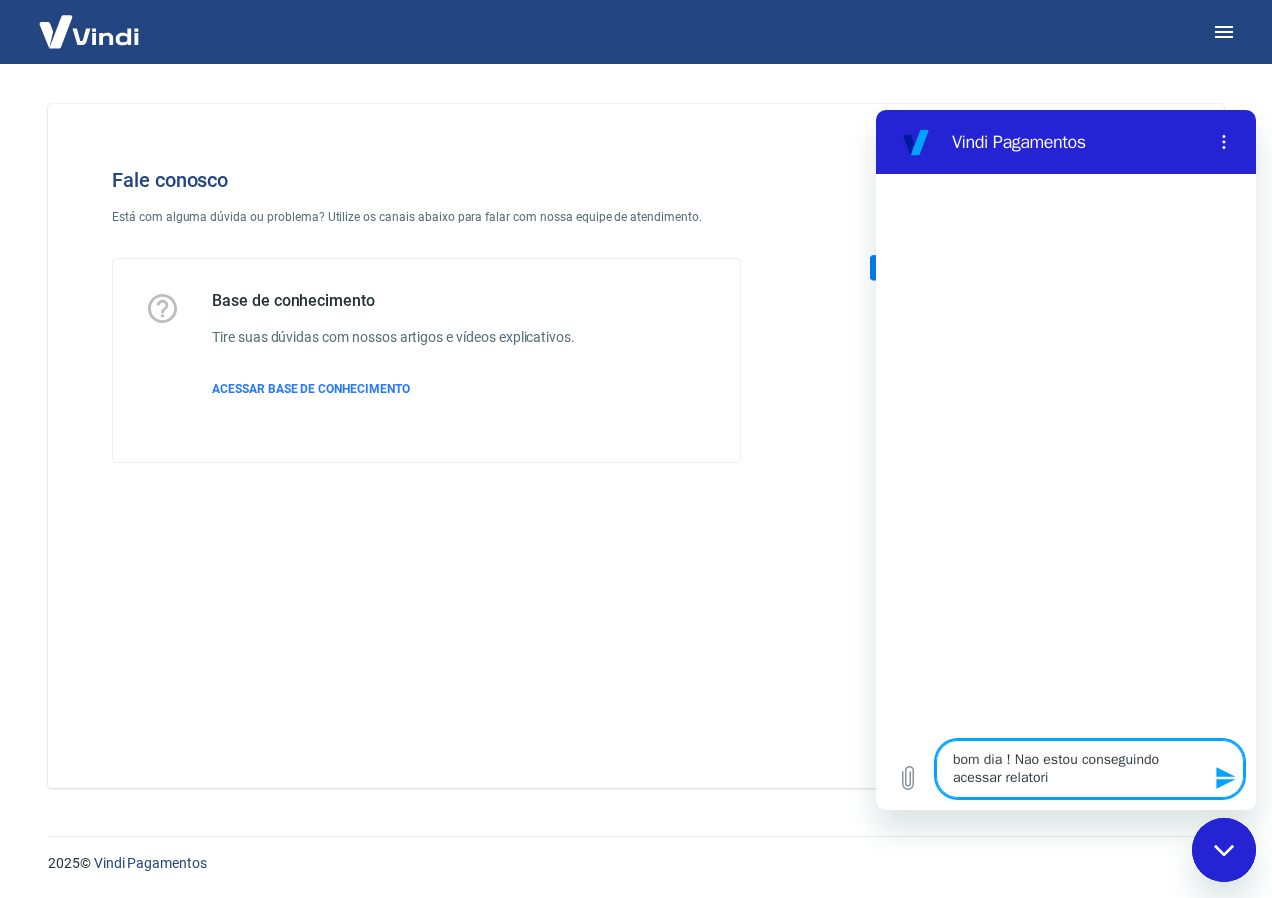 type on "bom dia ! Nao estou conseguindo acessar relatori" 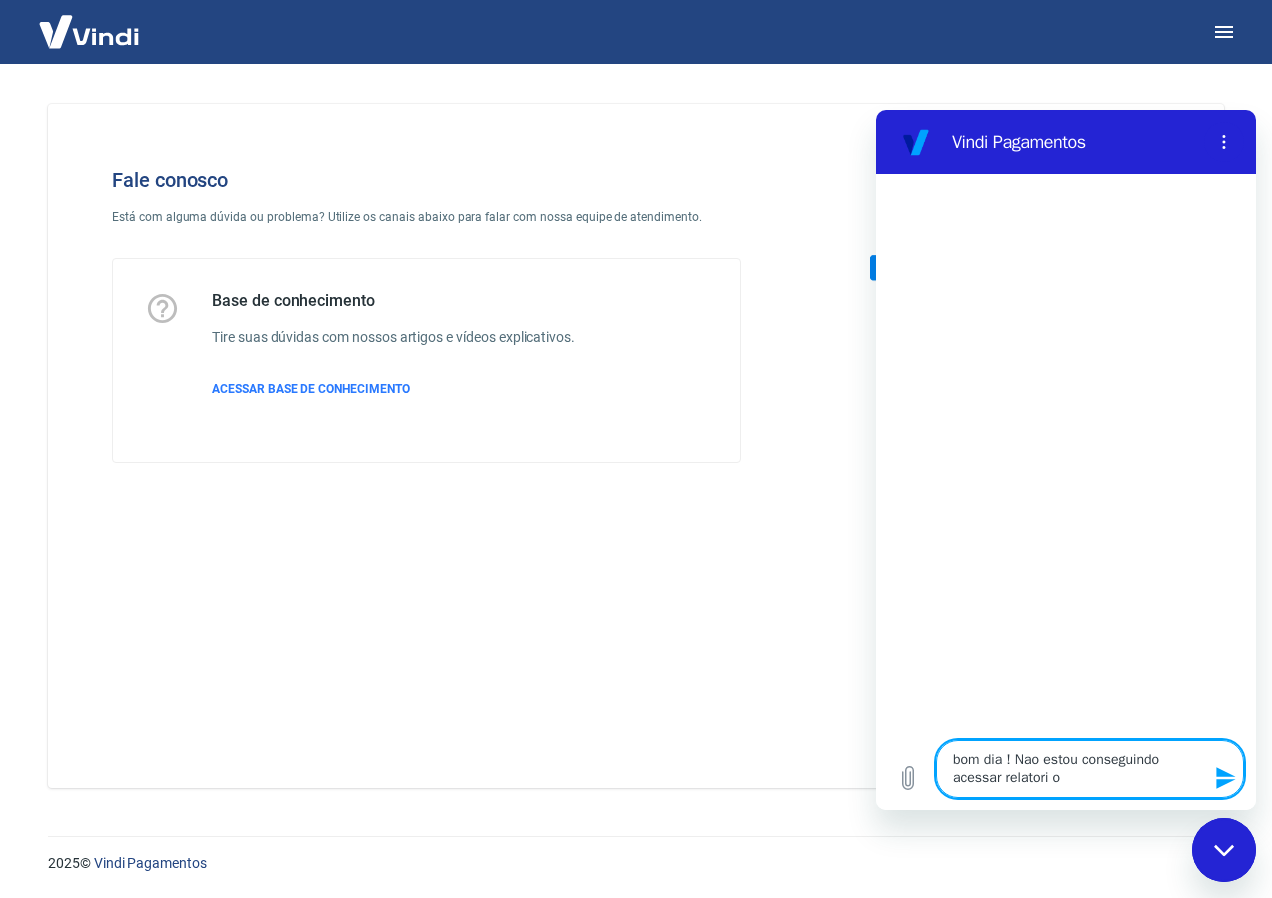 type on "bom dia ! Nao estou conseguindo acessar relatori od" 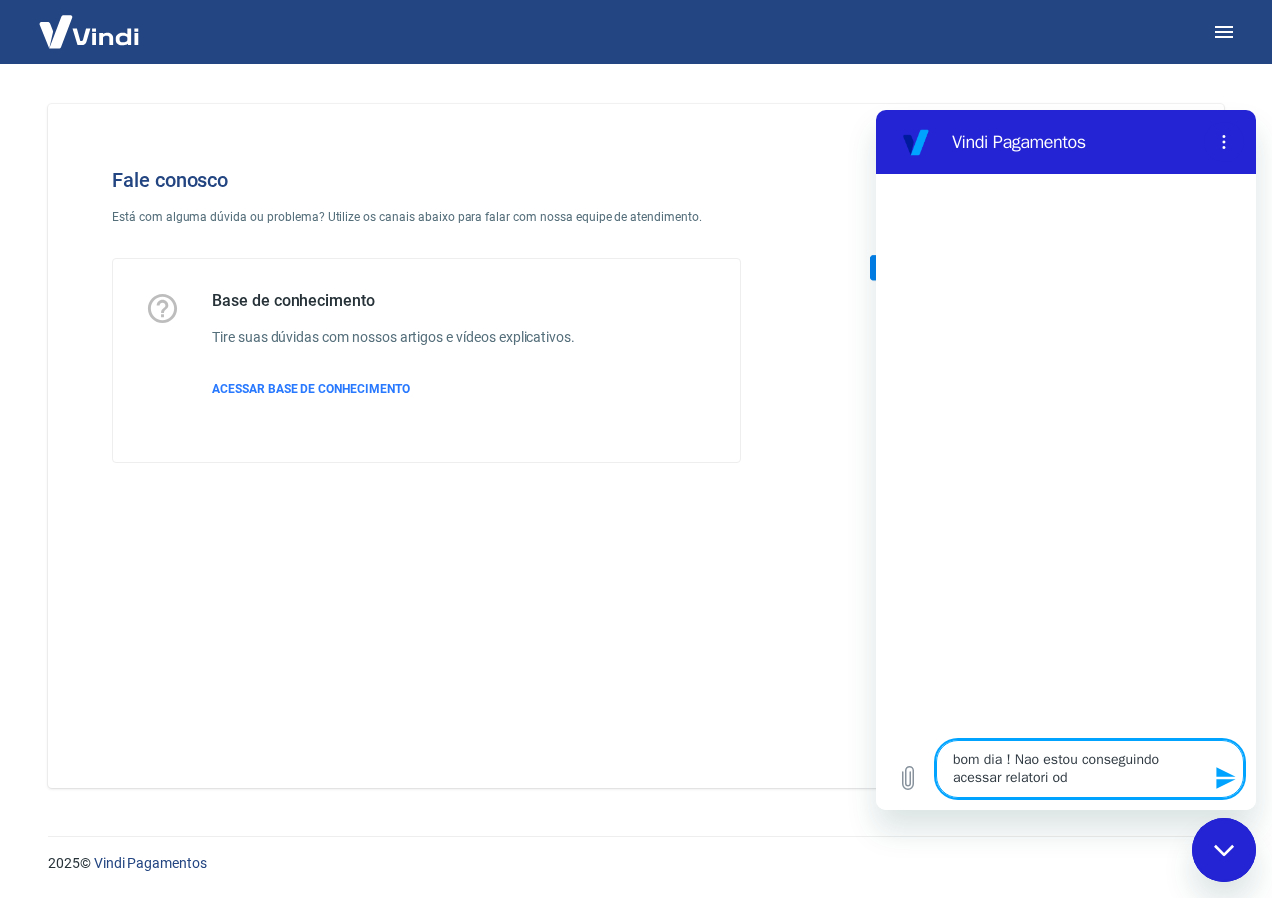 type on "bom dia ! Nao estou conseguindo acessar relatoriode" 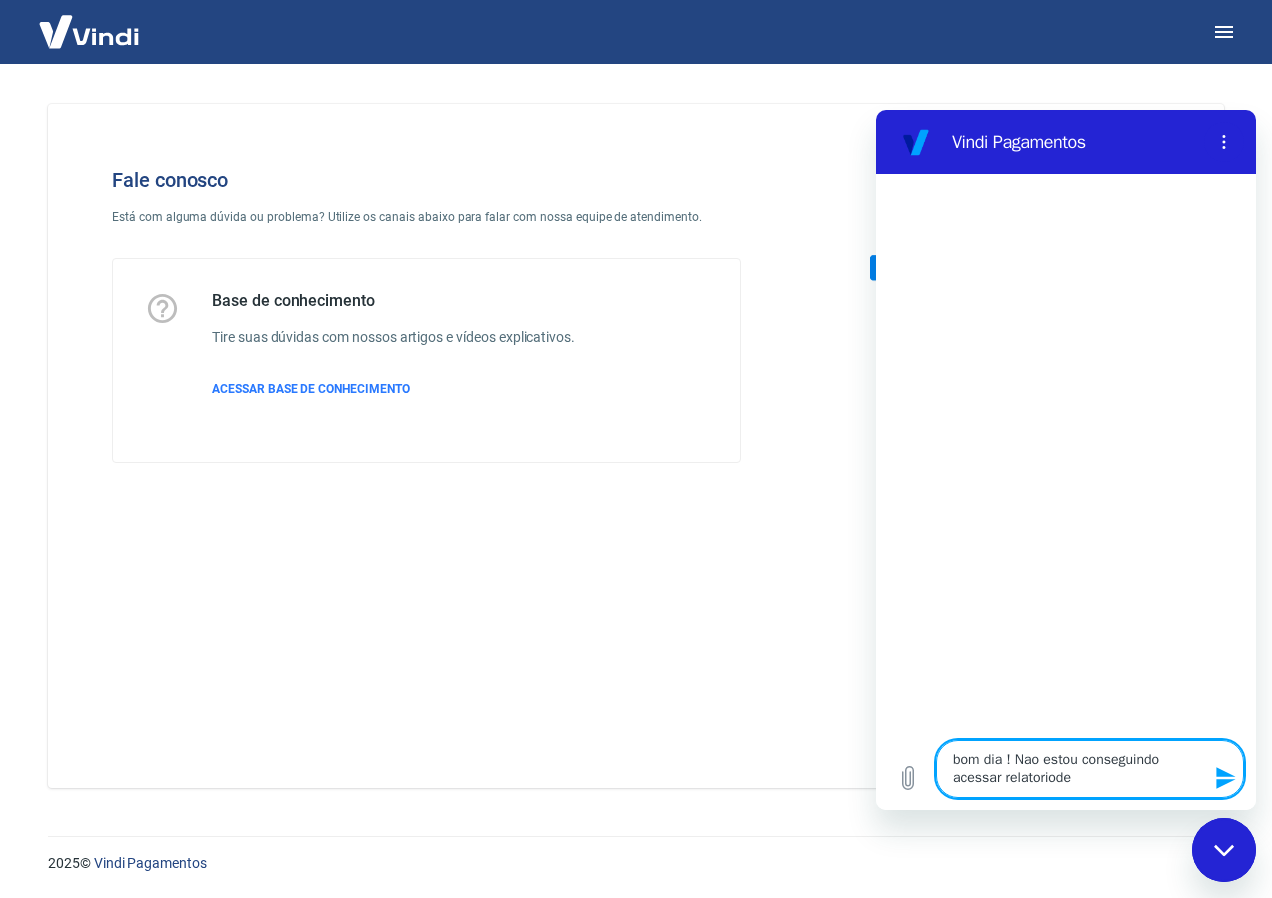 type on "bom dia ! Nao estou conseguindo acessar relatoriode" 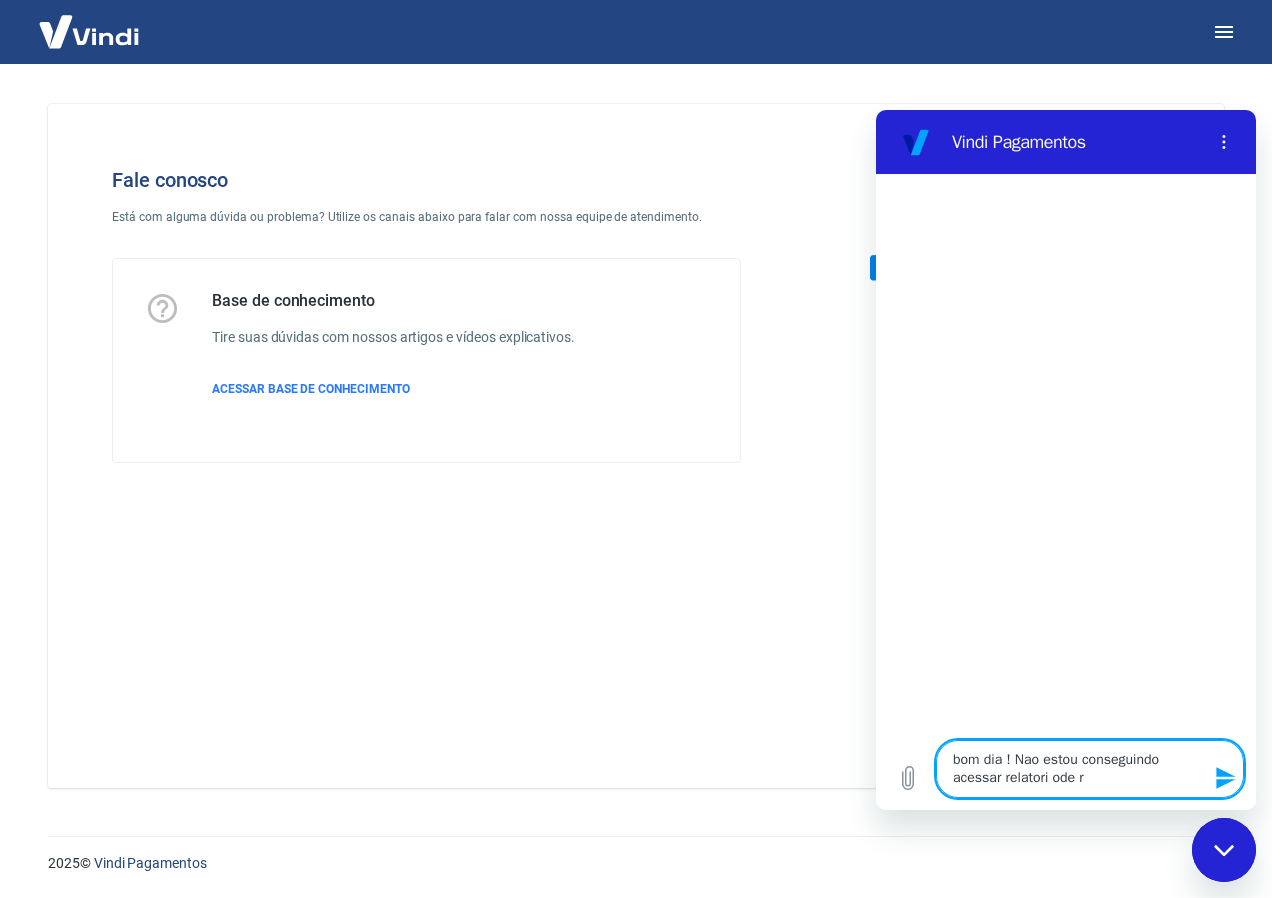 type on "bom dia ! Nao estou conseguindo acessar relatori ode re" 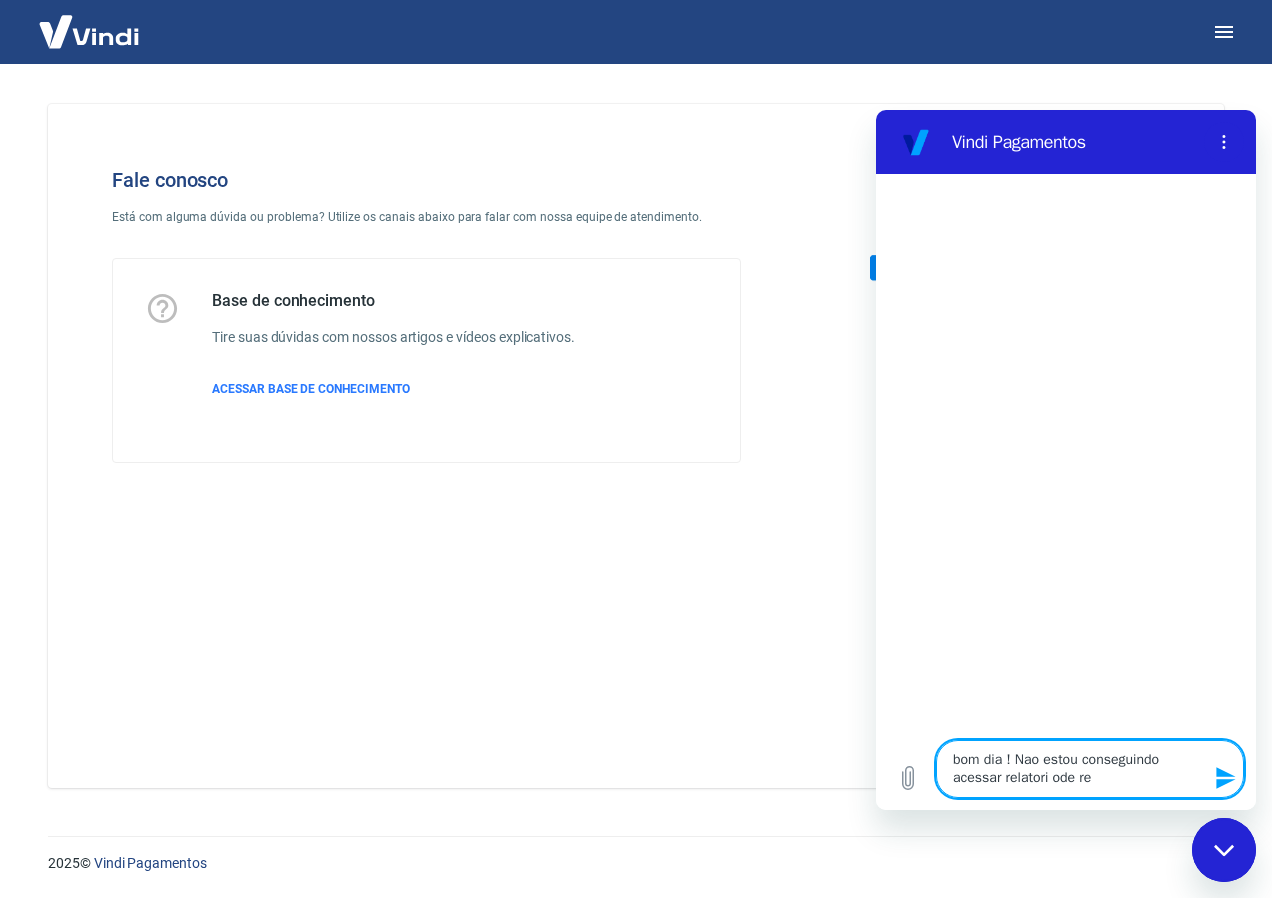 type on "bom dia ! Nao estou conseguindo acessar relatoriode rec" 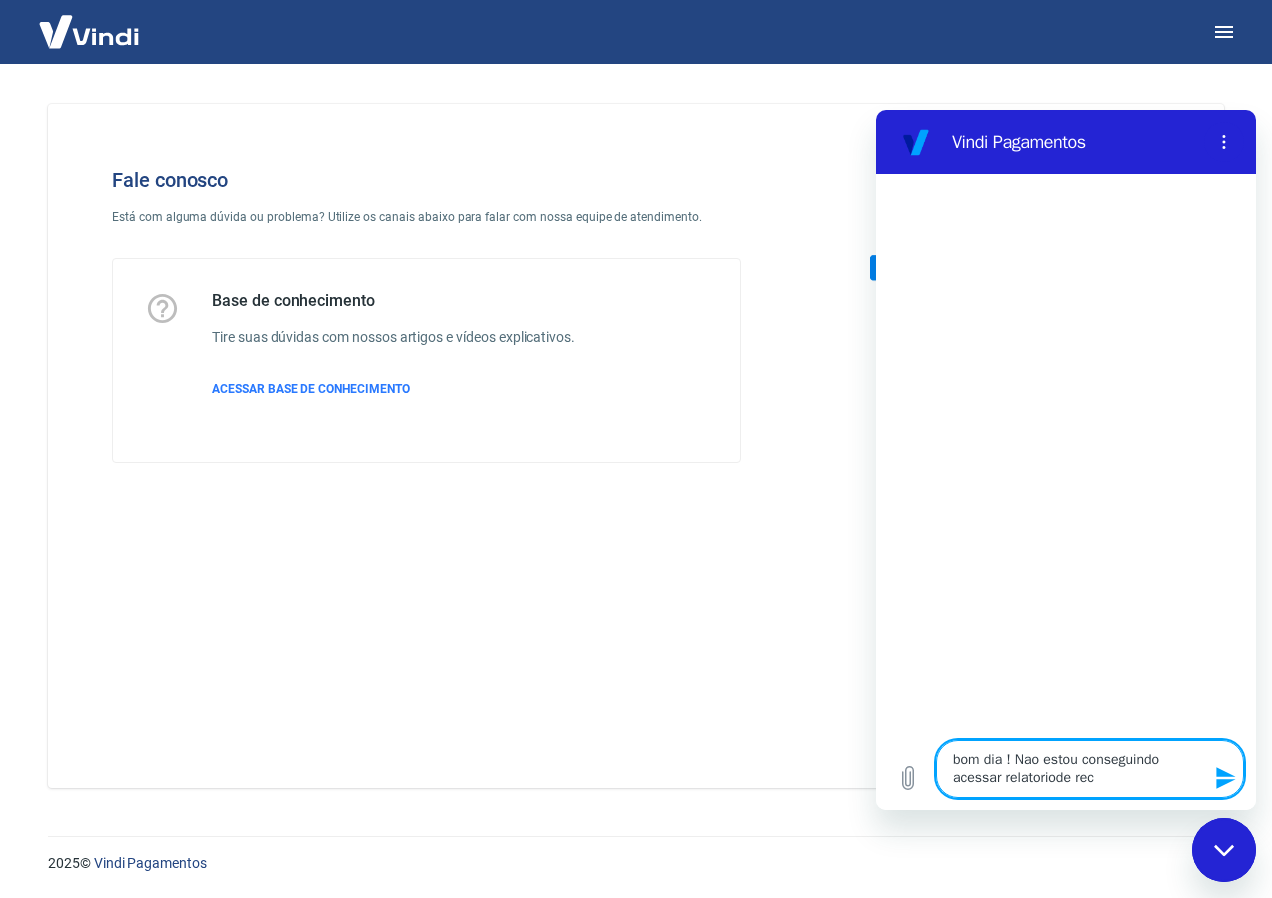 type on "bom dia ! Nao estou conseguindo acessar relatori ode rece" 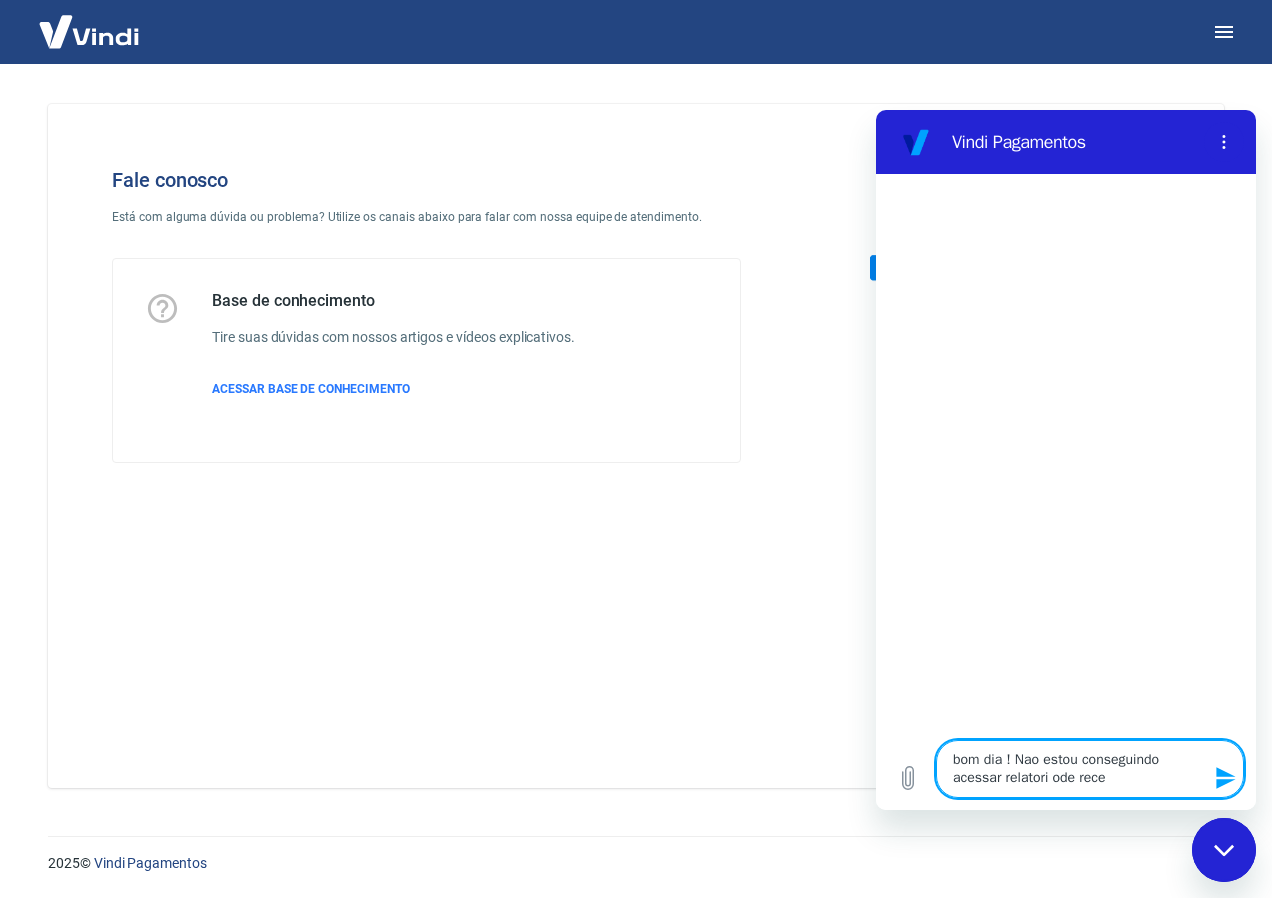 type on "bom dia ! Nao estou conseguindo acessar relatori ode receb" 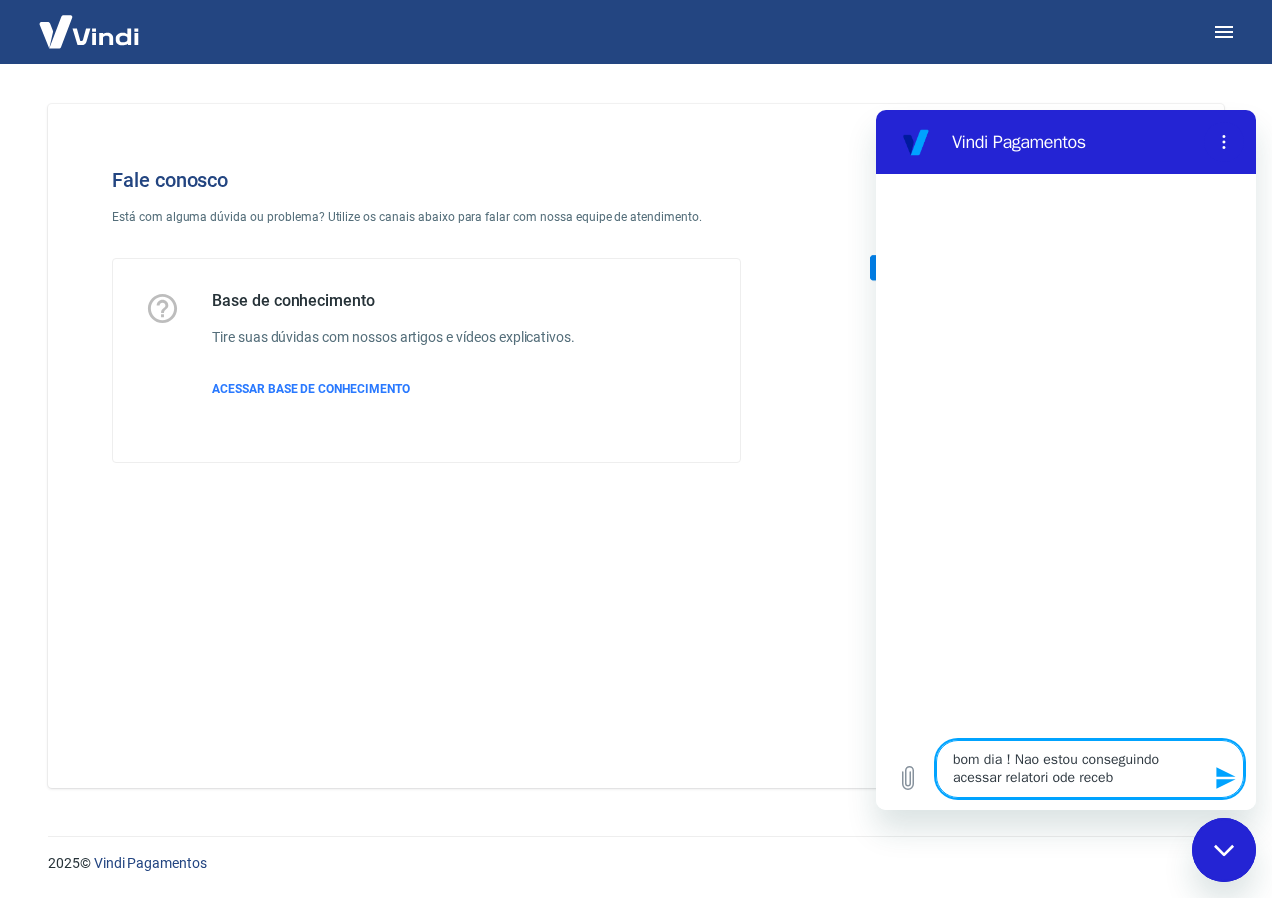 type on "bom dia ! Nao estou conseguindo acessar relatoriode recebi" 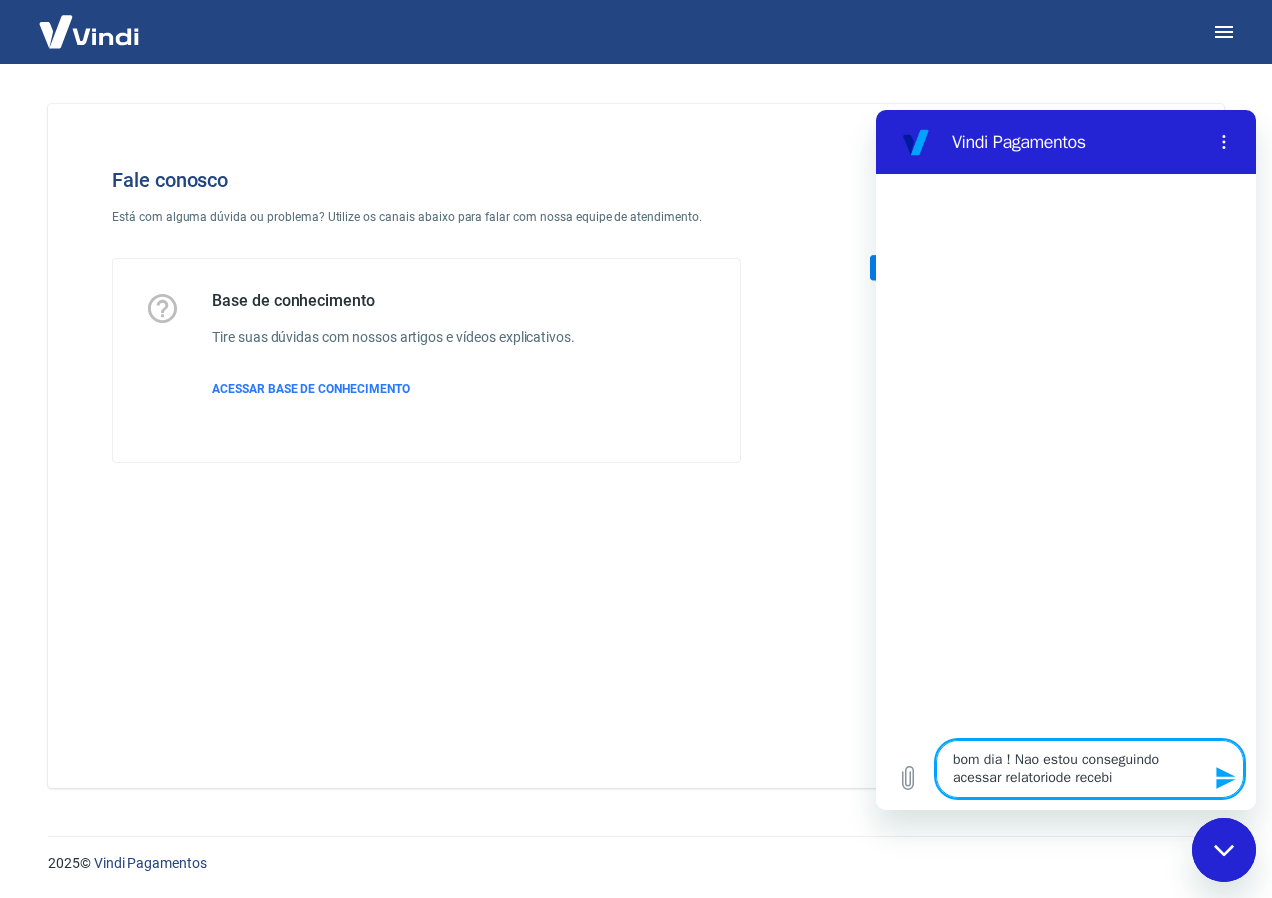 type on "bom dia ! Nao estou conseguindo acessar relatoriode recebiv" 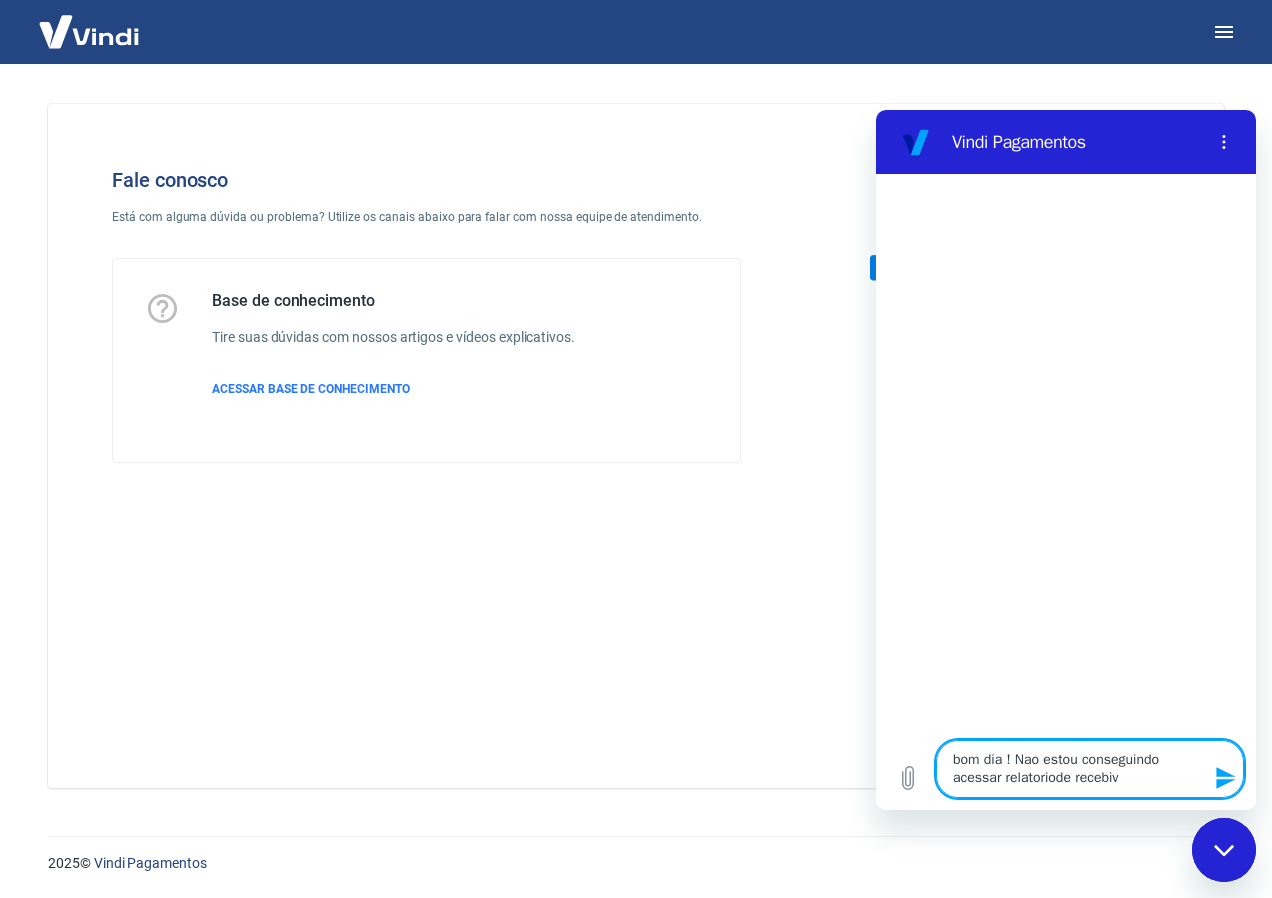 type on "bom dia ! Nao estou conseguindo acessar relatoriode recebive" 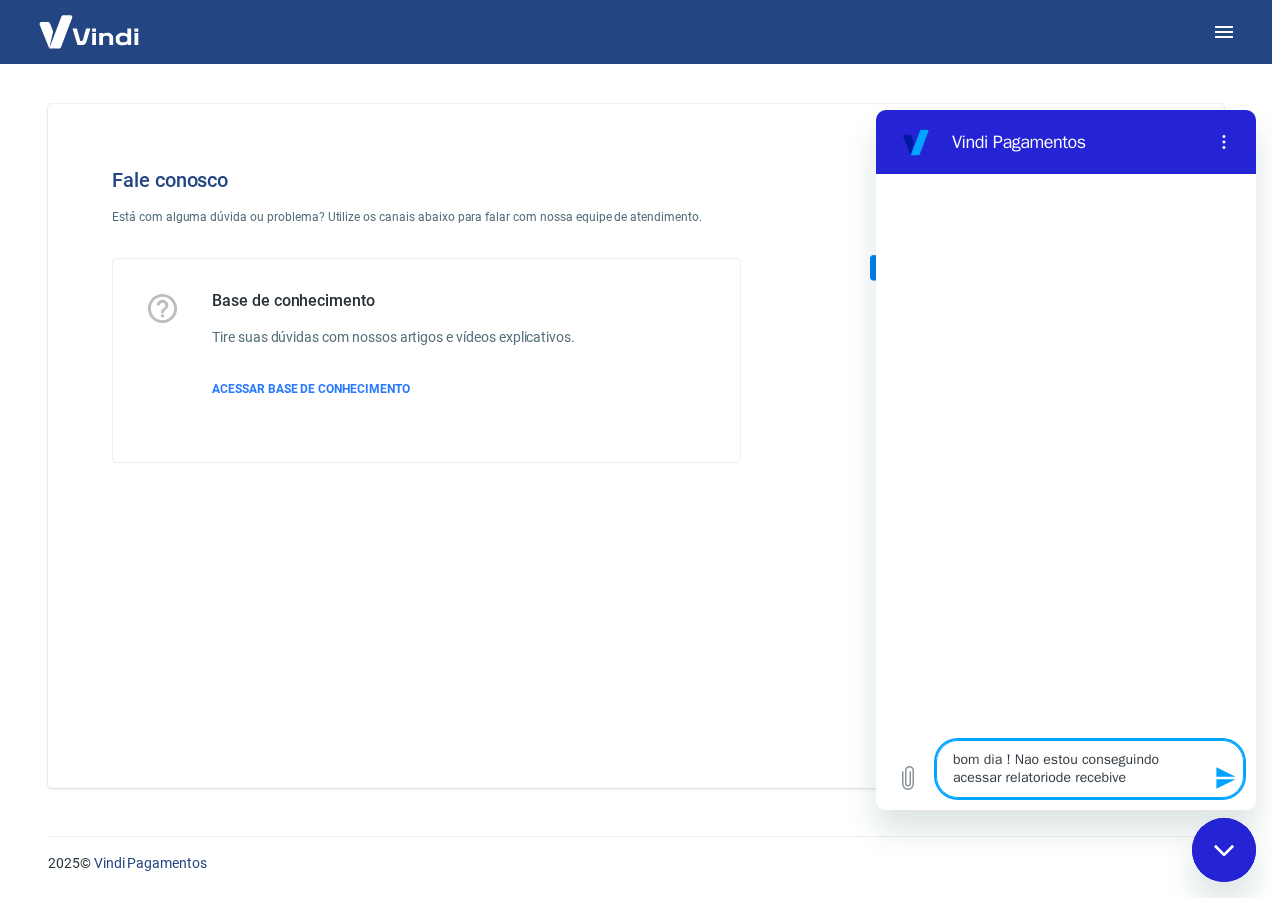 type on "bom dia ! Nao estou conseguindo acessar relatori ode recebivei" 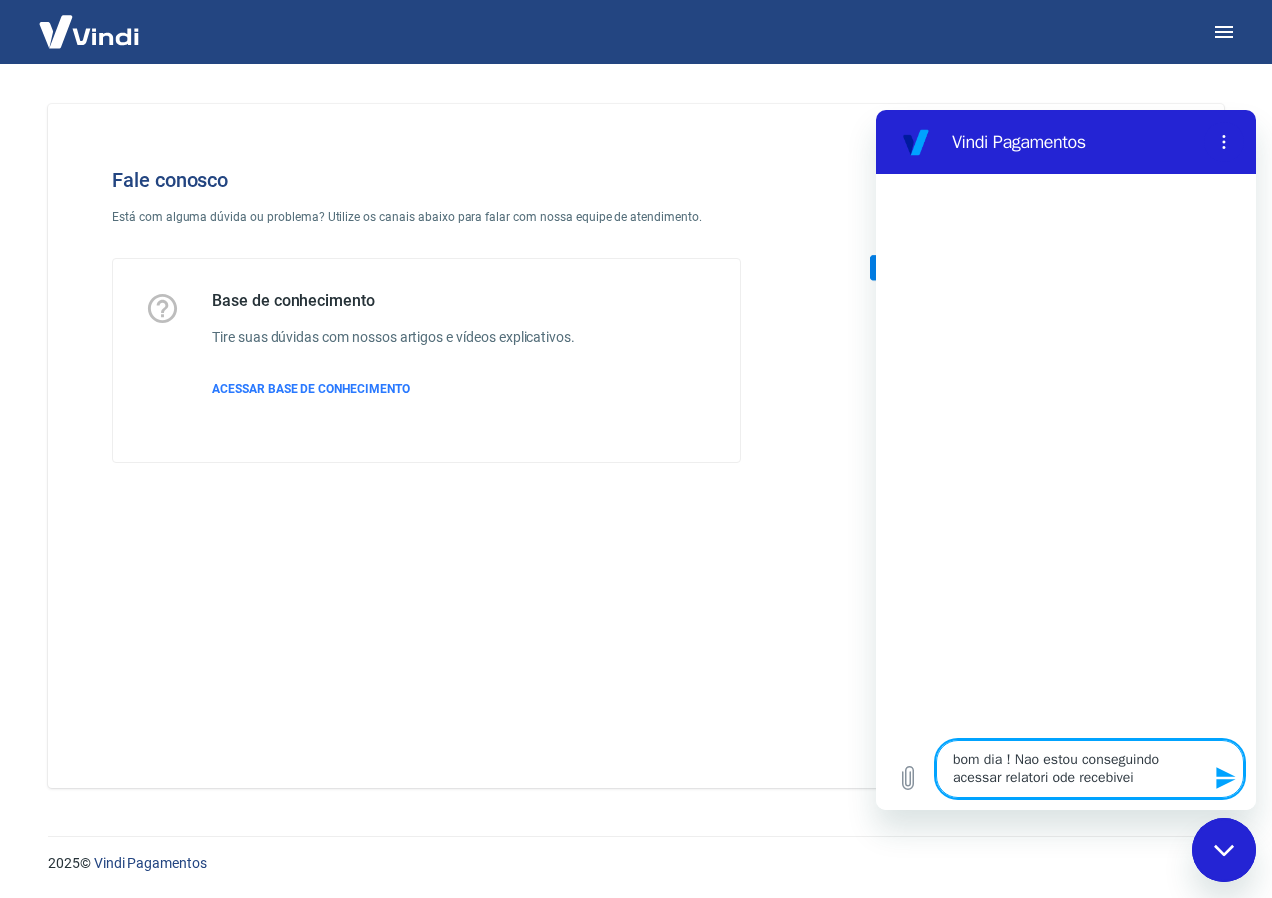 type on "bom dia ! Nao estou conseguindo acessar relatori ode recebiveis" 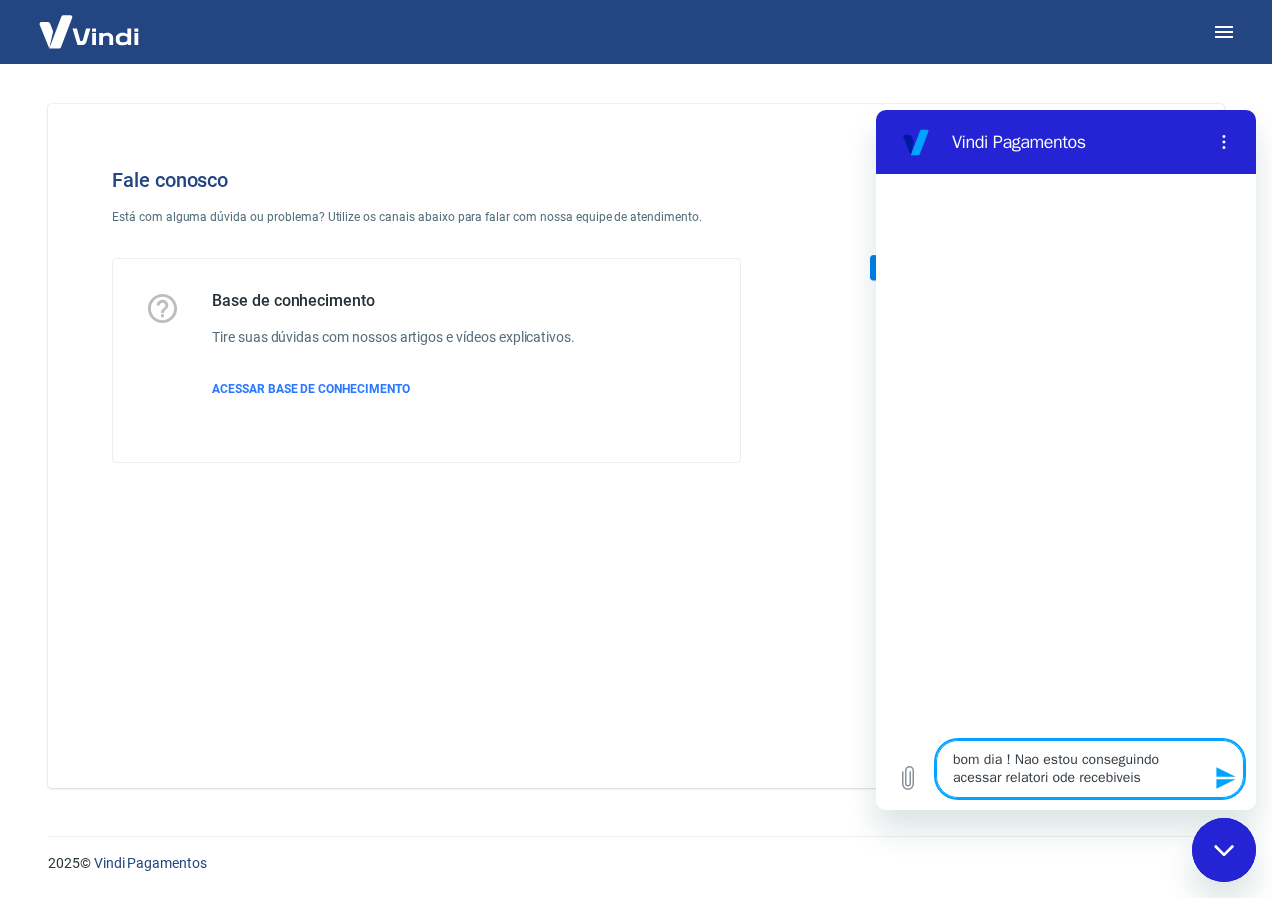 click on "bom dia ! Nao estou conseguindo acessar relatori ode recebiveis" at bounding box center [1090, 769] 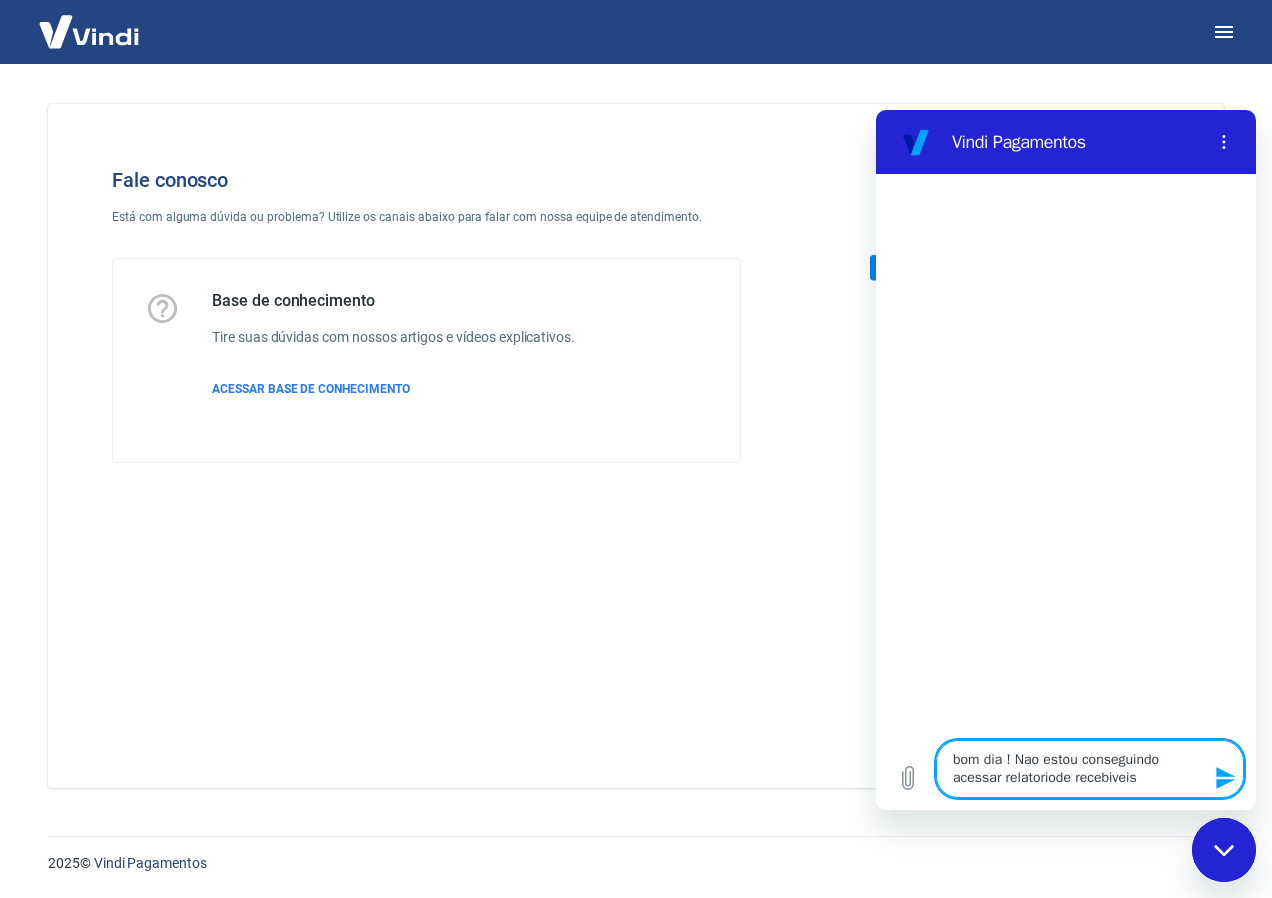 type on "bom dia ! Nao estou conseguindo acessar relatorio de recebiveis" 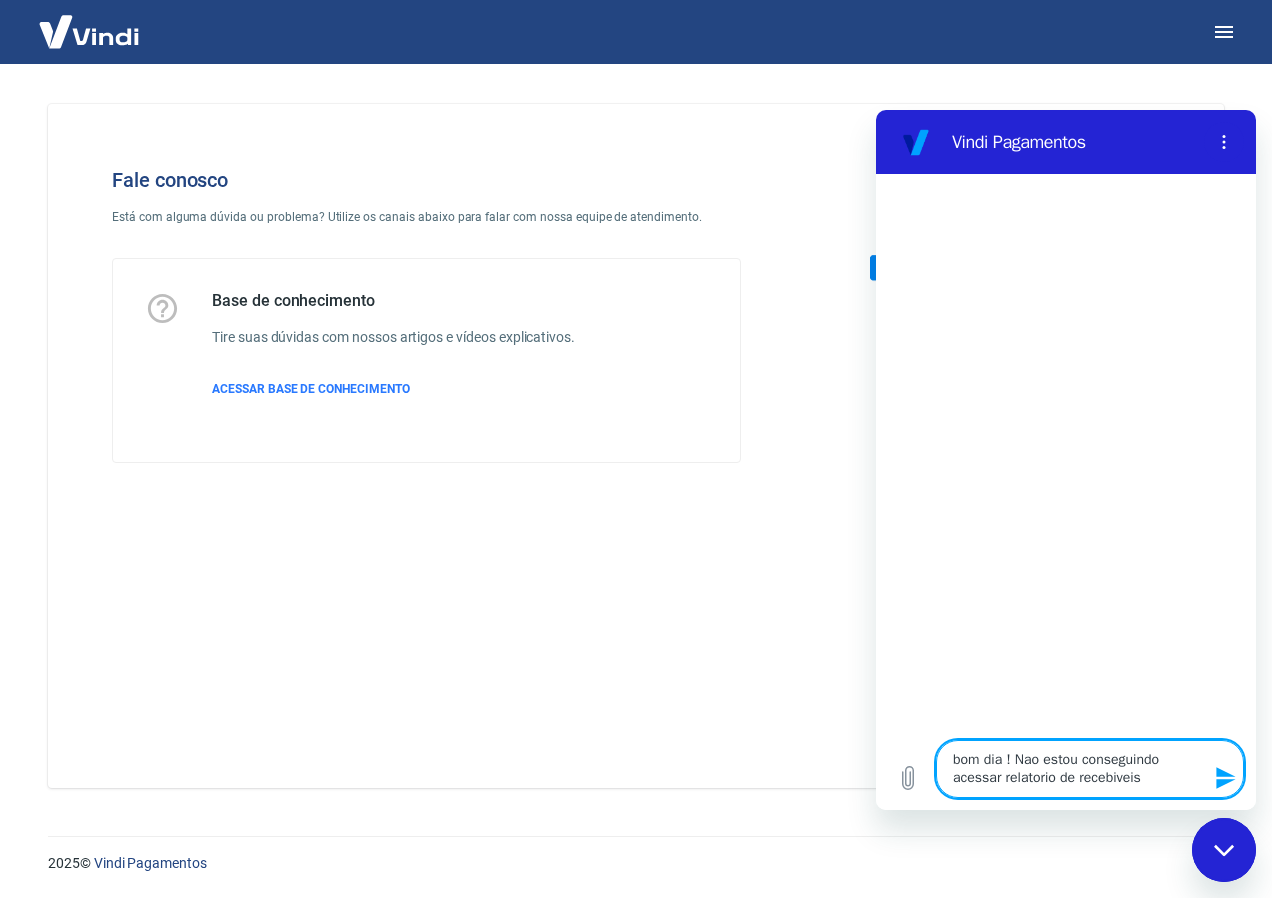 type 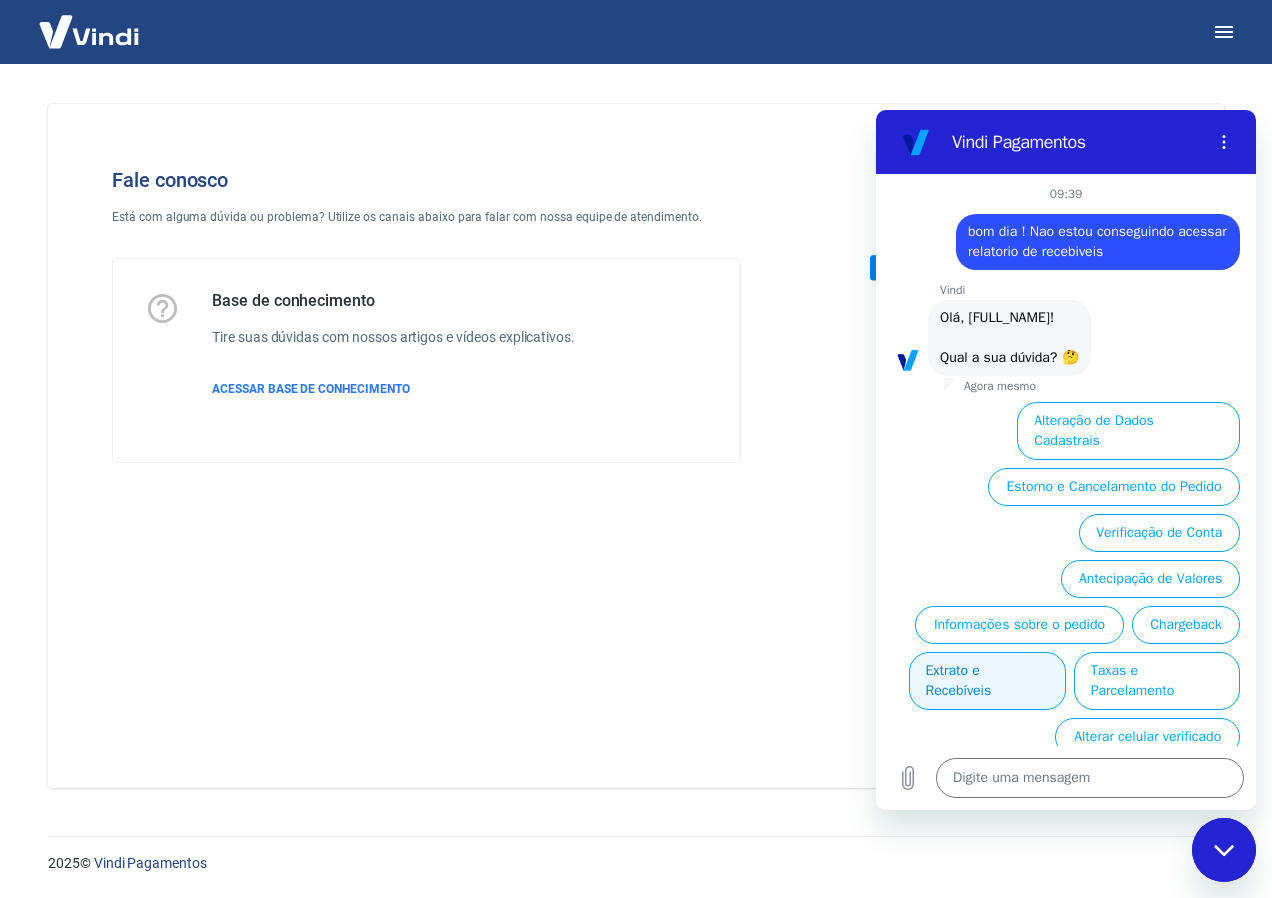 click on "Extrato e Recebíveis" at bounding box center [987, 681] 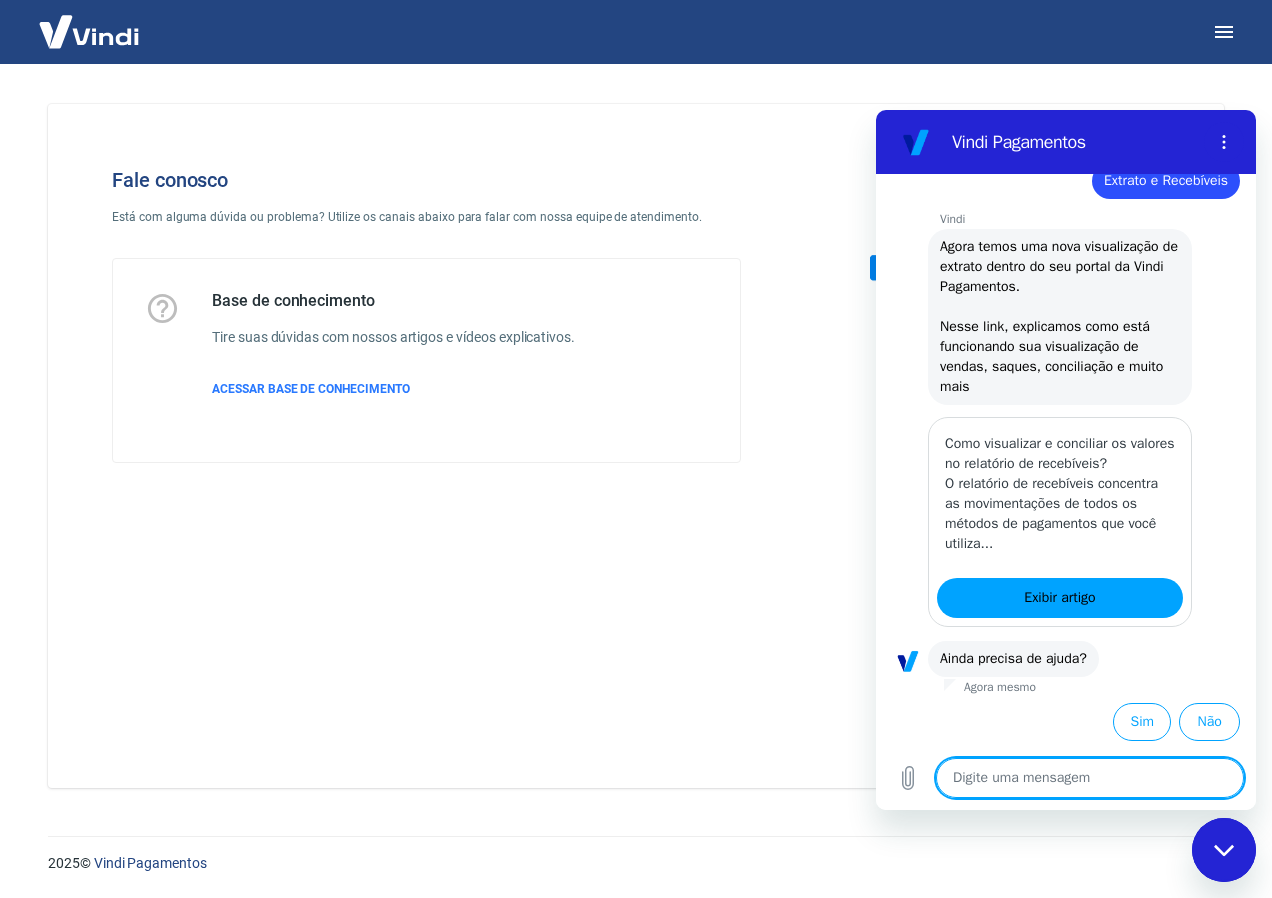 scroll, scrollTop: 245, scrollLeft: 0, axis: vertical 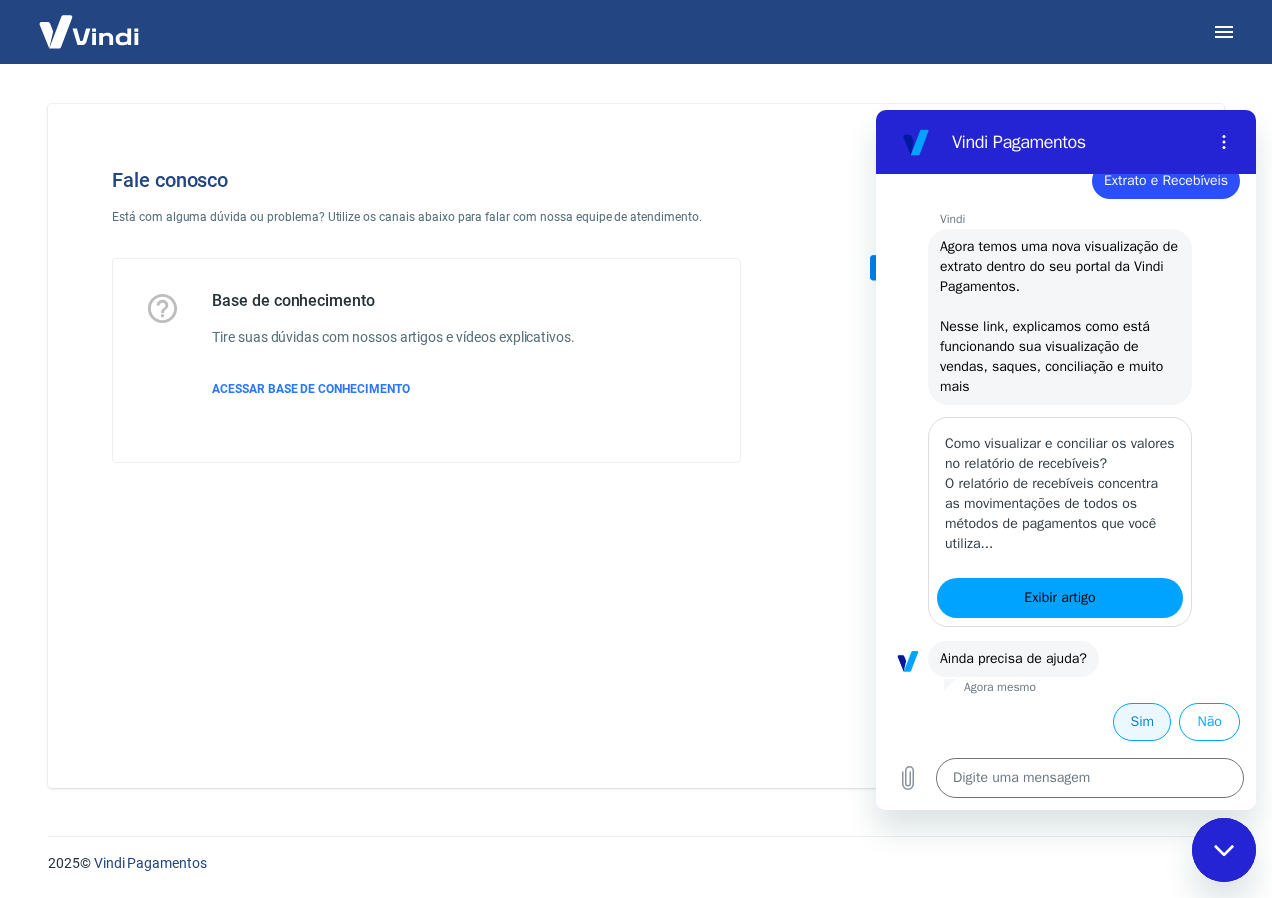click on "Sim" at bounding box center [1142, 722] 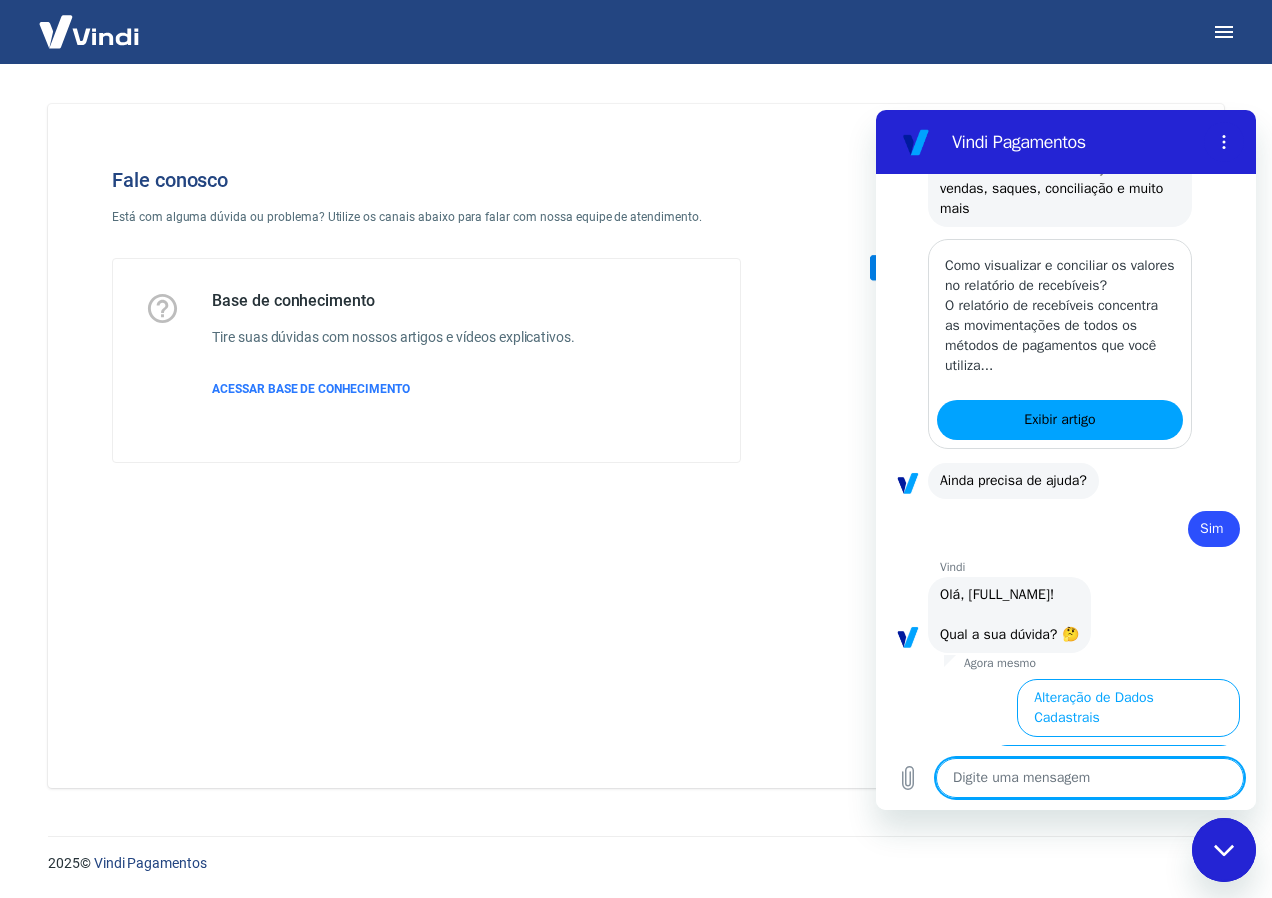 scroll, scrollTop: 721, scrollLeft: 0, axis: vertical 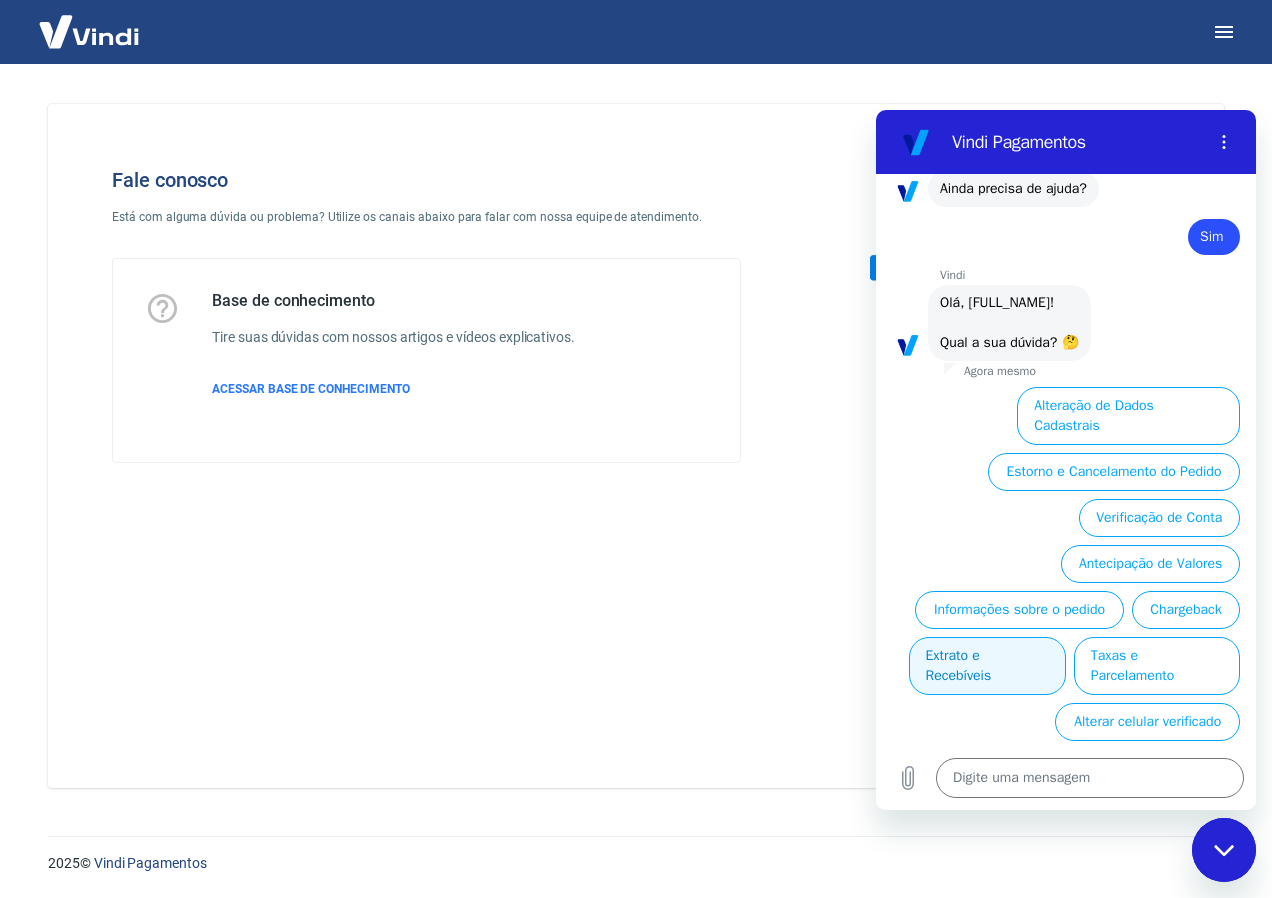 click on "Extrato e Recebíveis" at bounding box center [987, 666] 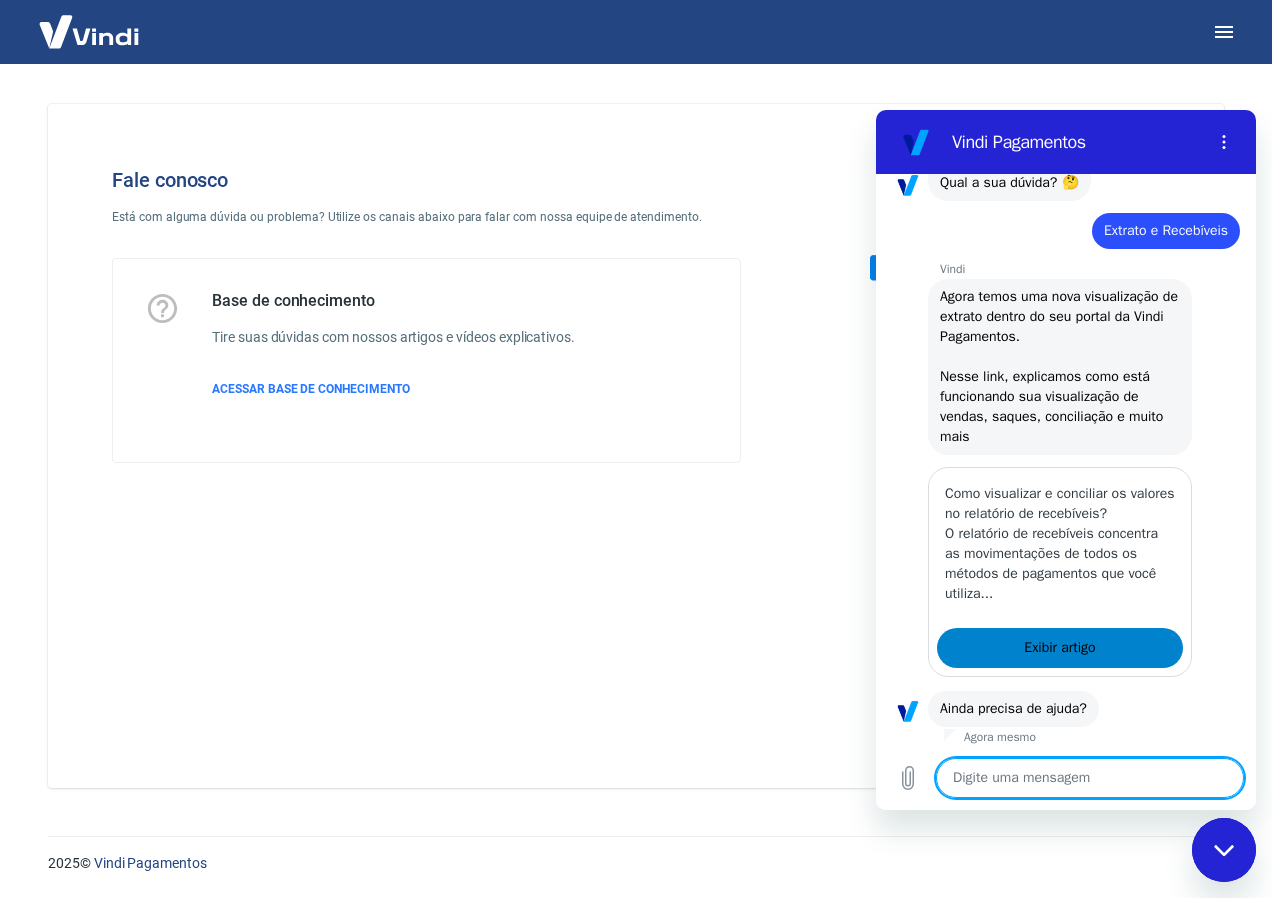 scroll, scrollTop: 945, scrollLeft: 0, axis: vertical 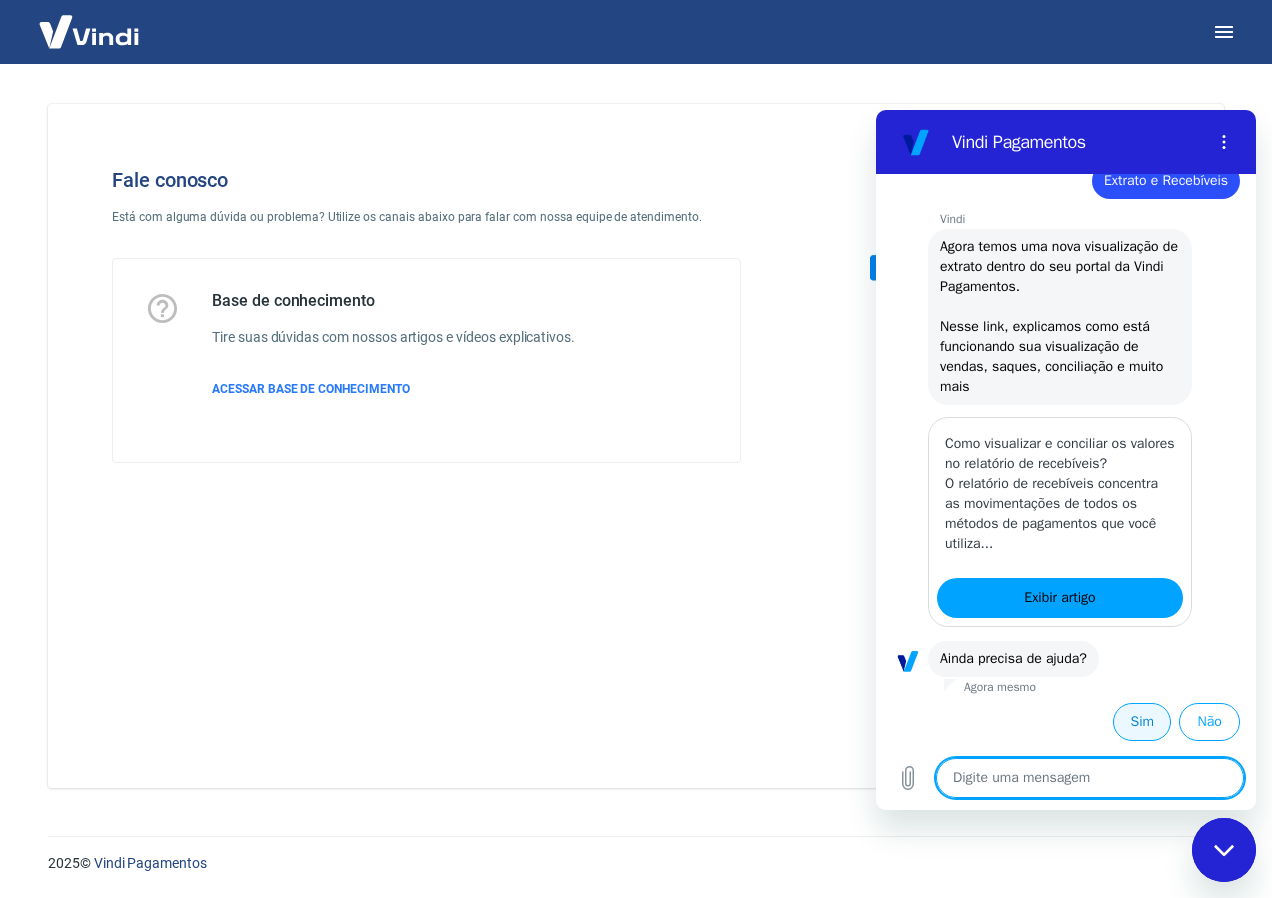 click on "Sim" at bounding box center (1142, 722) 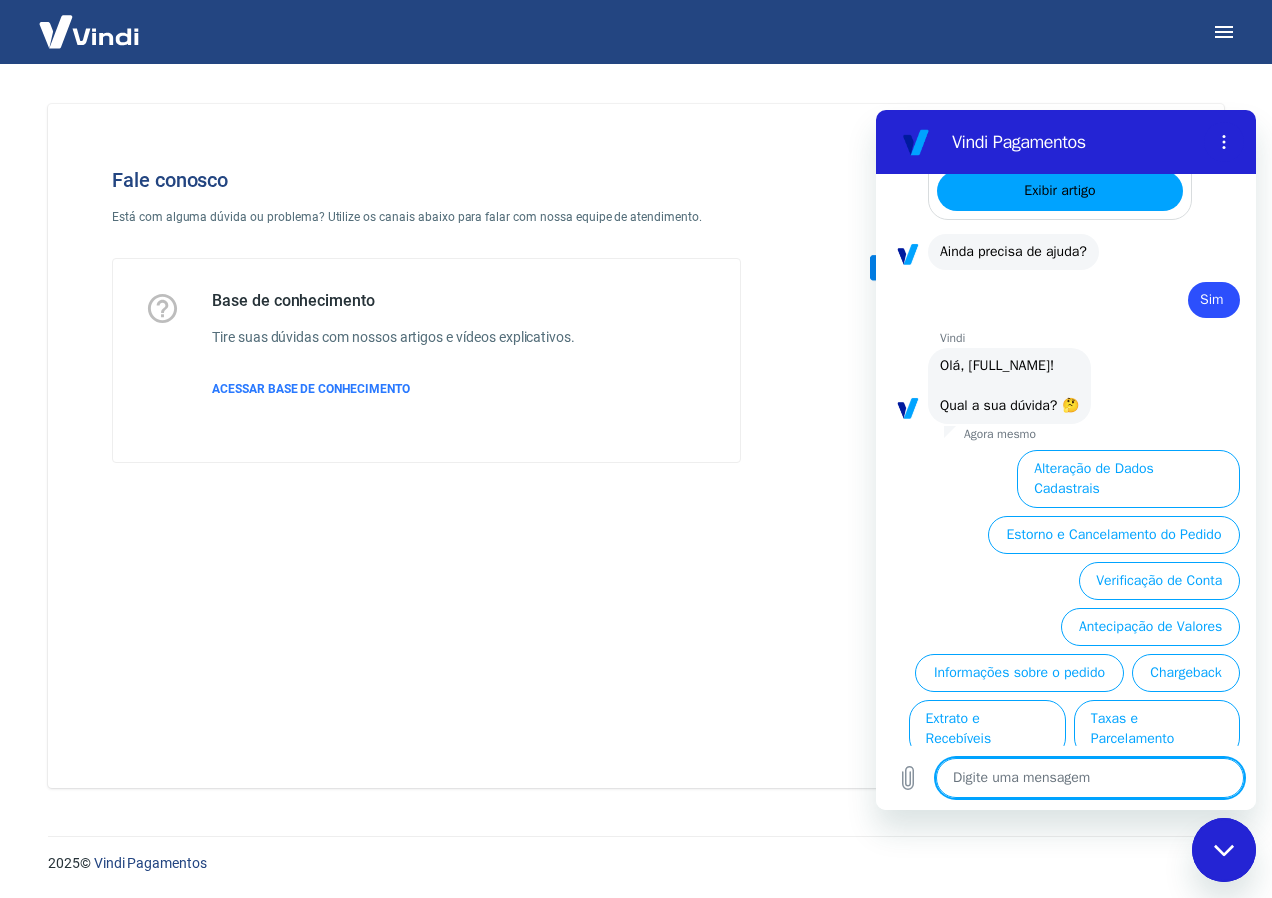 scroll, scrollTop: 1421, scrollLeft: 0, axis: vertical 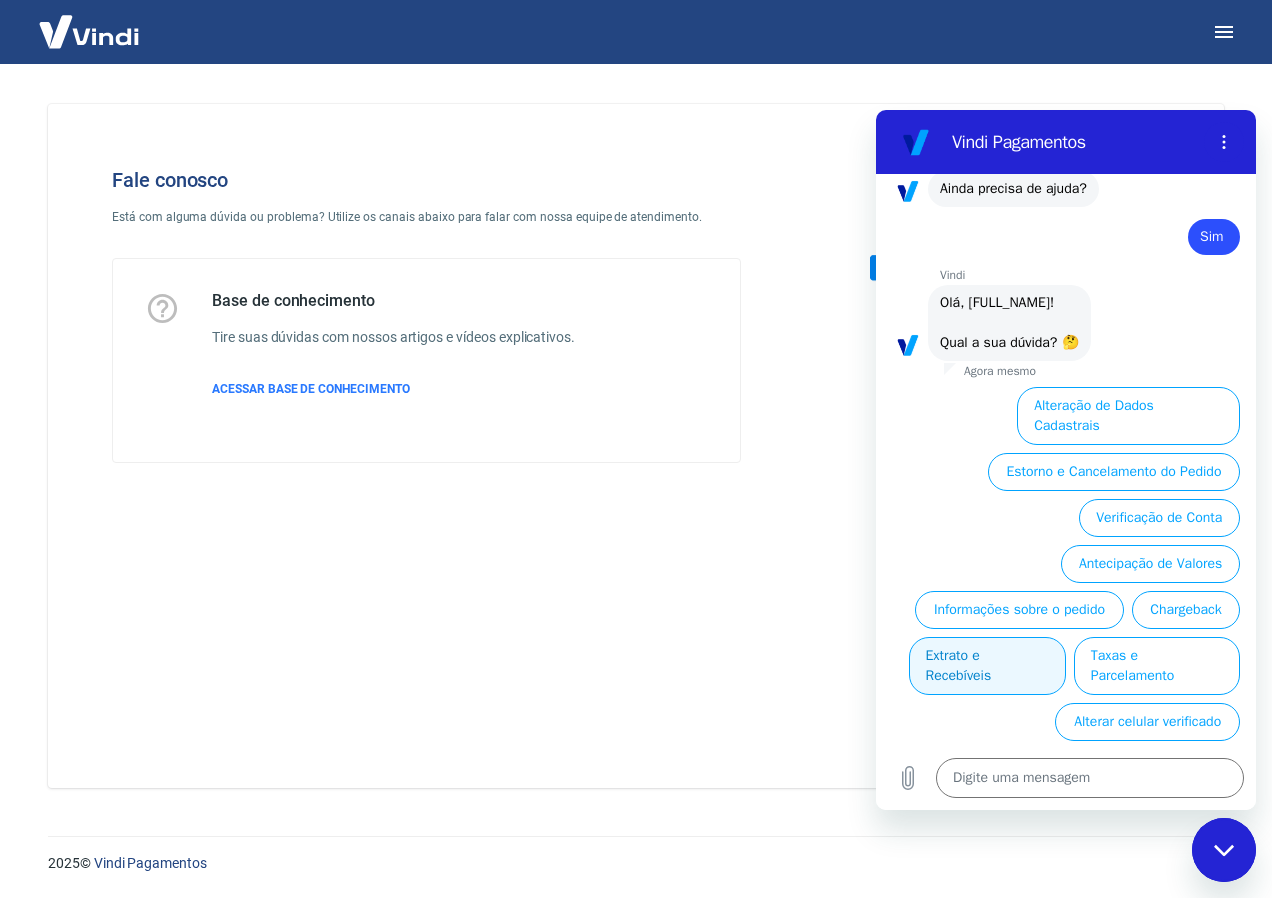 click on "Extrato e Recebíveis" at bounding box center (987, 666) 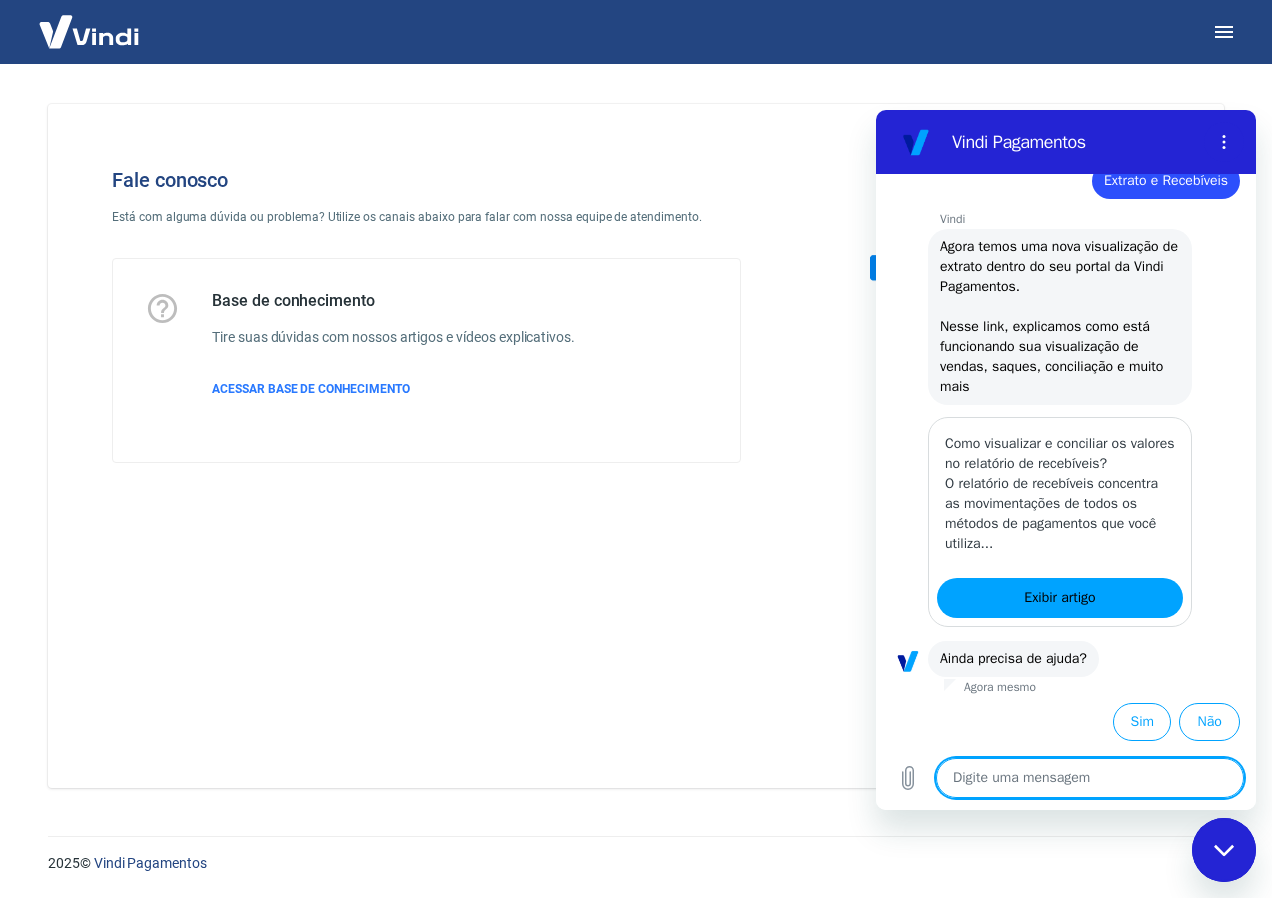 scroll, scrollTop: 1645, scrollLeft: 0, axis: vertical 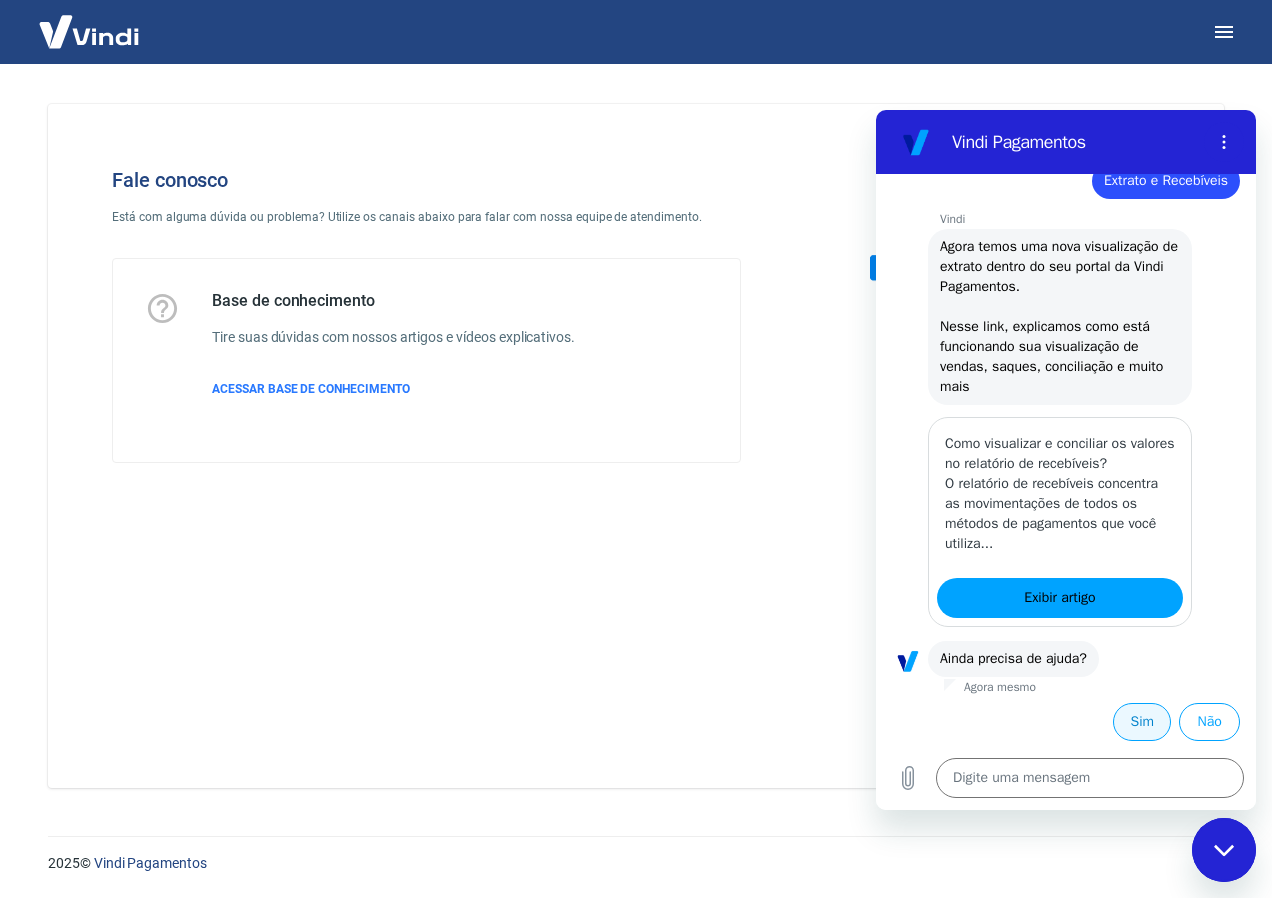 click on "Sim" at bounding box center (1142, 722) 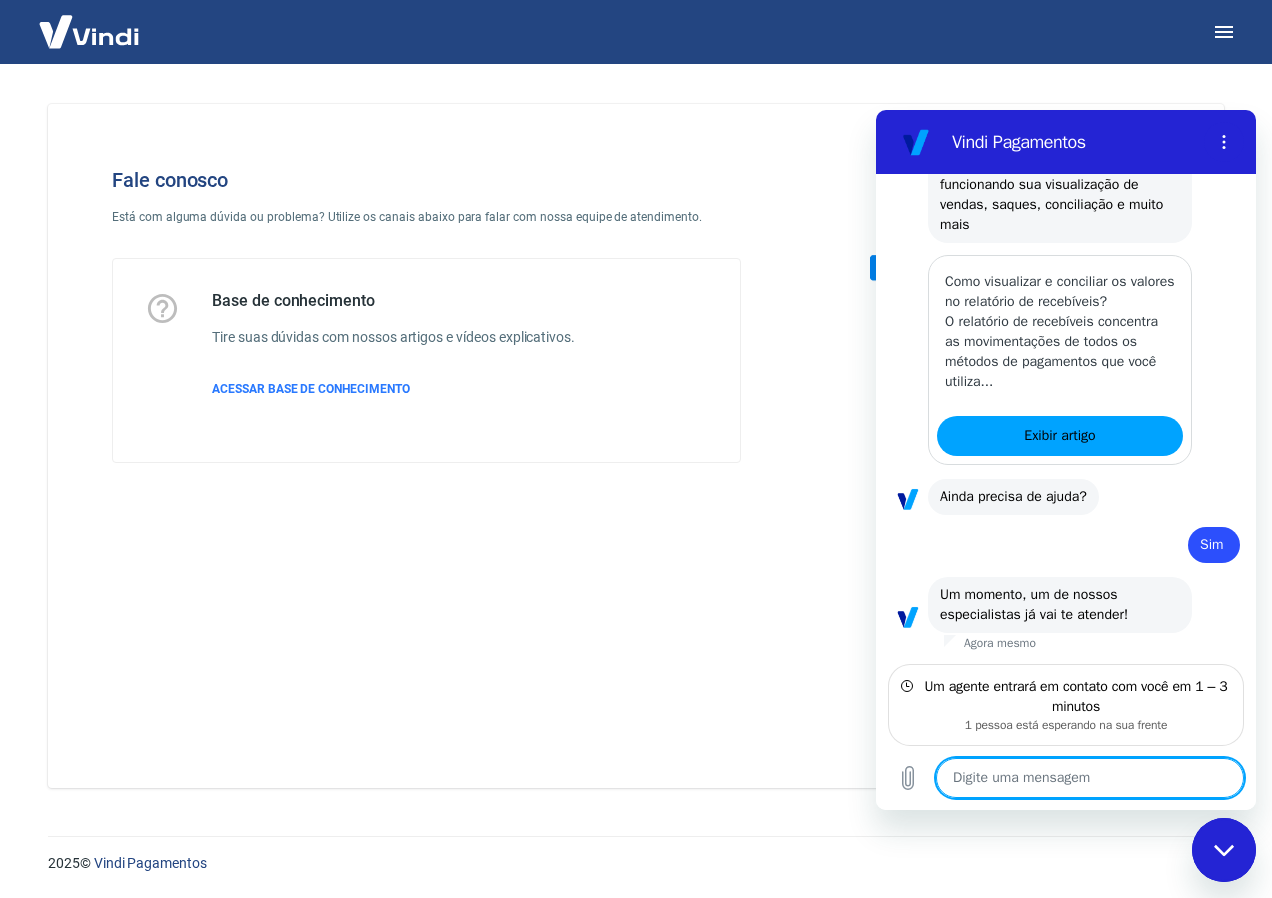 scroll, scrollTop: 1807, scrollLeft: 0, axis: vertical 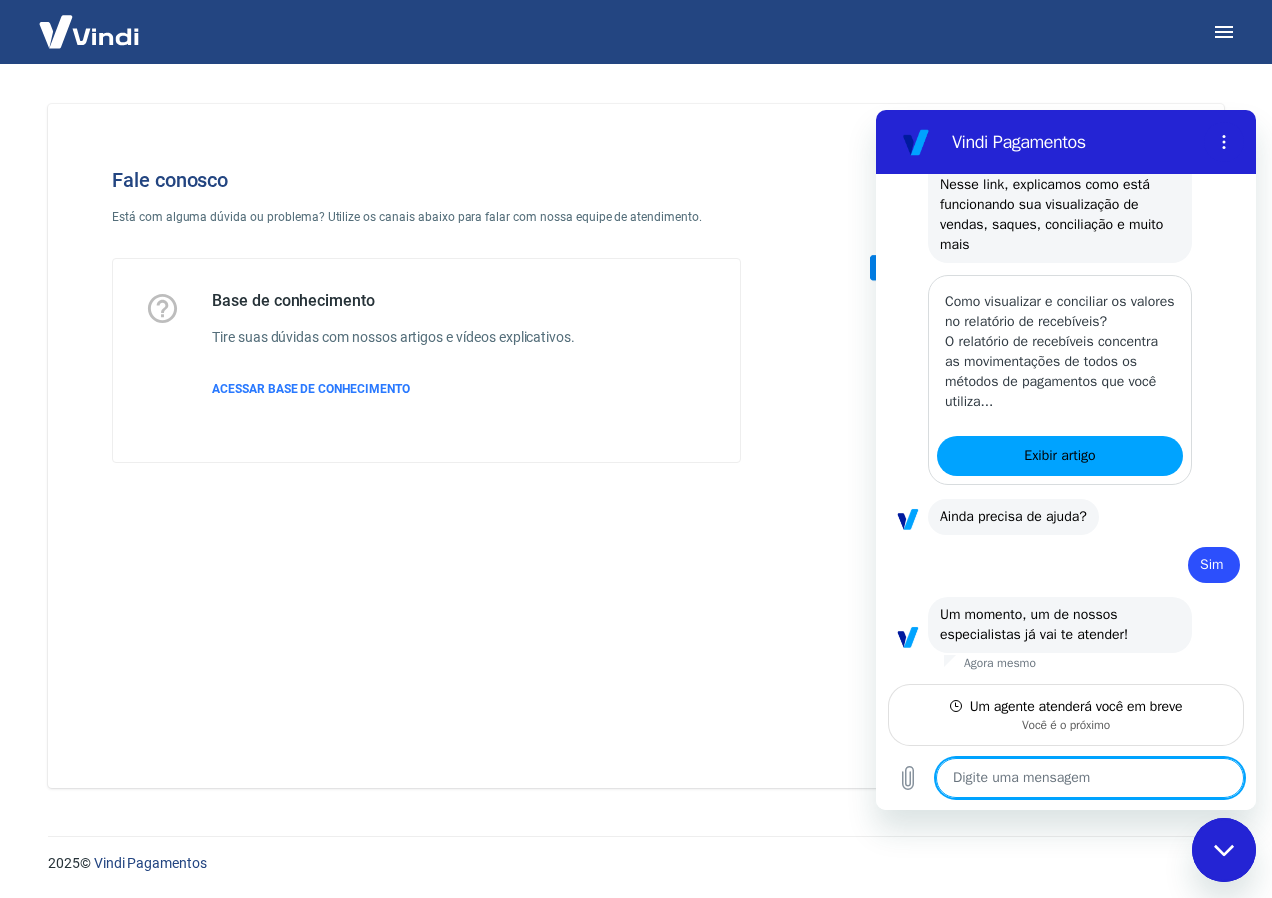 type on "o" 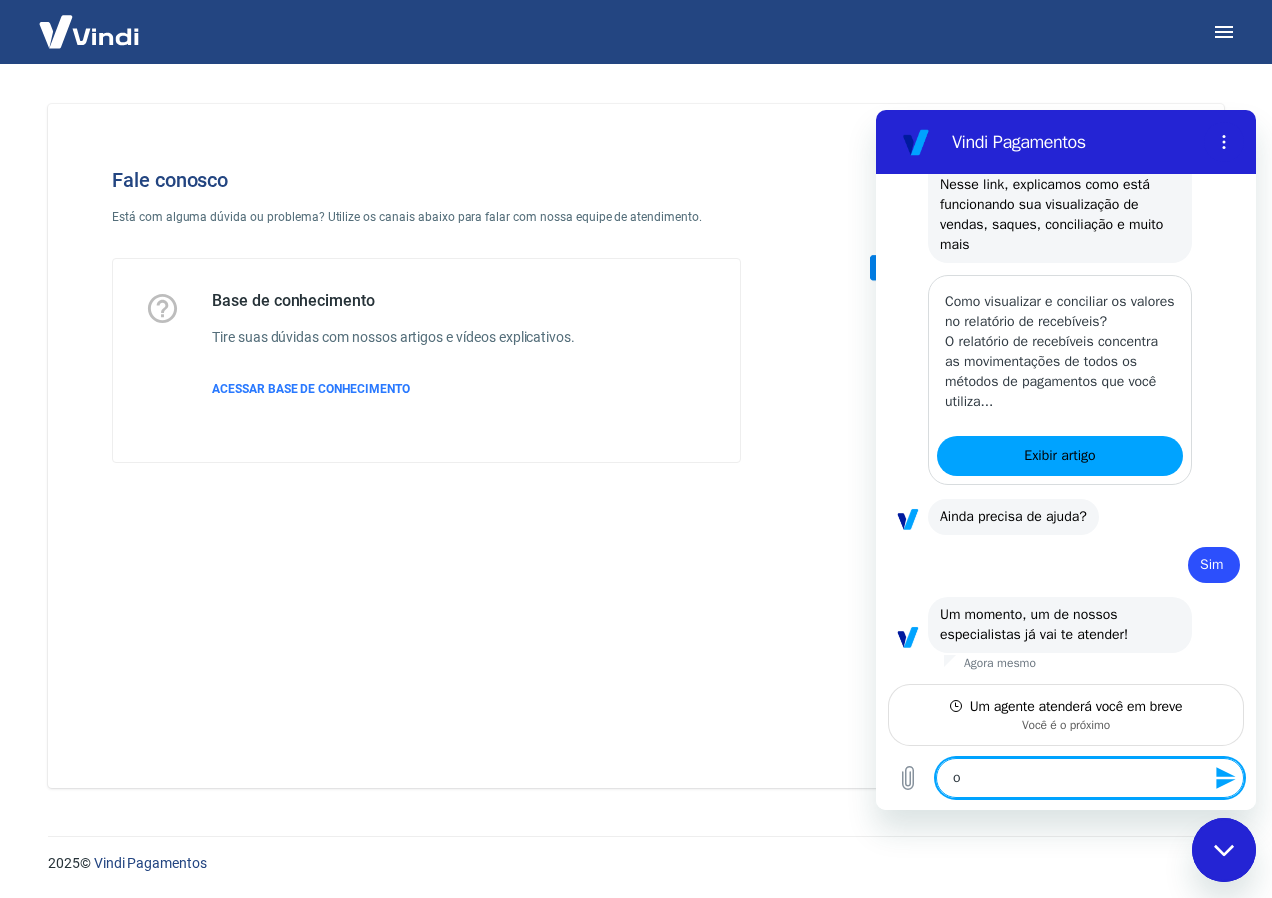 type on "ok" 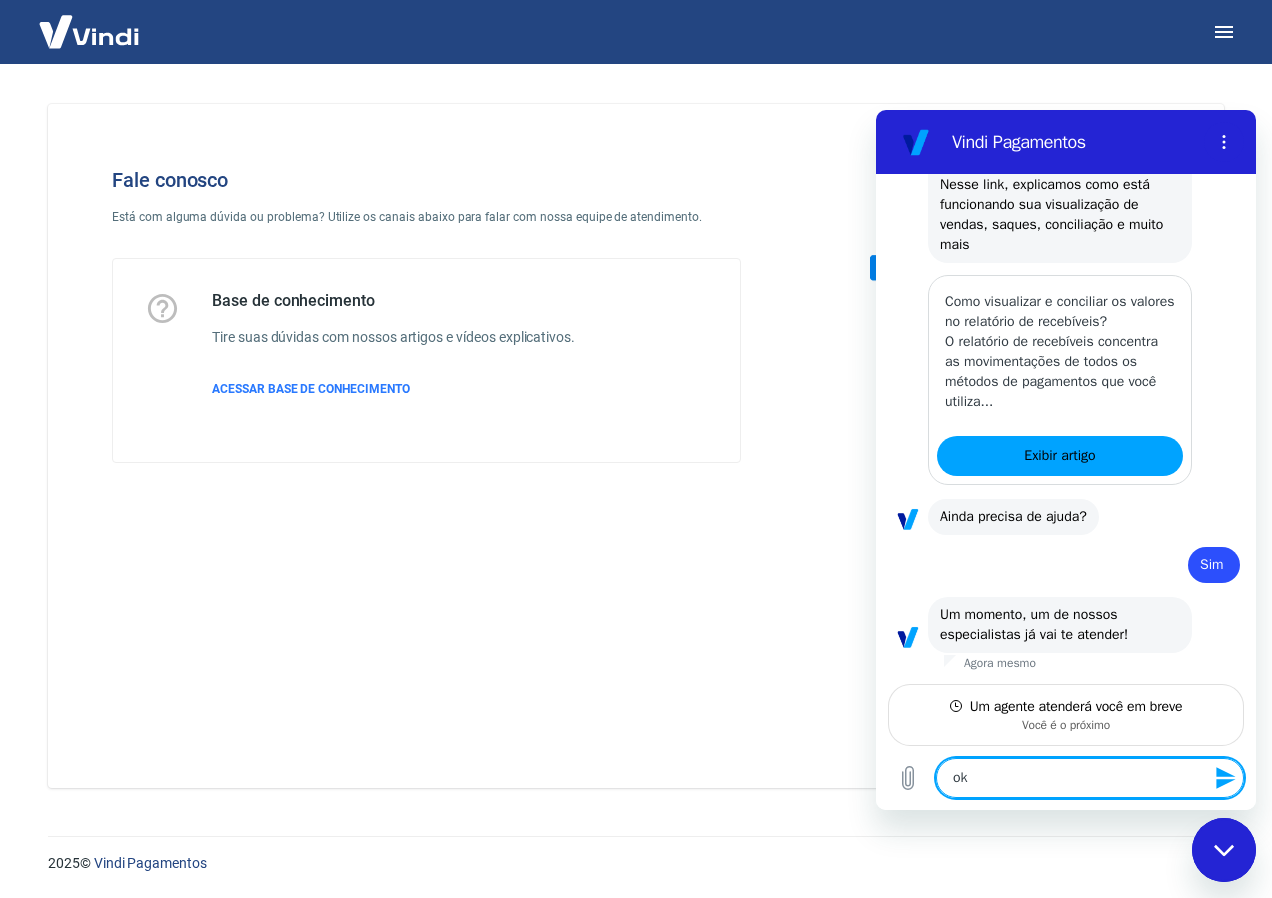 type 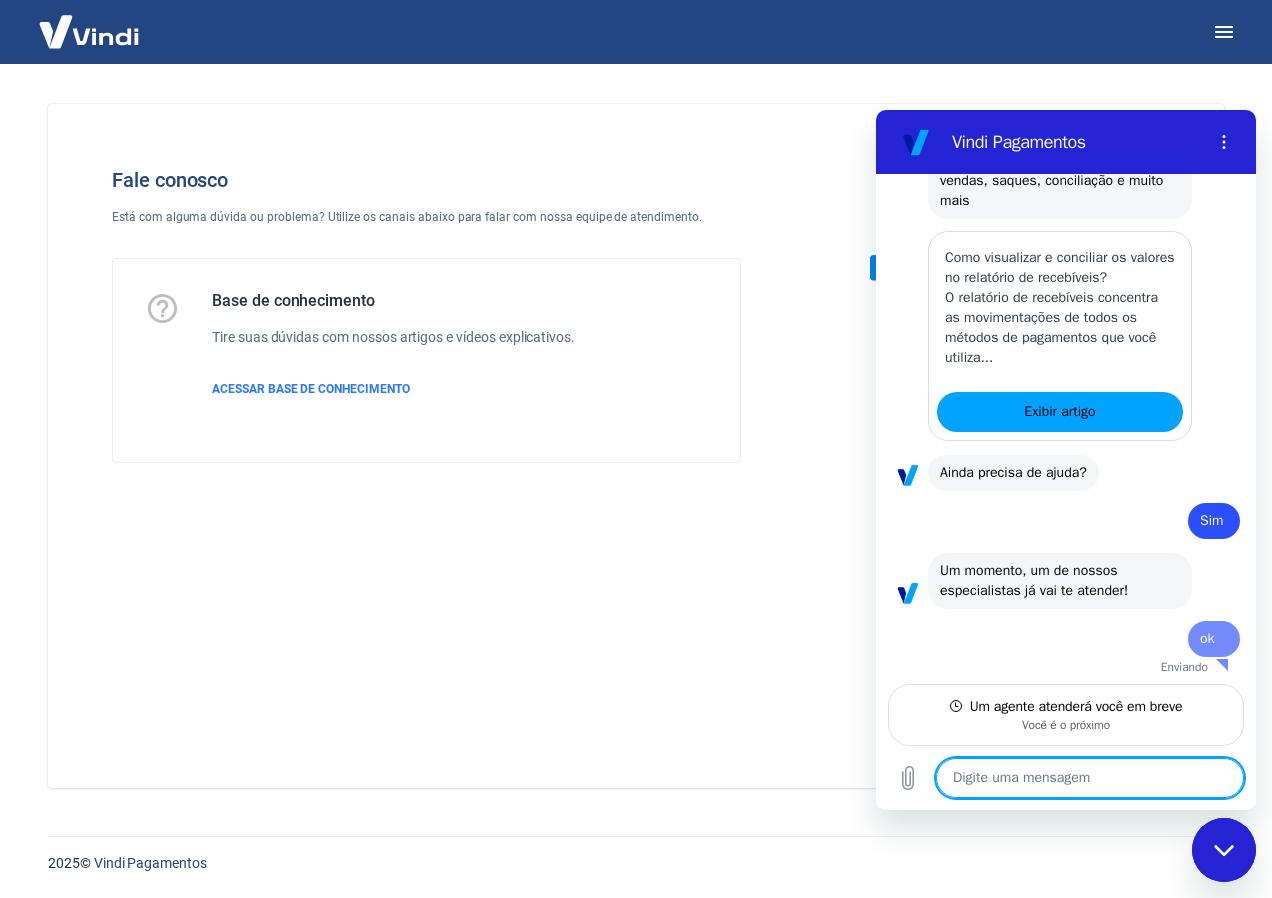 scroll, scrollTop: 1835, scrollLeft: 0, axis: vertical 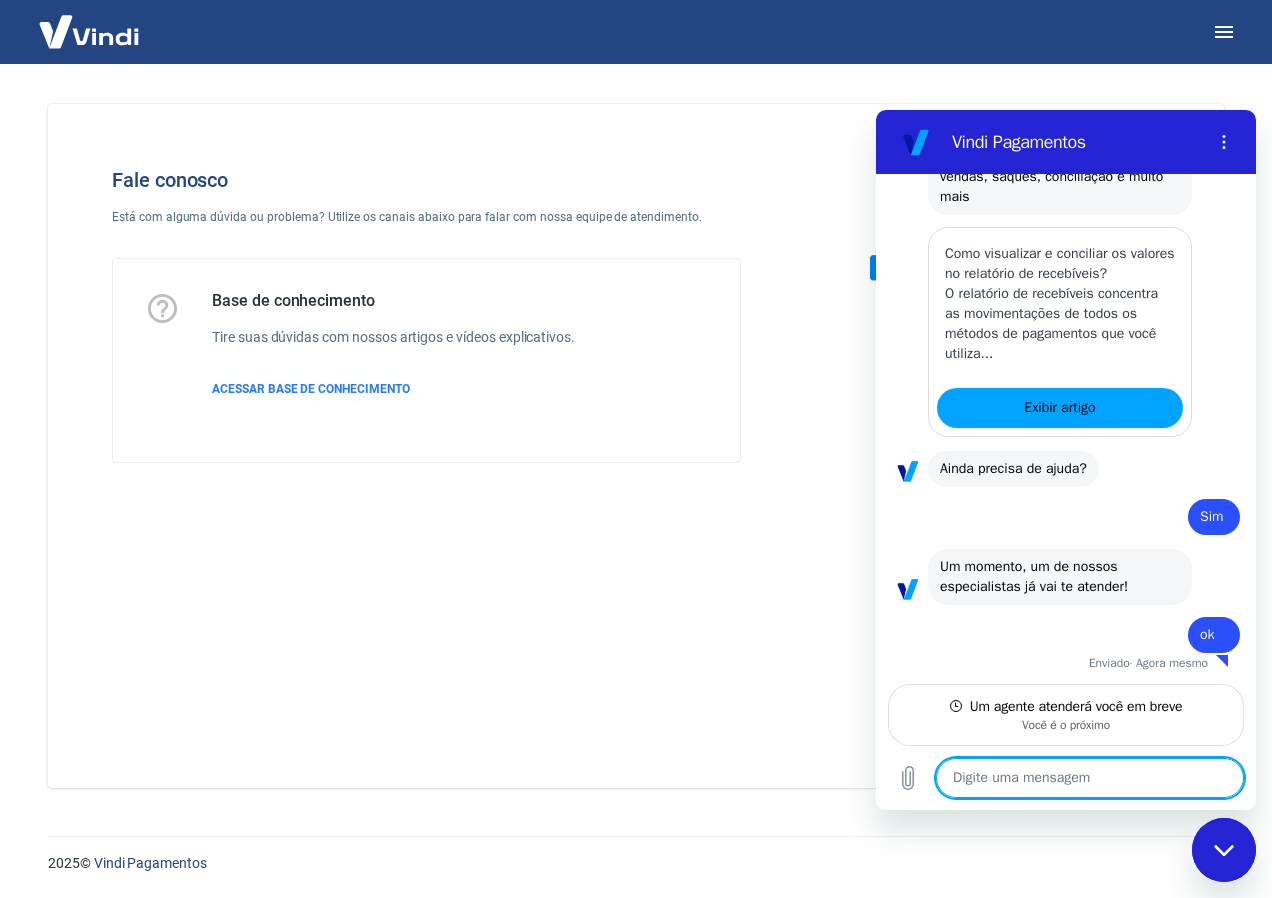 type on "x" 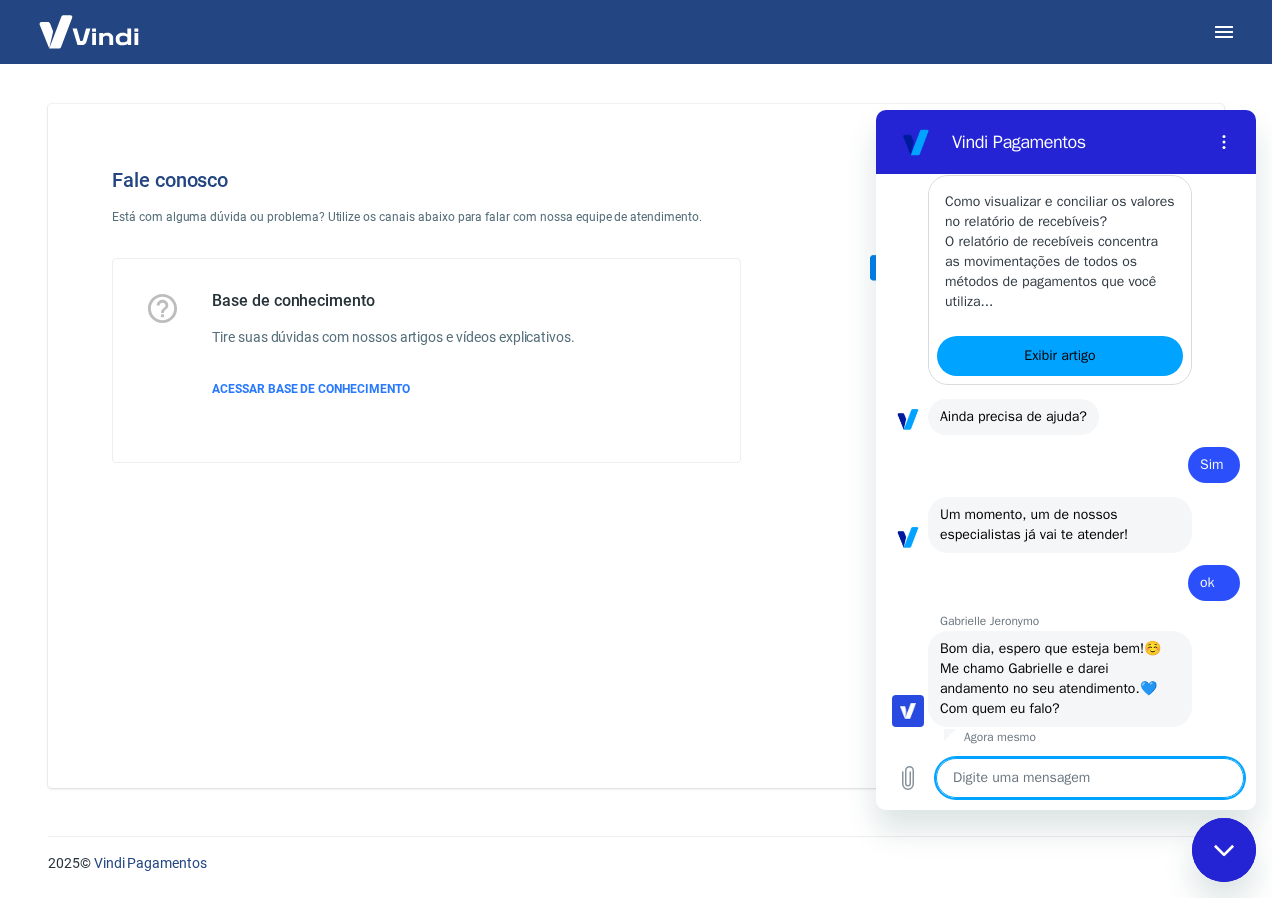 scroll, scrollTop: 1931, scrollLeft: 0, axis: vertical 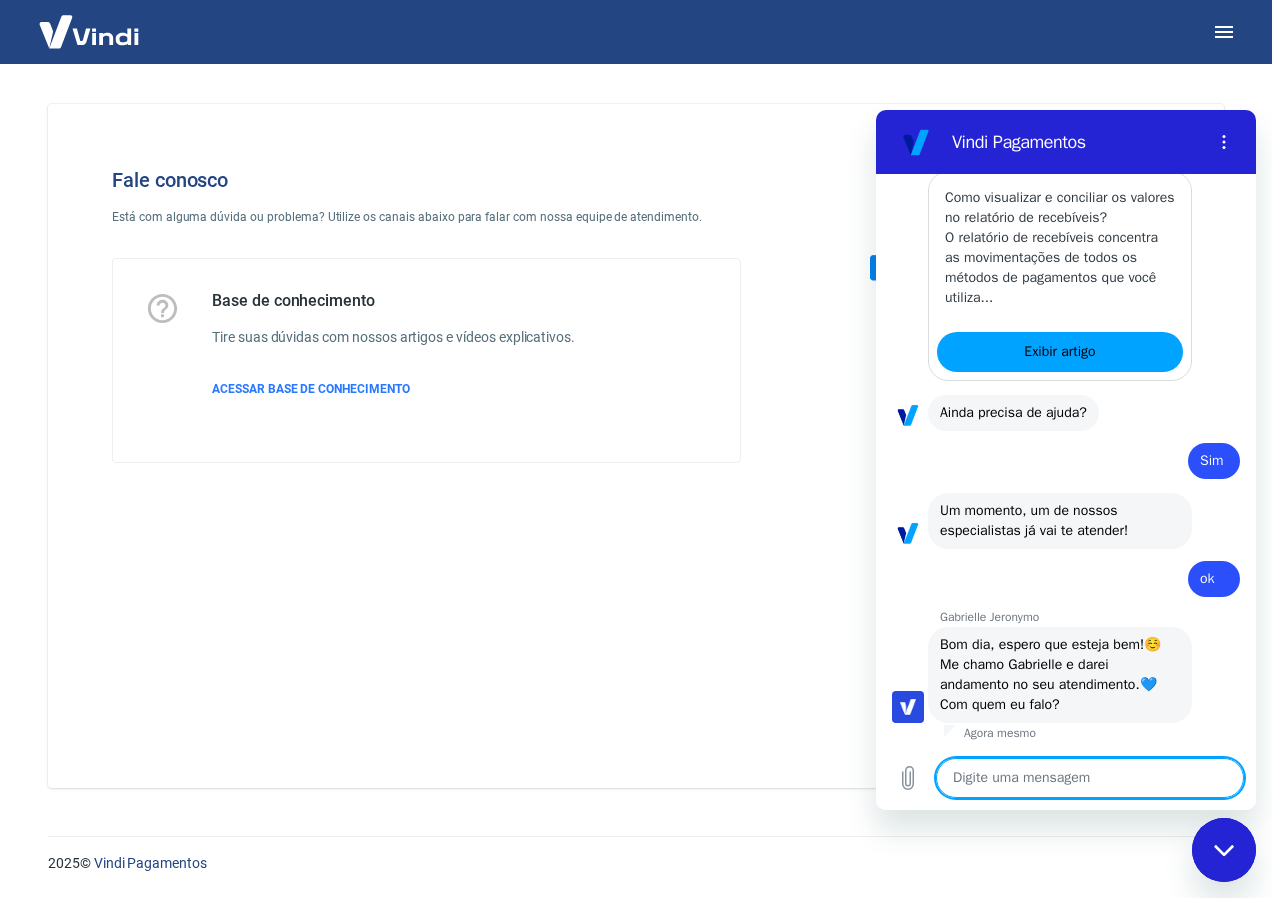 type on "A" 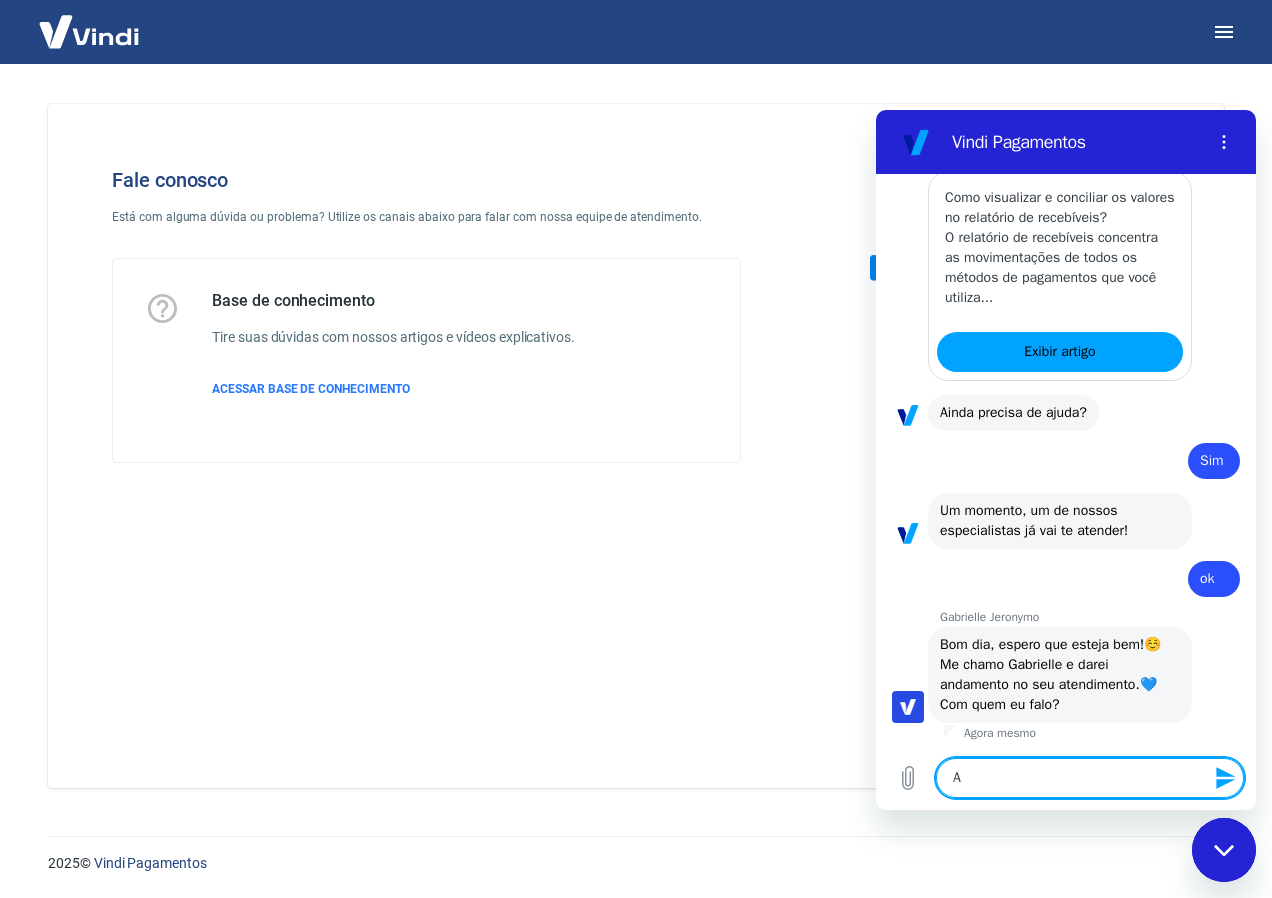 type on "[NAME]" 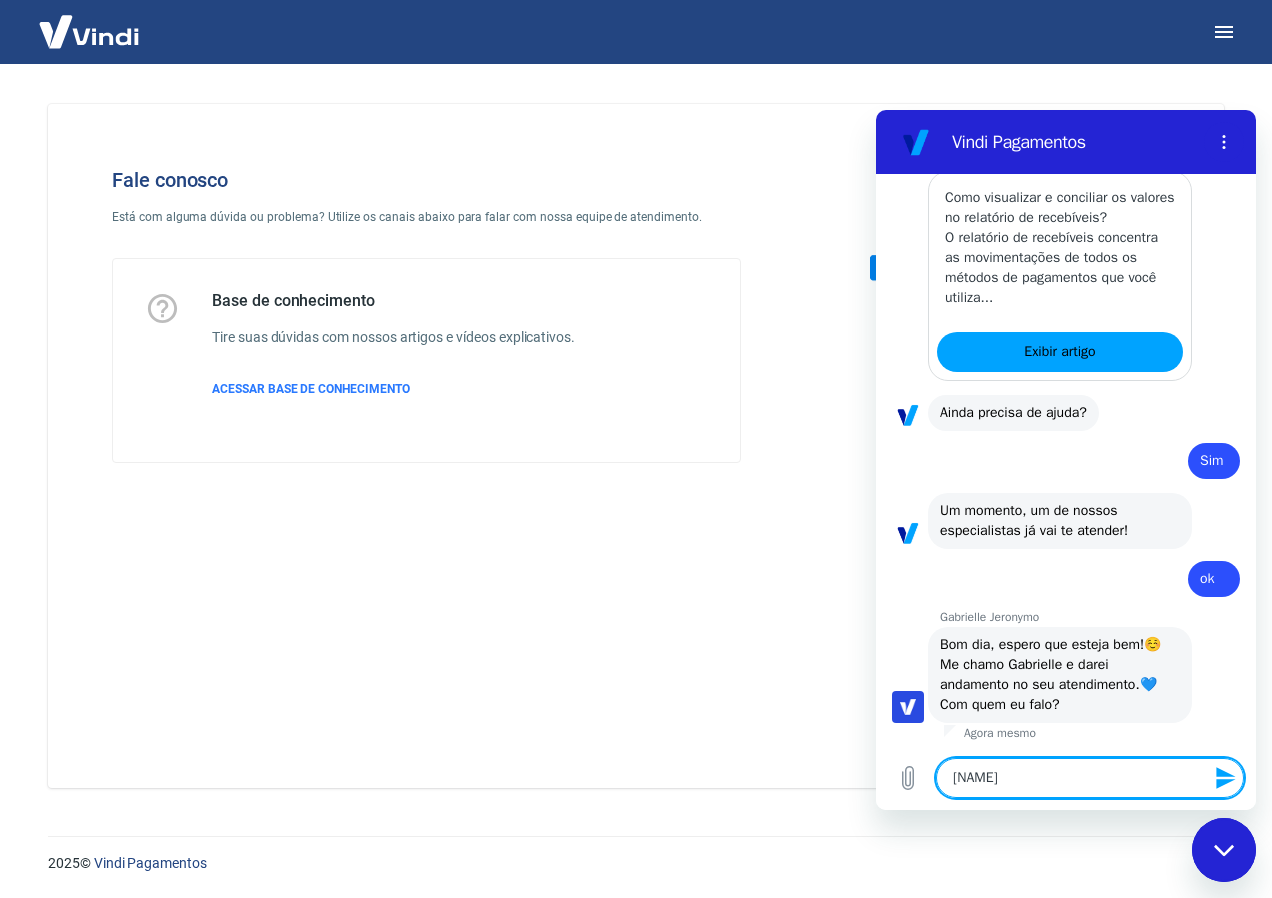 type on "[NAME]" 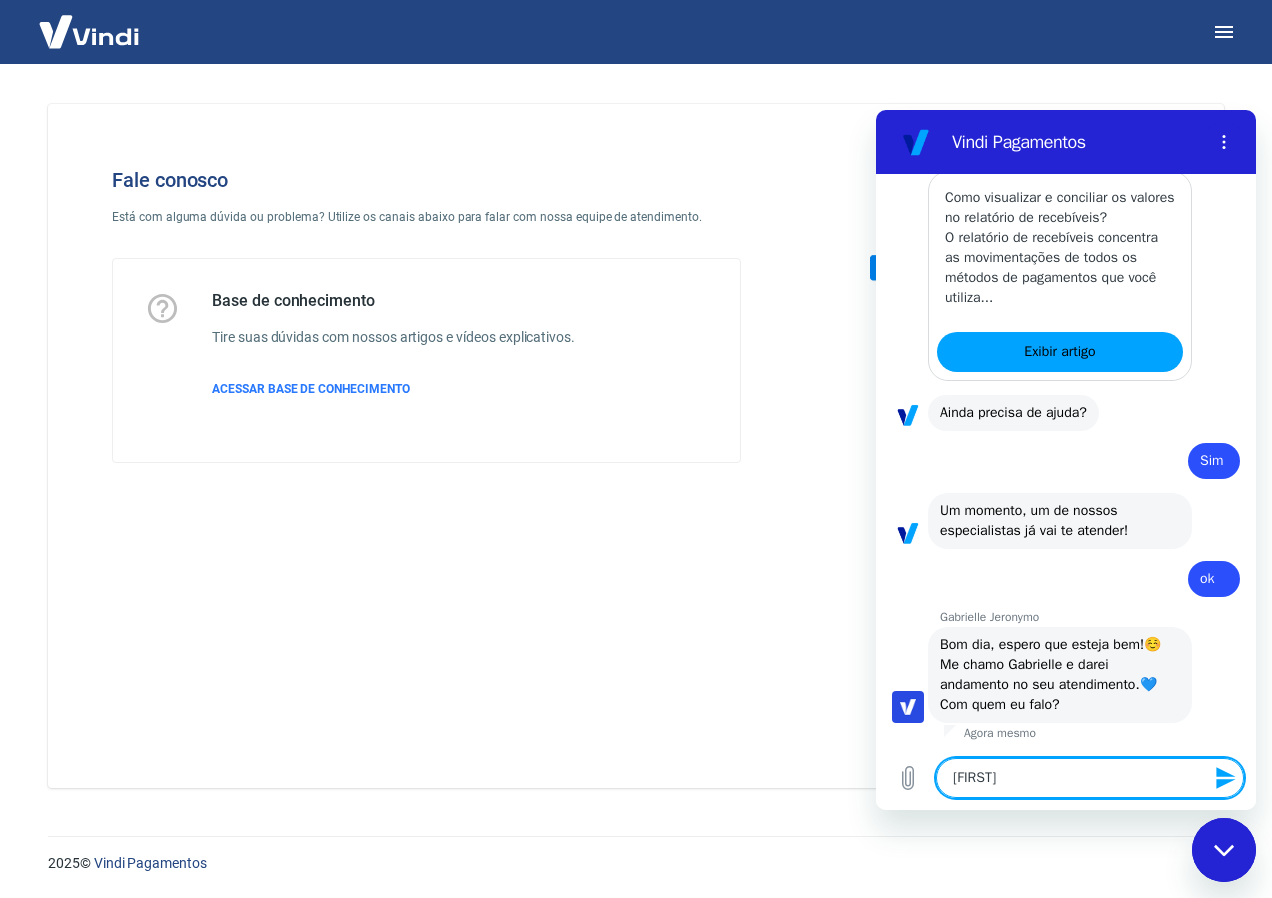 type on "[FIRST]" 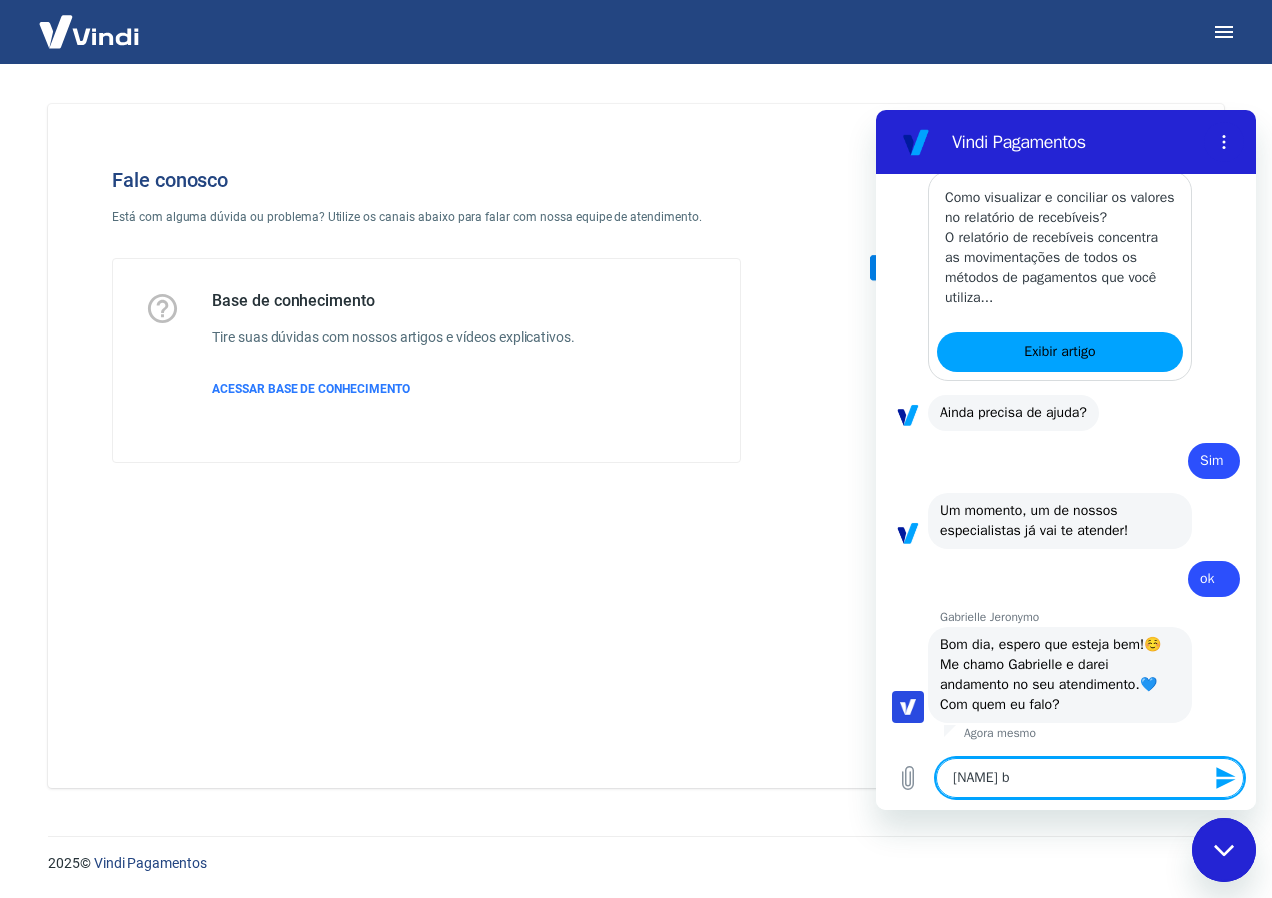 type on "[NAME] bo" 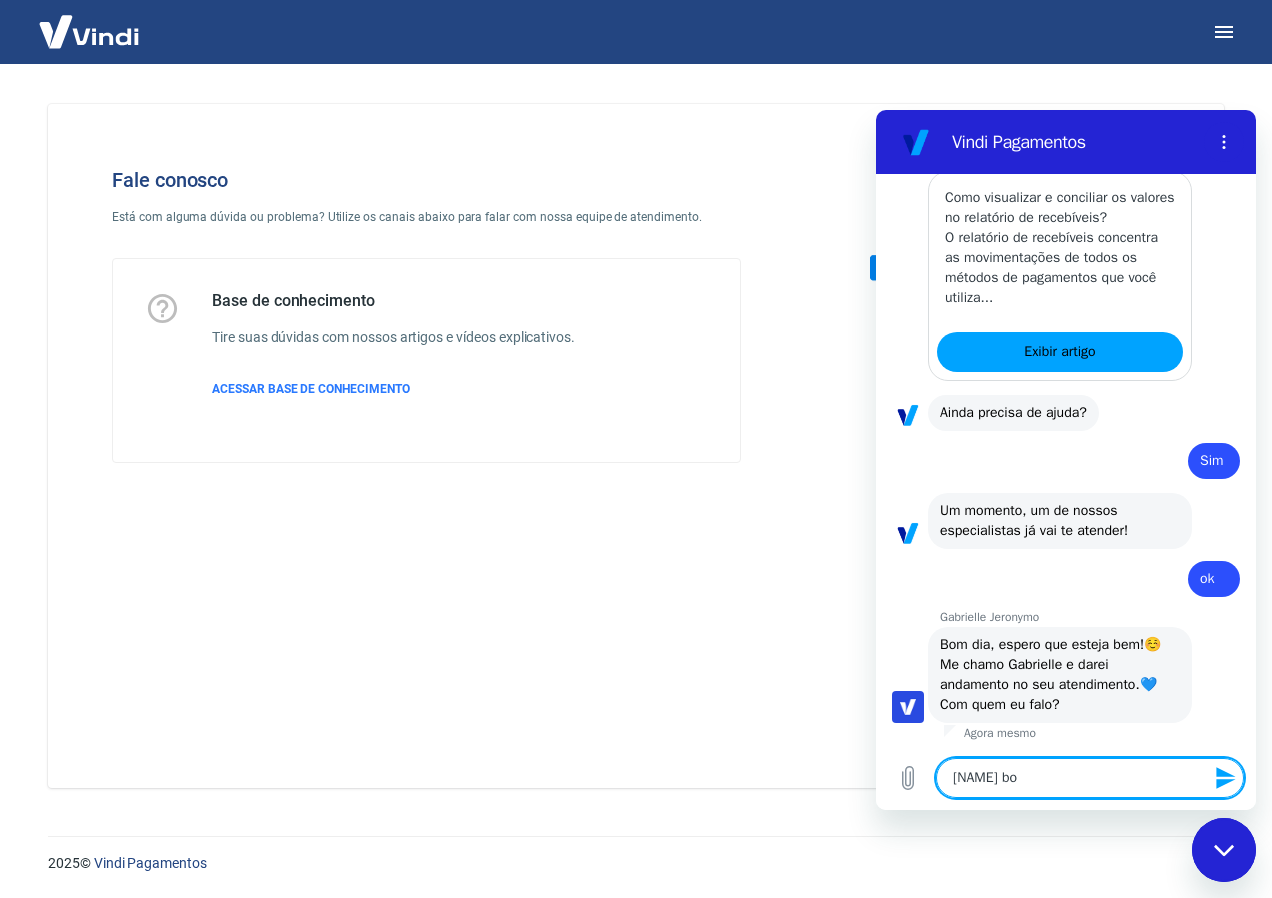 type on "[NAME] bom" 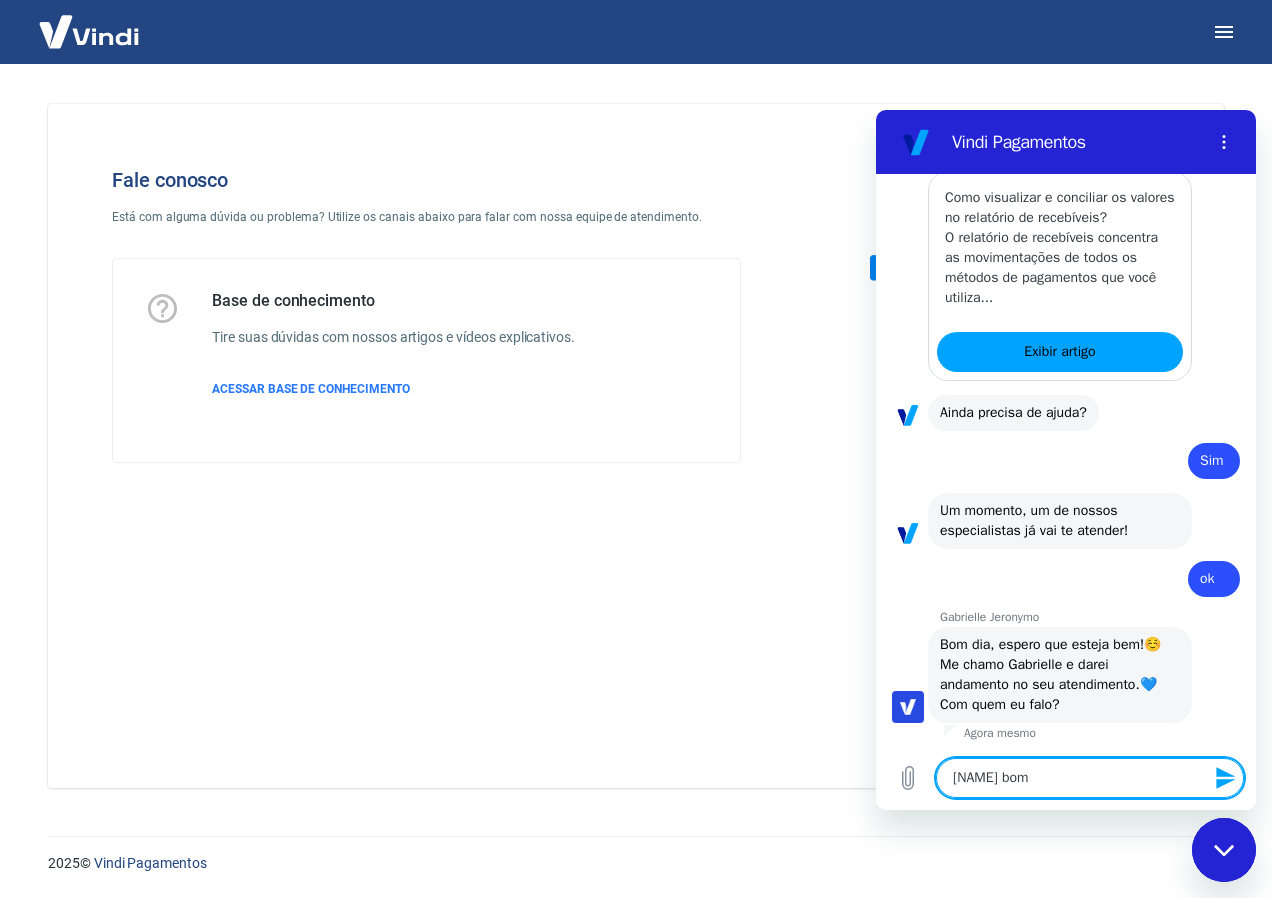 type on "[NAME] bom" 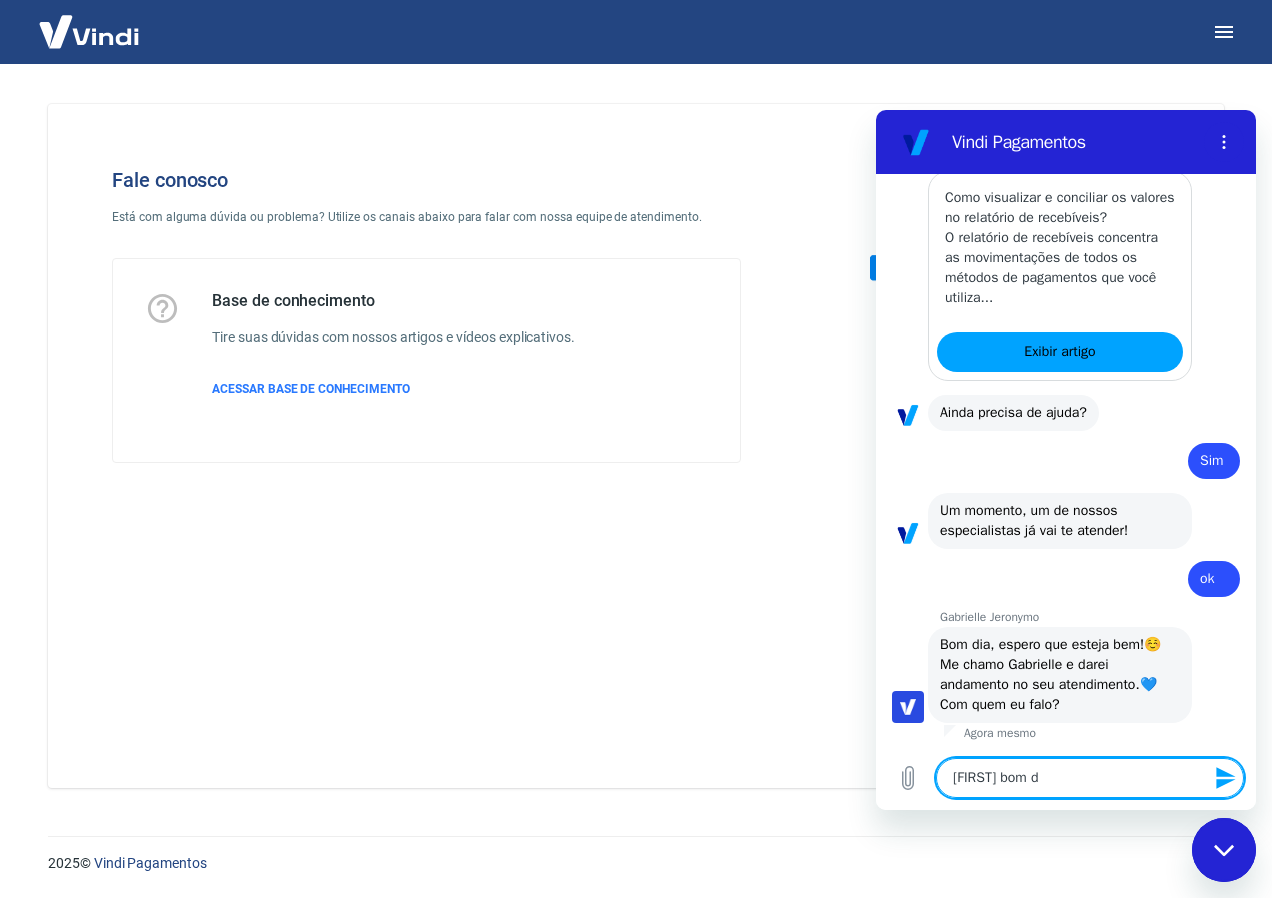 type on "[NAME] bom di" 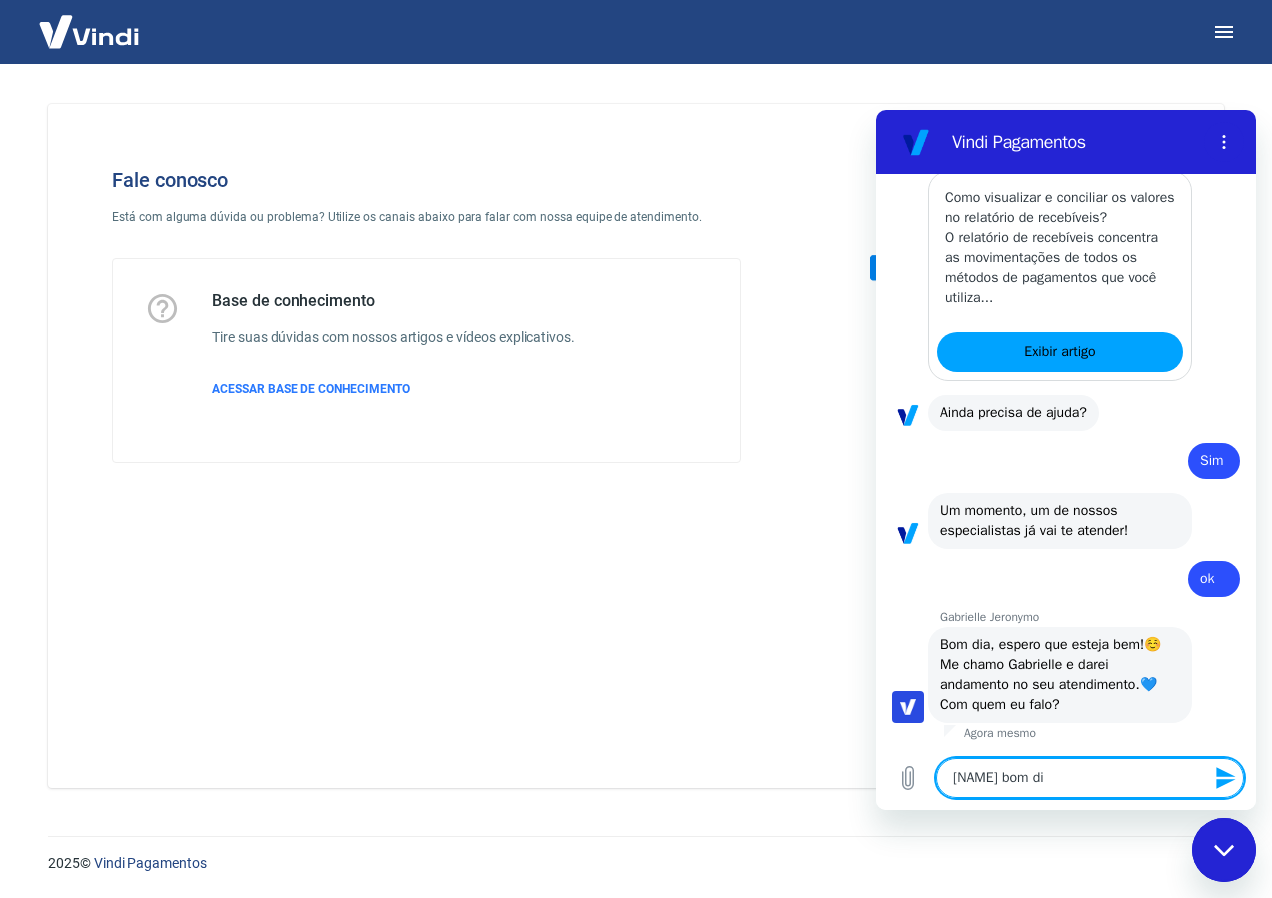 type on "[NAME] bom dia" 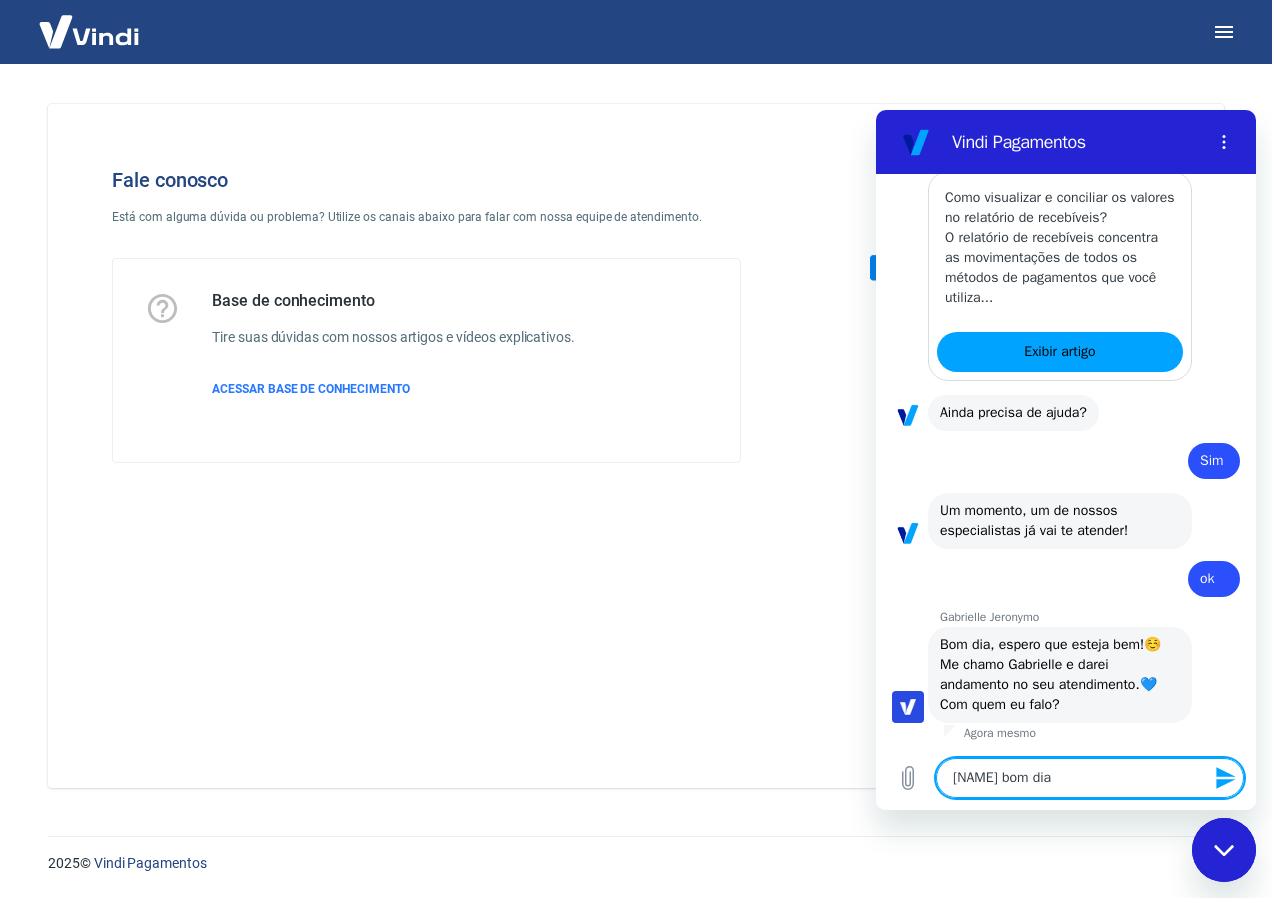 type on "[NAME] bom dia" 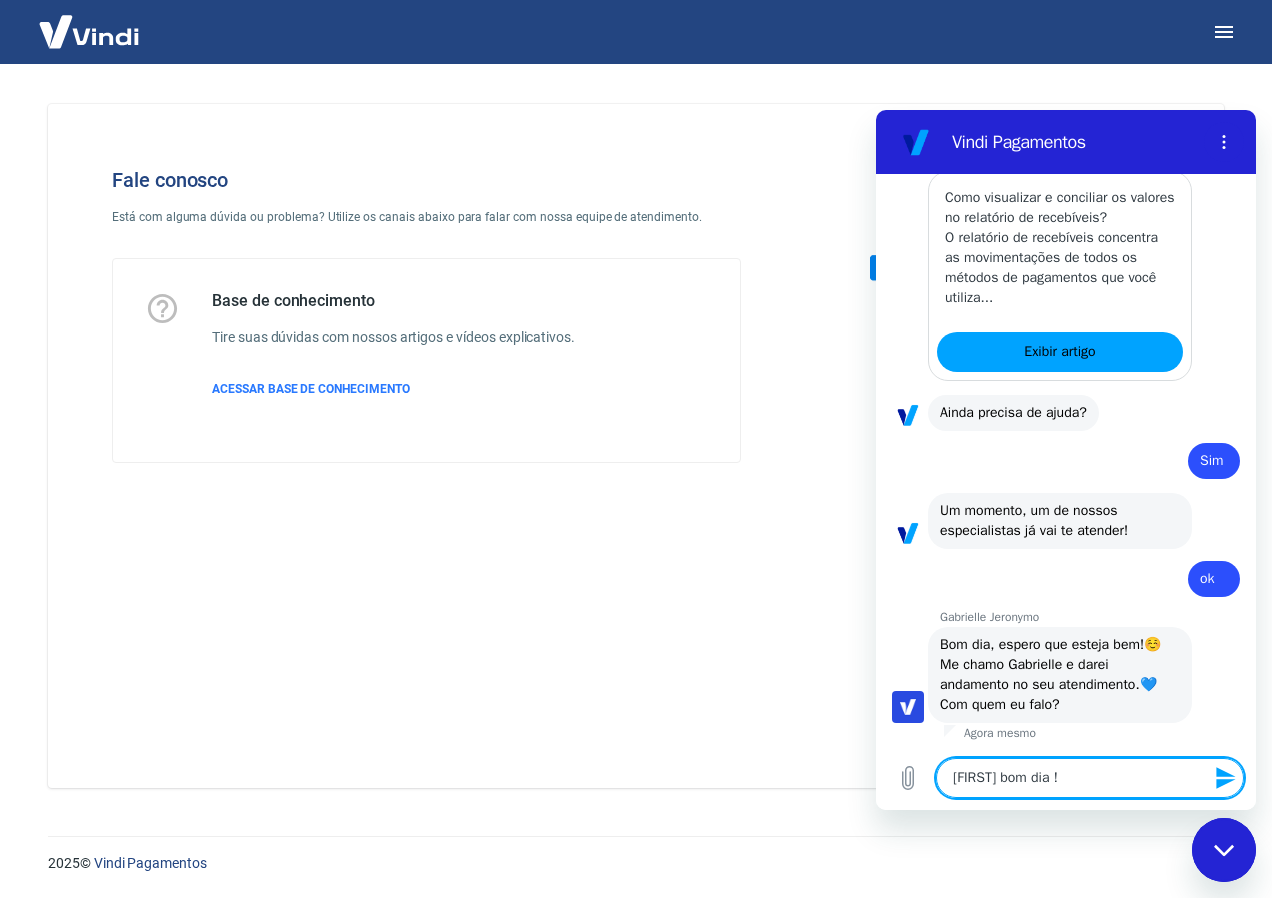 type on "[FIRST] bom dia !" 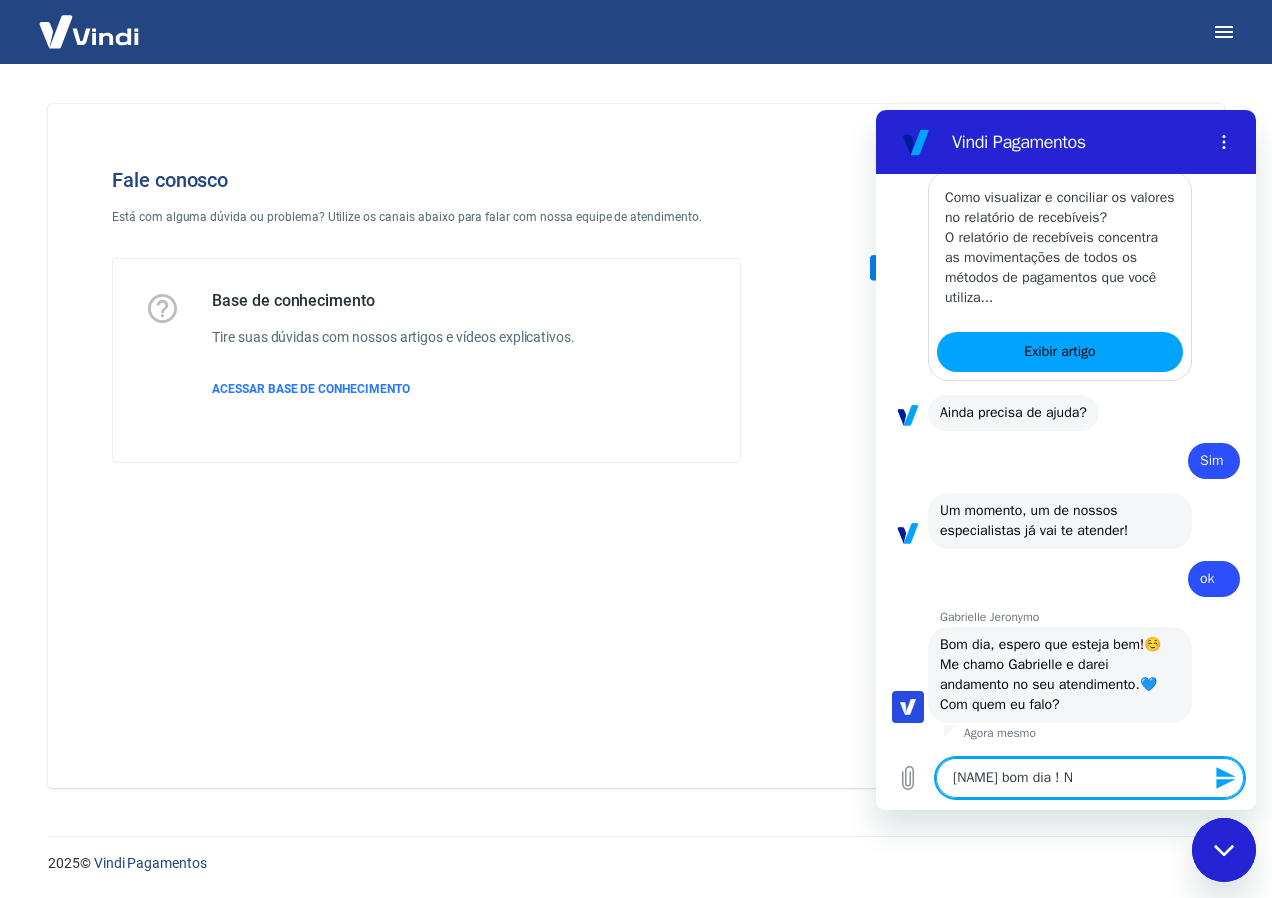 type on "[NAME] bom dia ! Na" 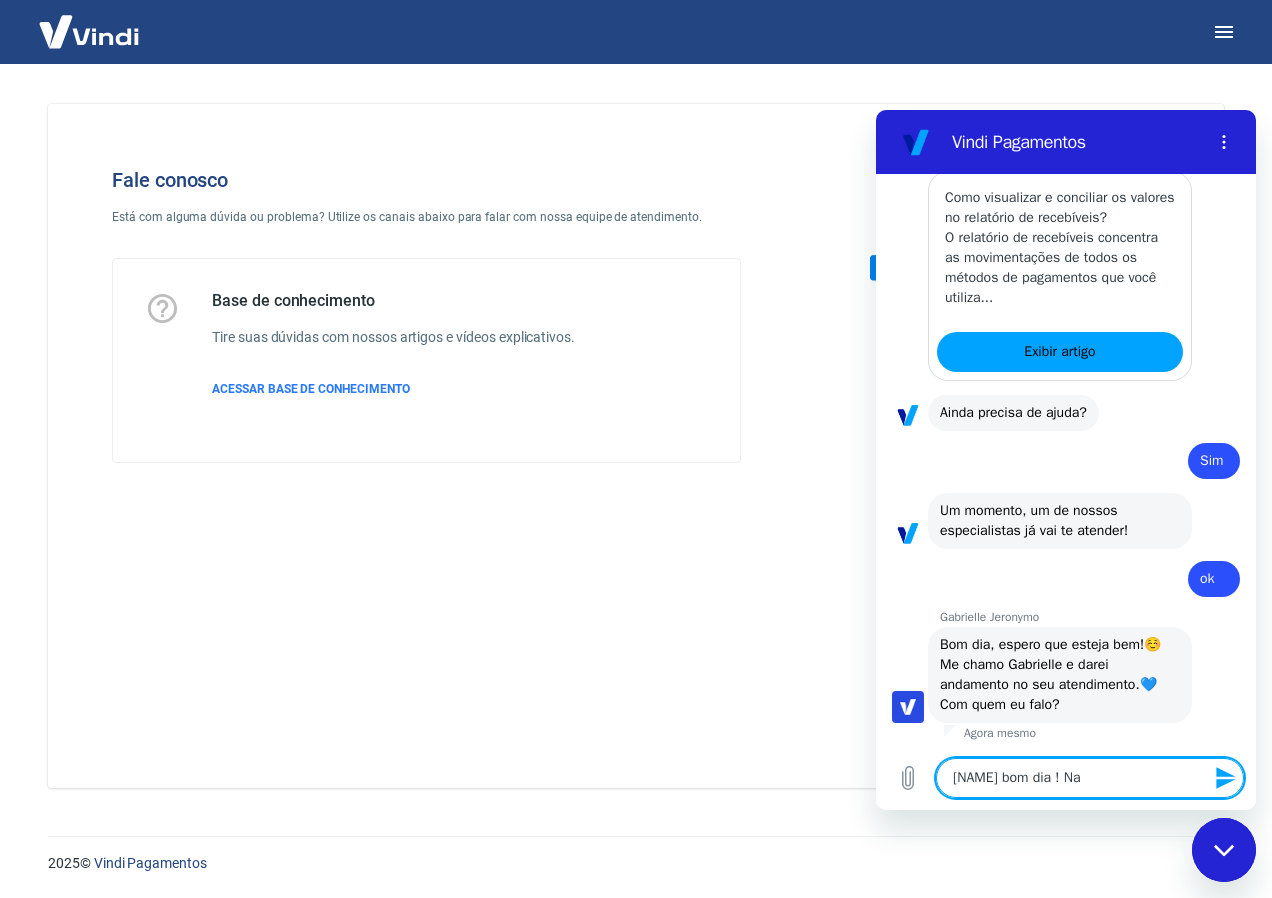 type on "[FIRST] bom dia ! Nao" 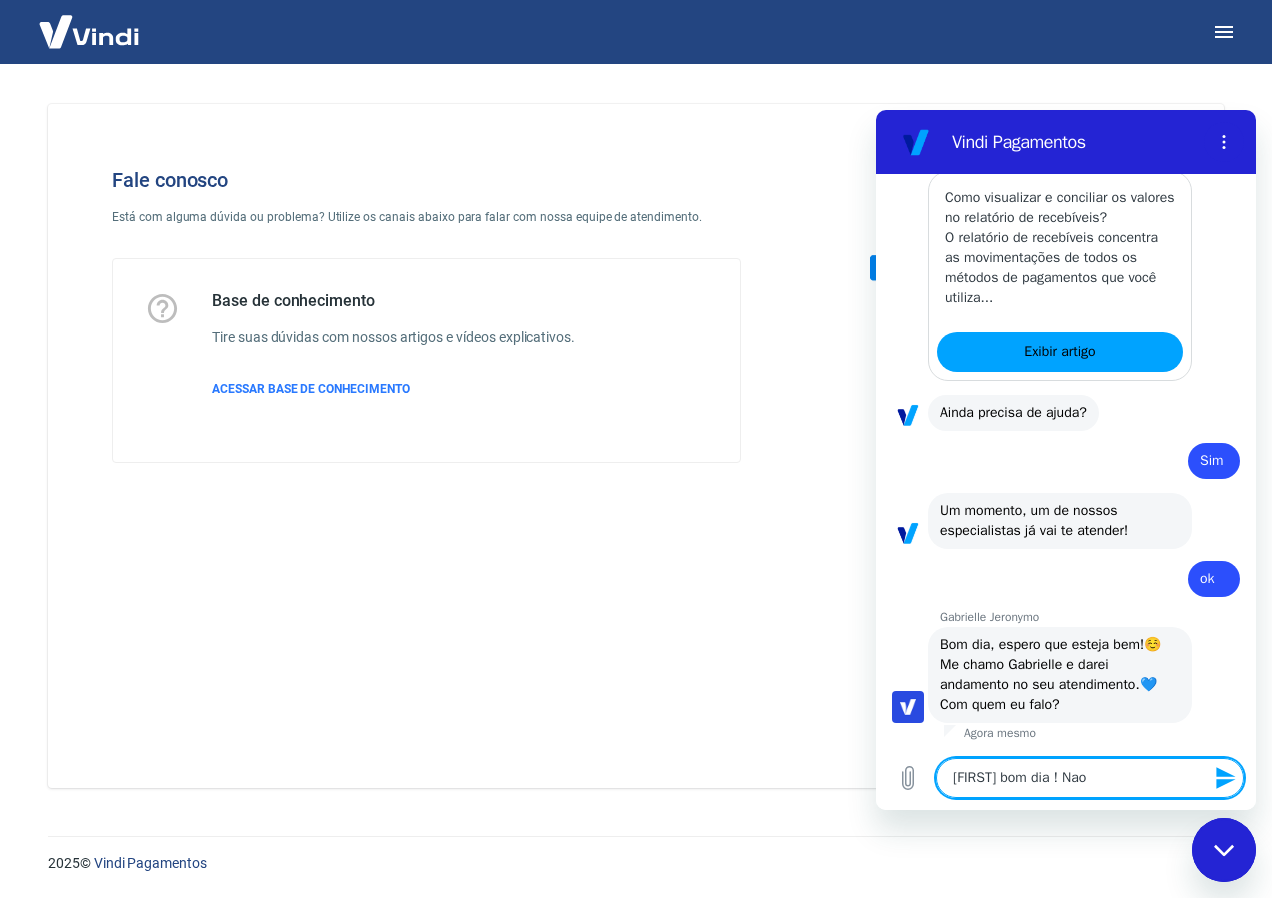 type on "[FIRST] bom dia ! Nao" 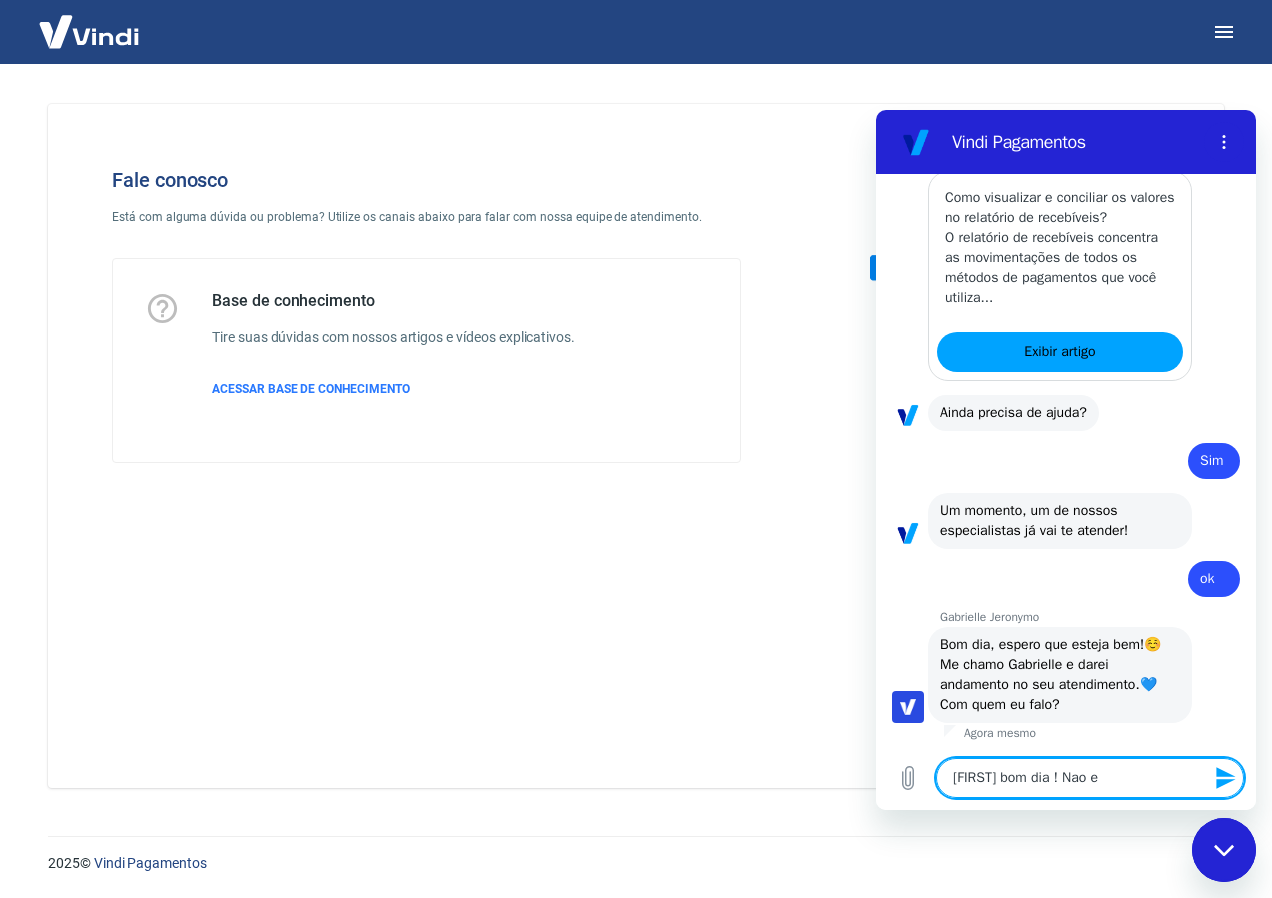 type on "[FIRST] bom dia ! Nao es" 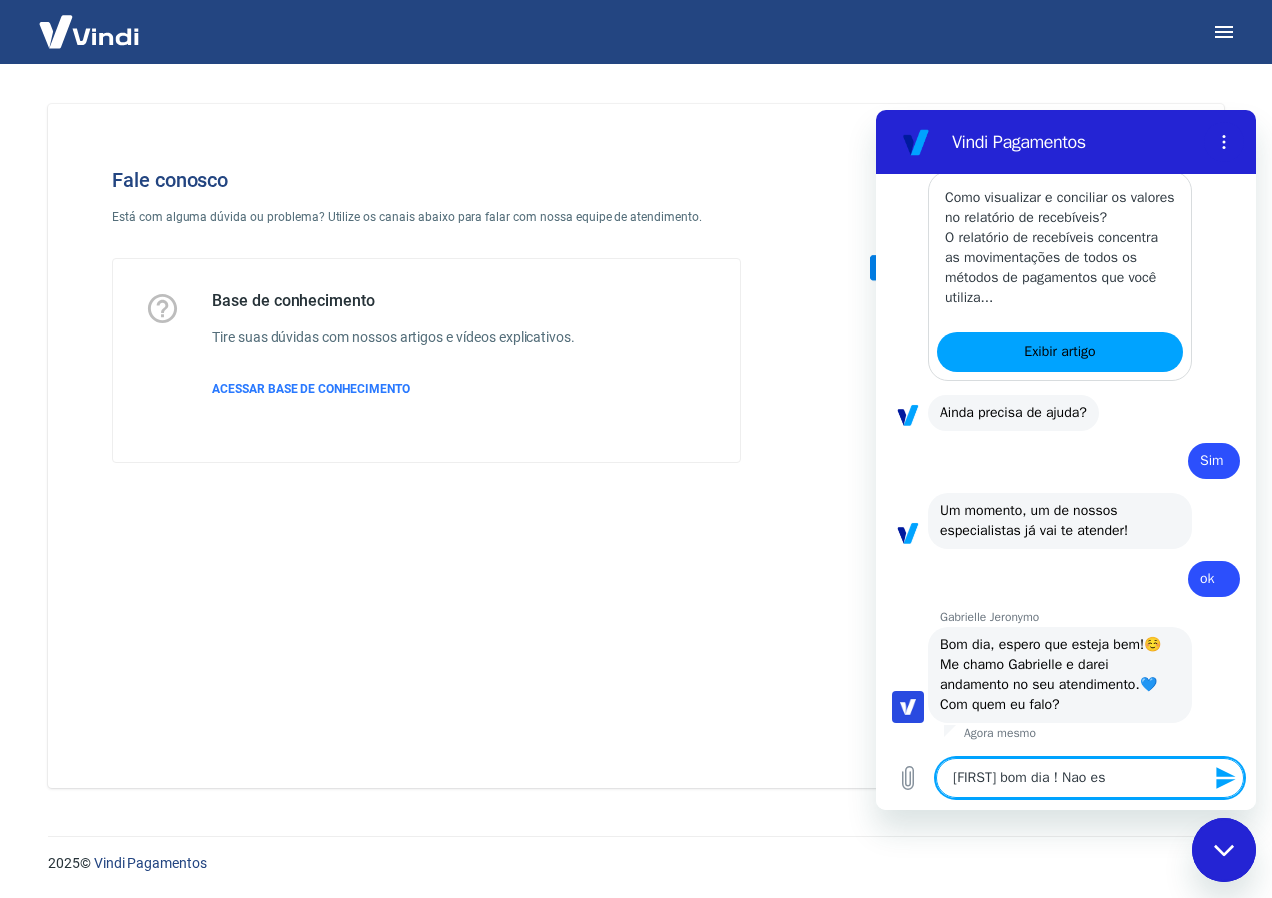 type on "[FIRST] bom dia ! Nao est" 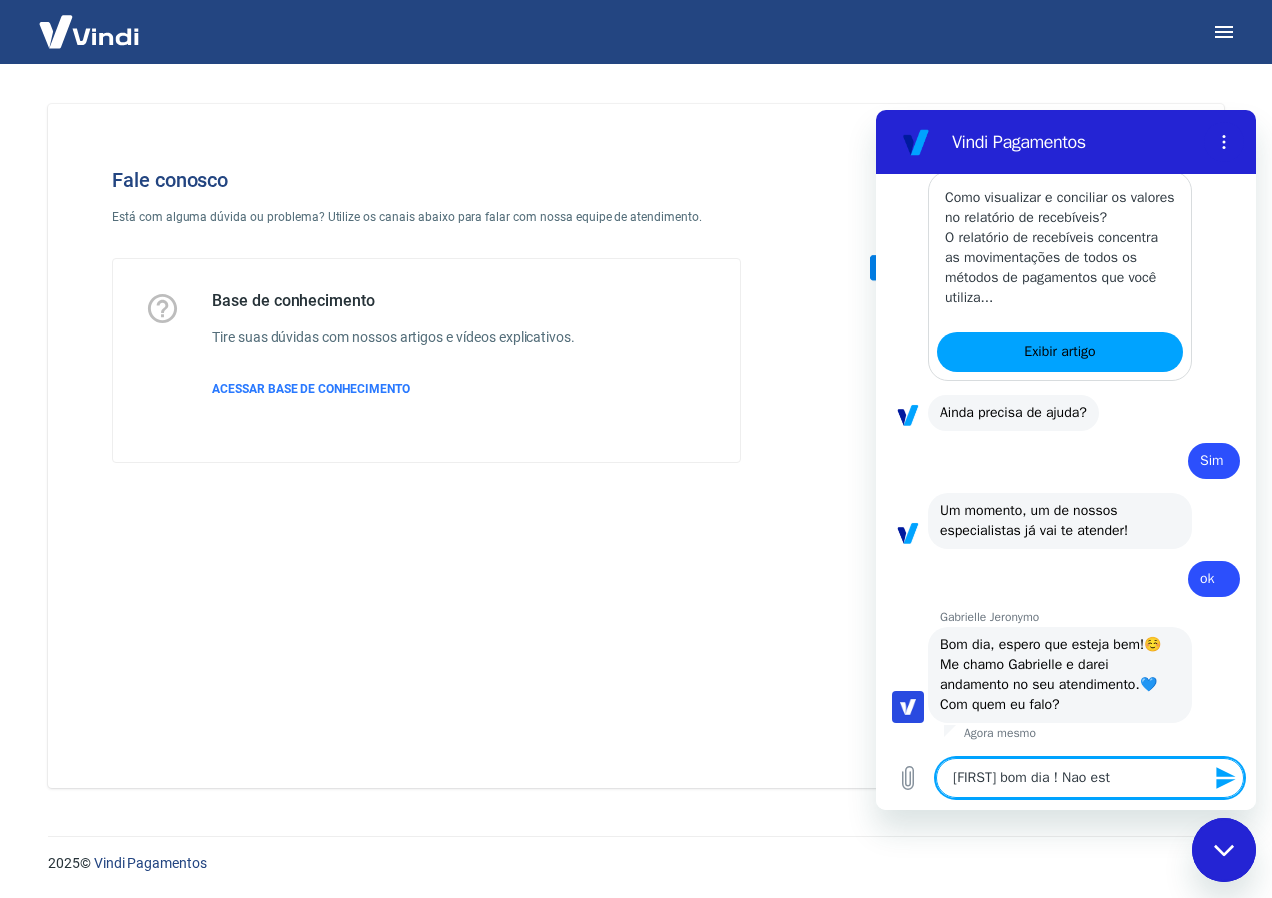type on "[FIRST] bom dia ! Nao esto" 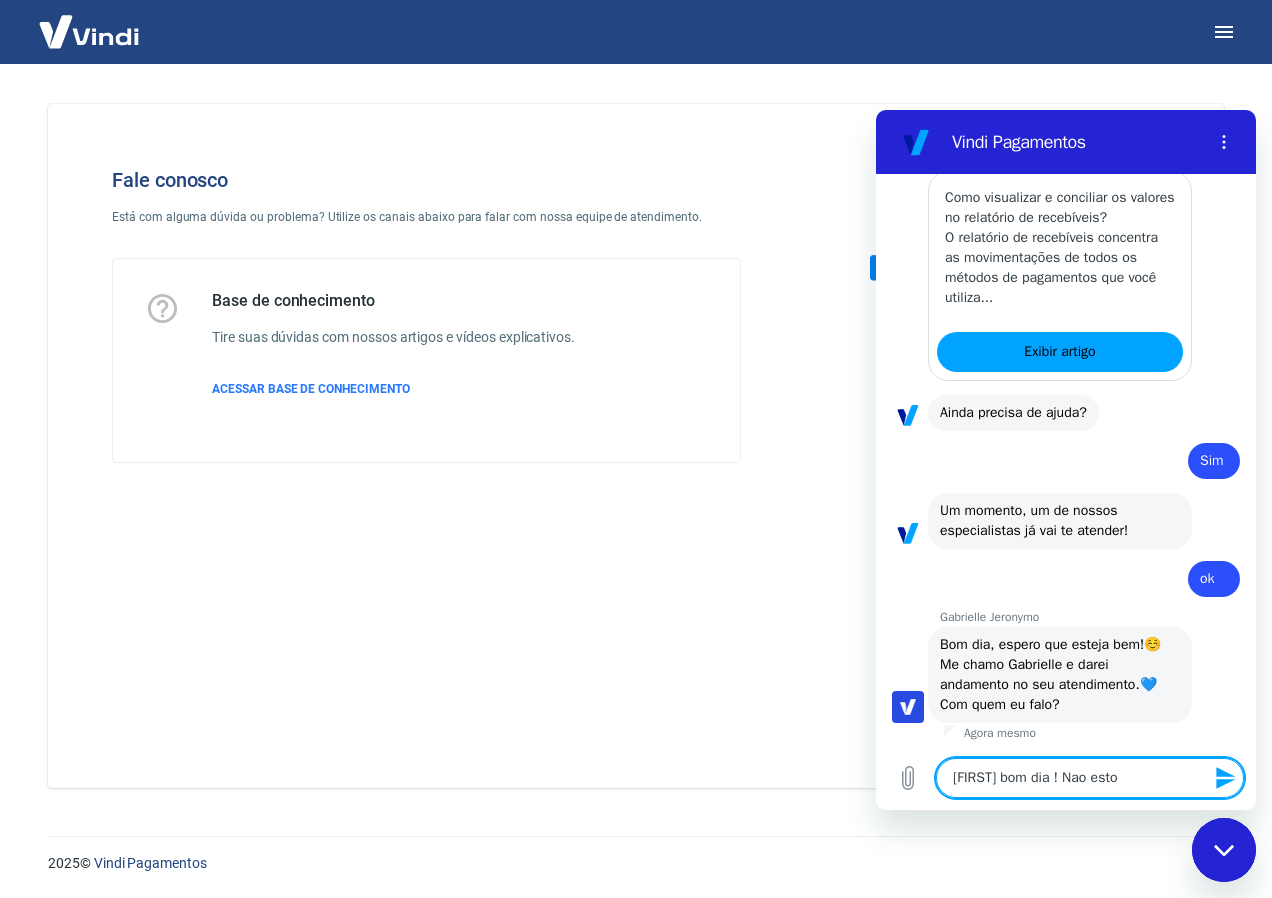 type on "[FIRST] bom dia ! Nao esto" 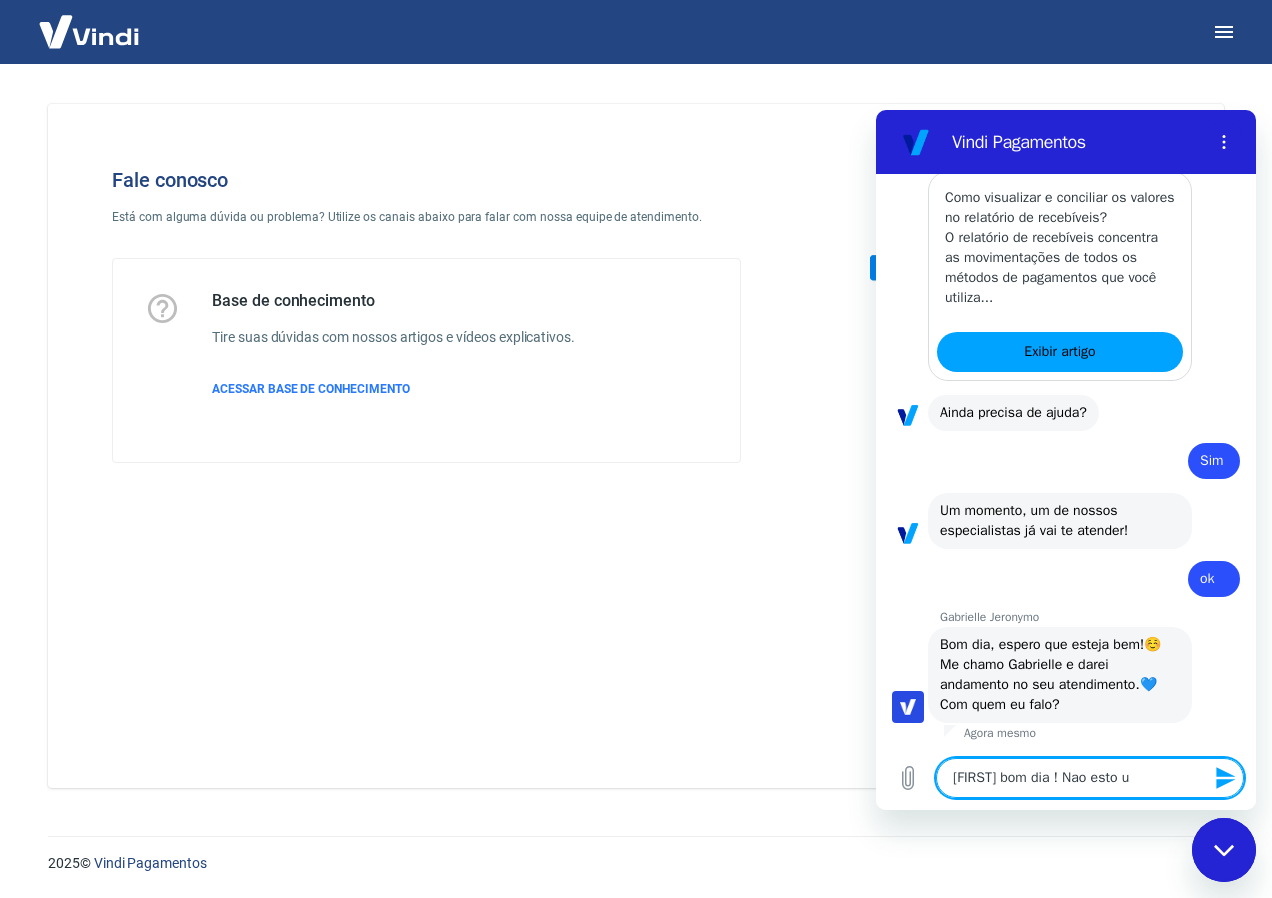 type on "[NAME] bom dia ! Nao esto uc" 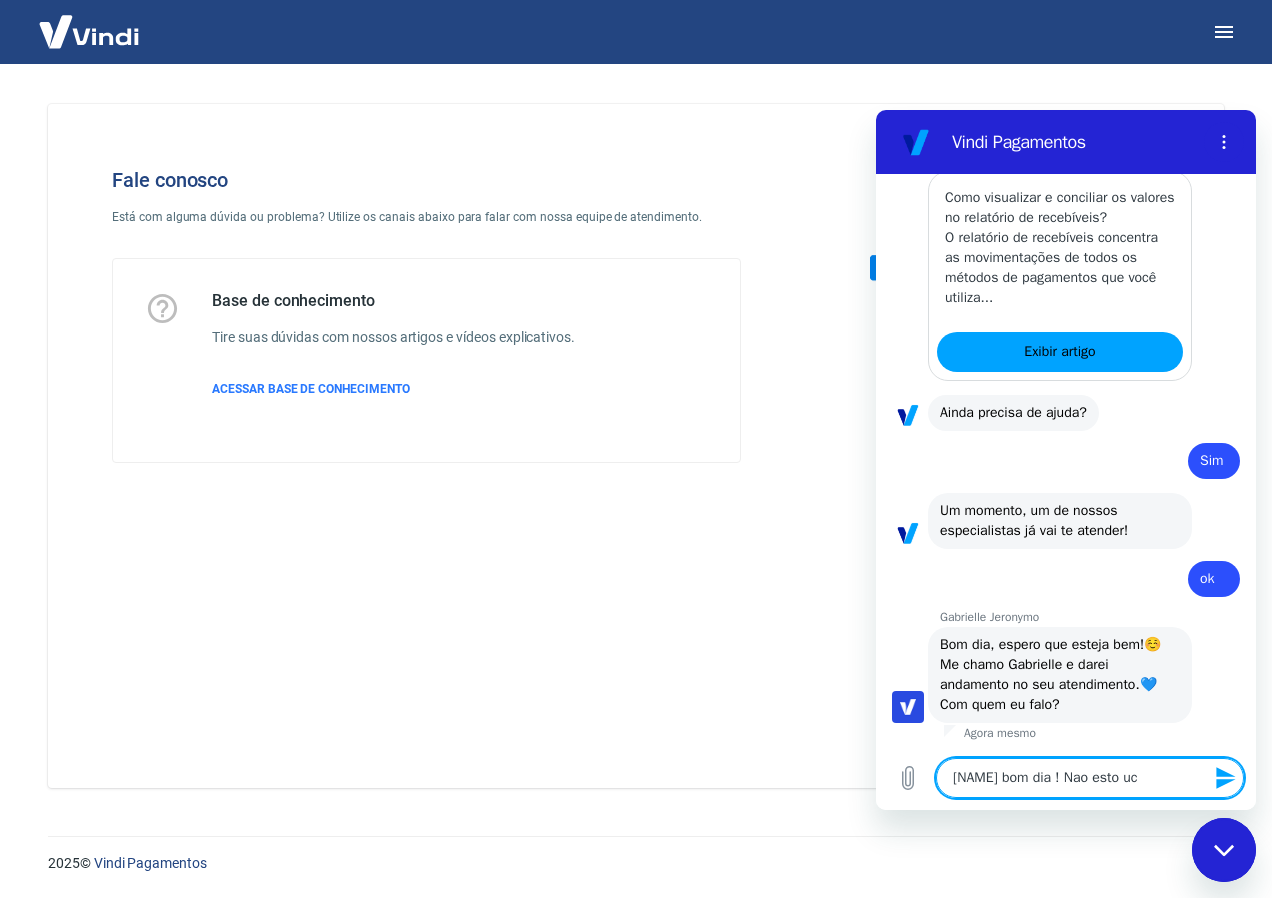 type on "[NAME] bom dia ! Nao esto uco" 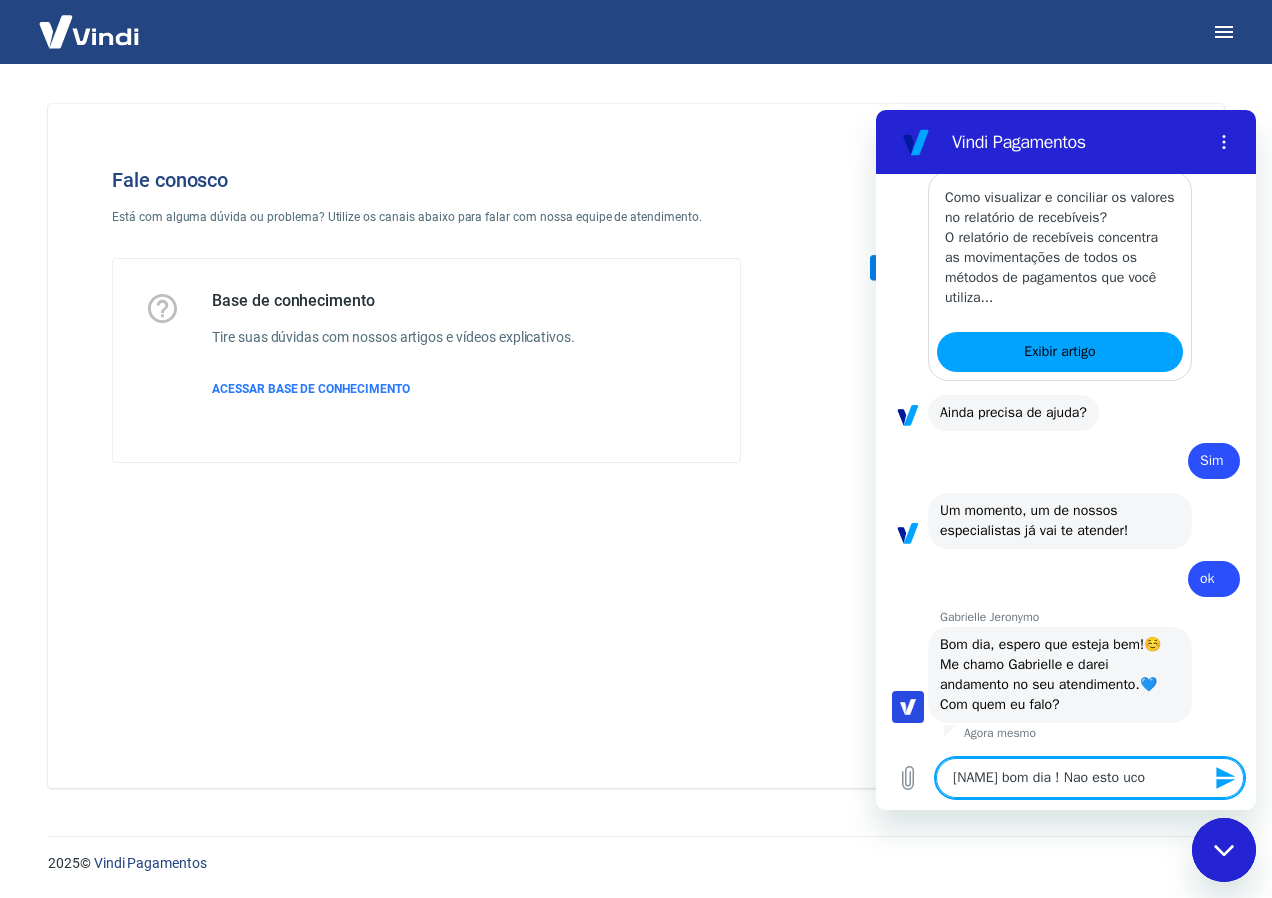 type on "[FIRST] bom dia ! Nao esto ucon" 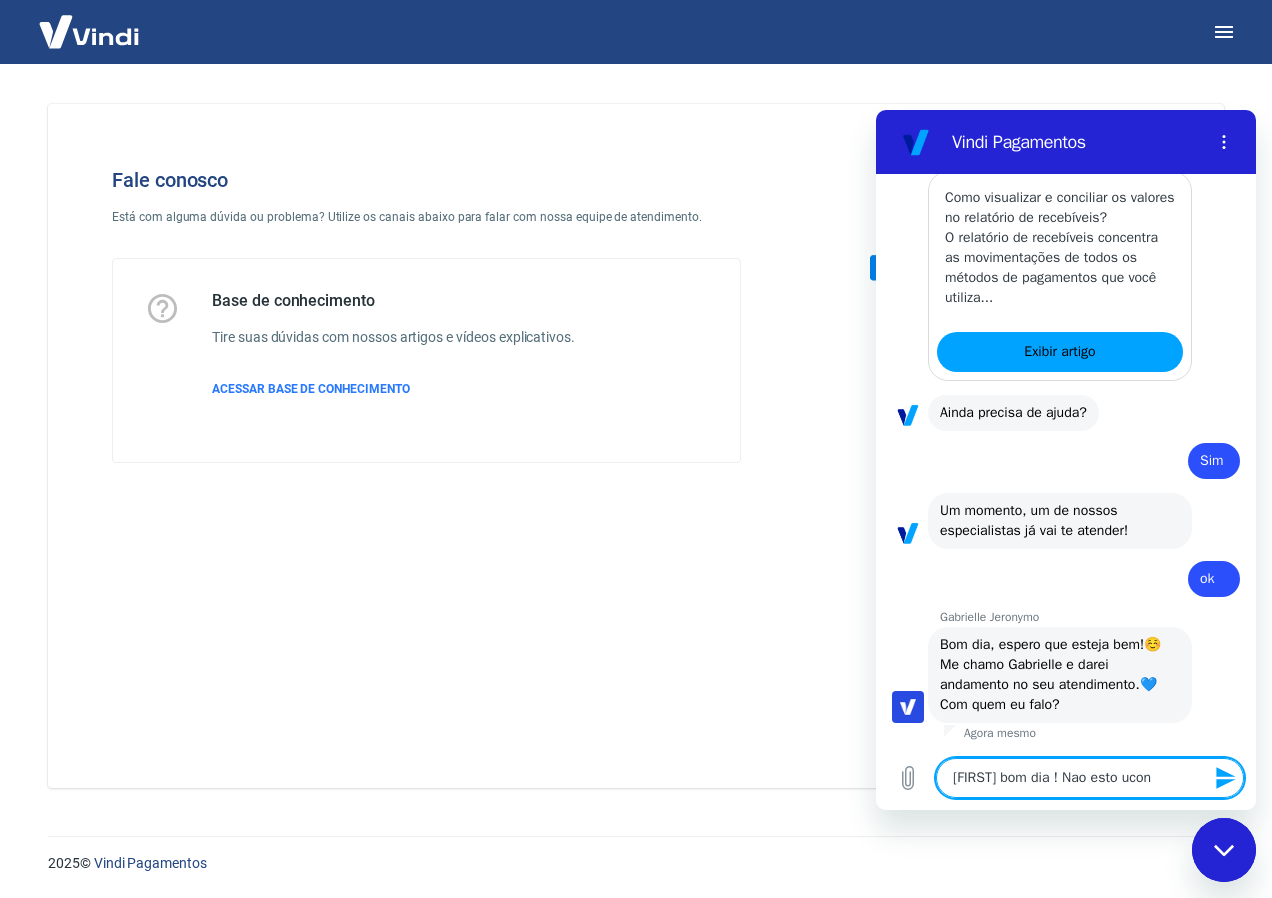 type on "[NAME] bom dia ! Nao esto ucons" 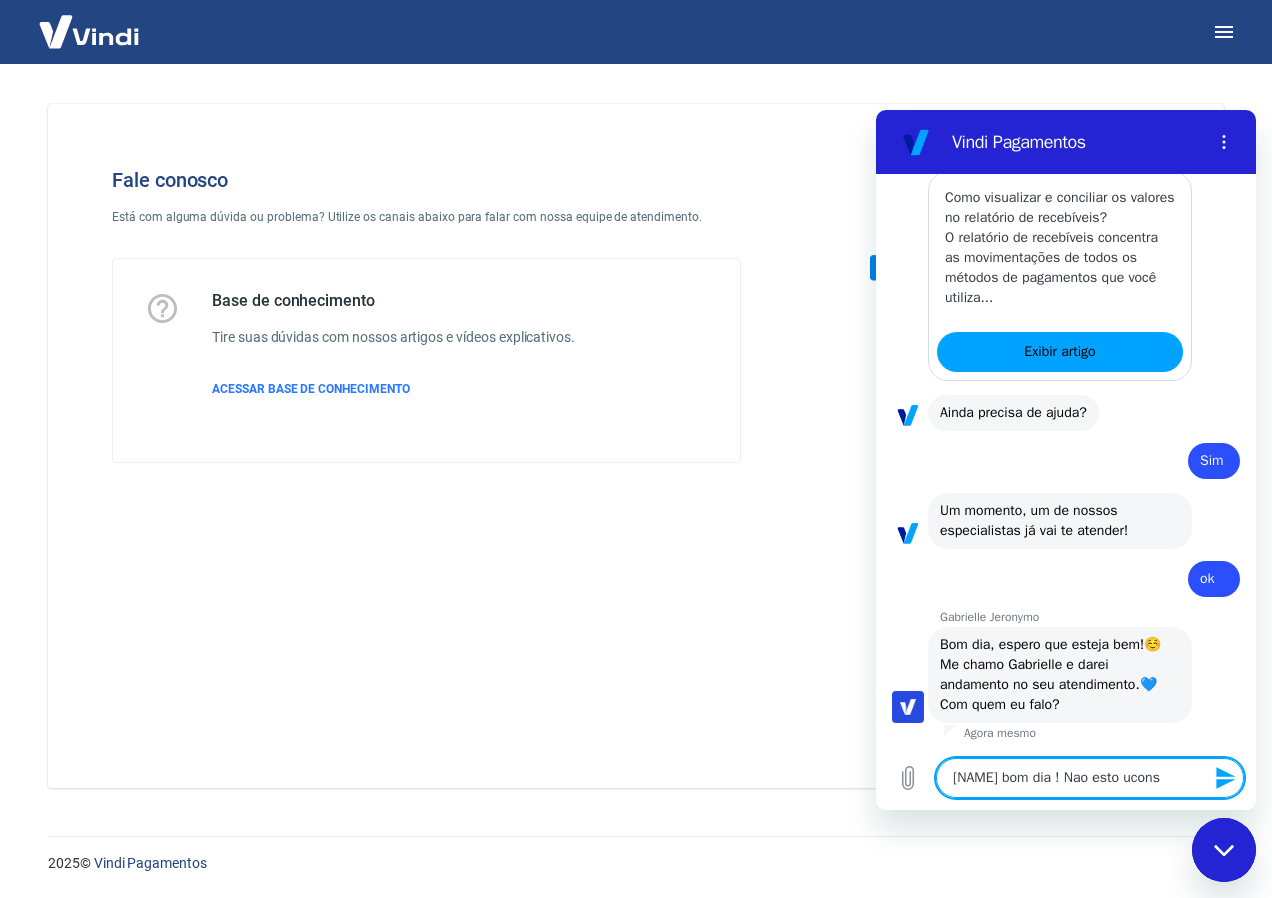type 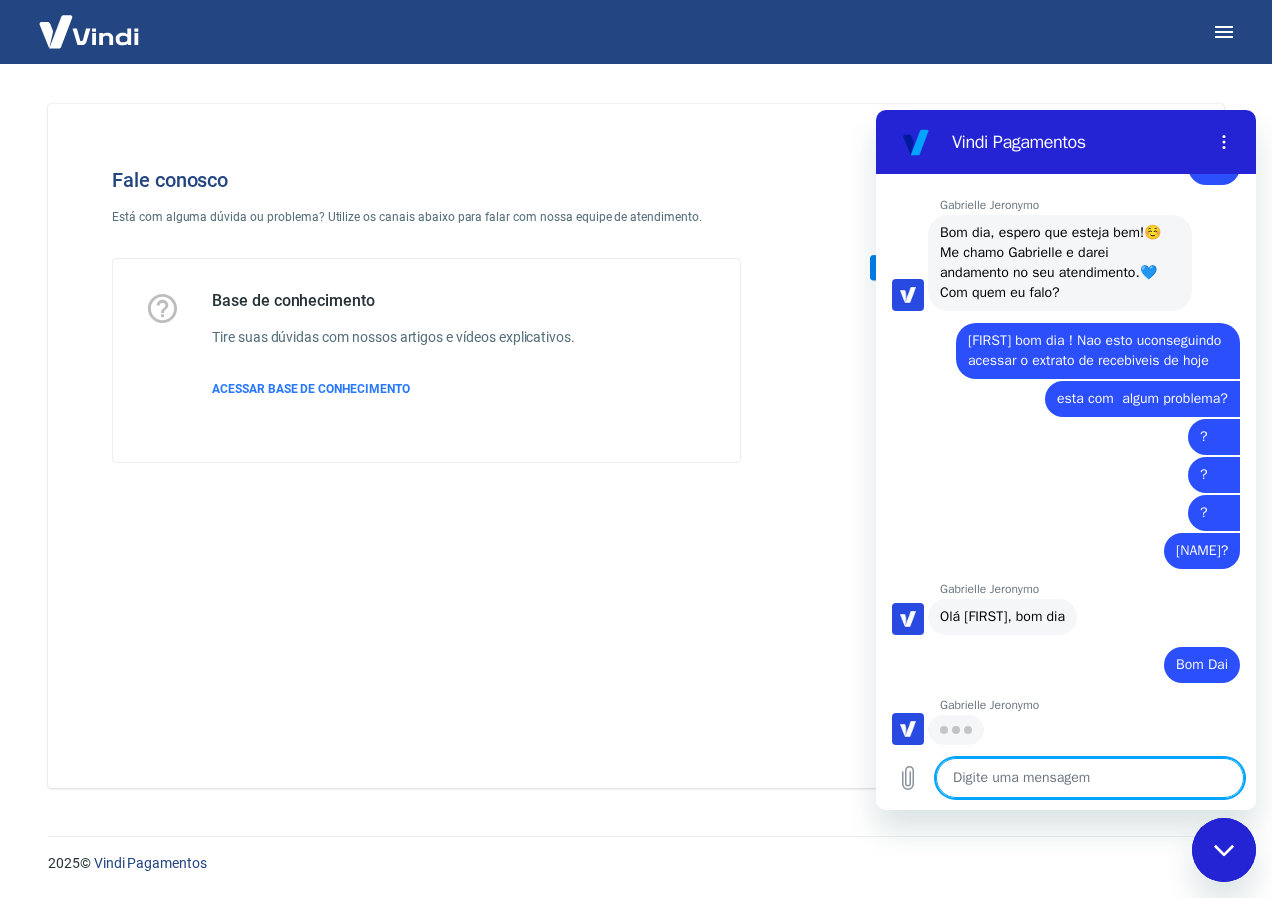 scroll, scrollTop: 2341, scrollLeft: 0, axis: vertical 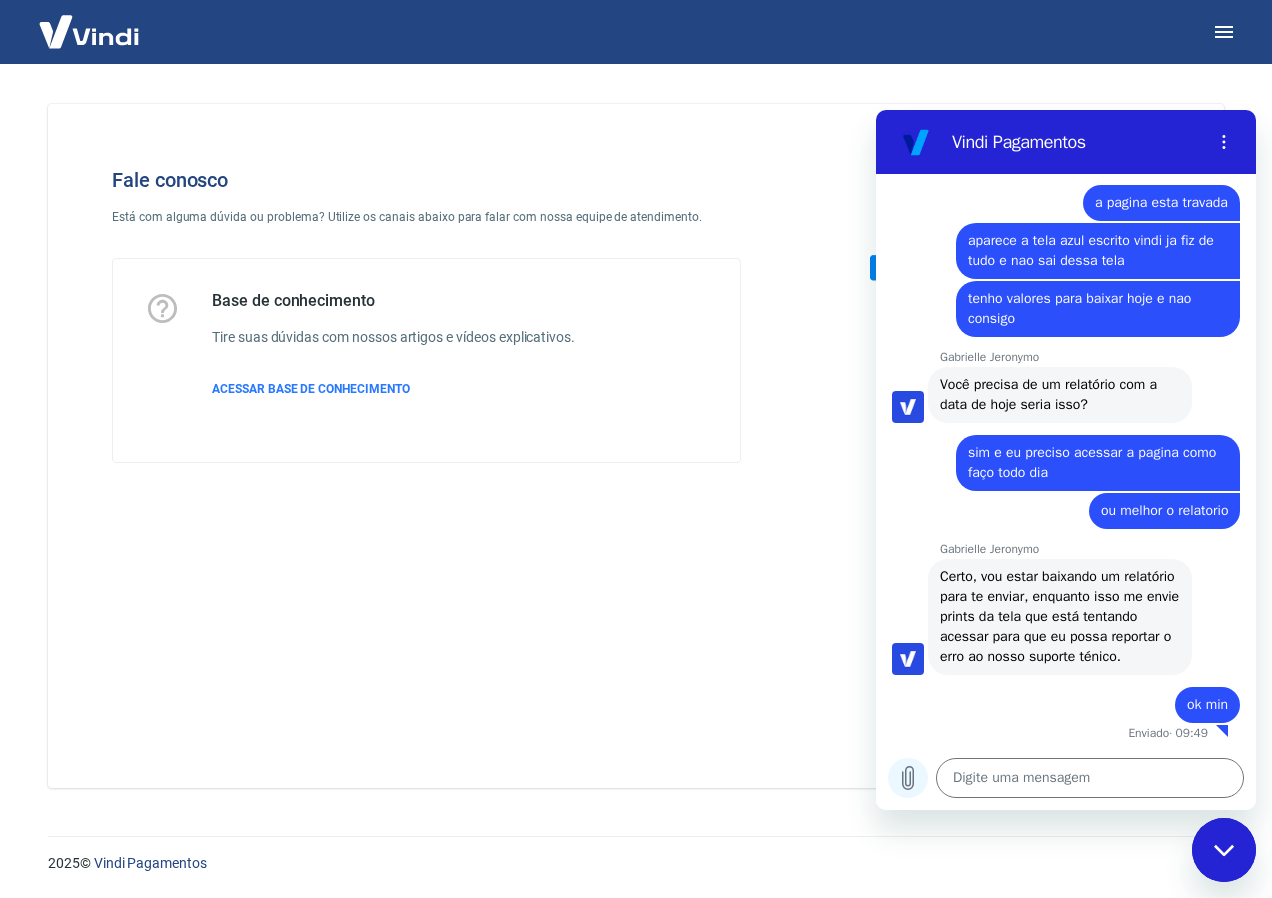 click 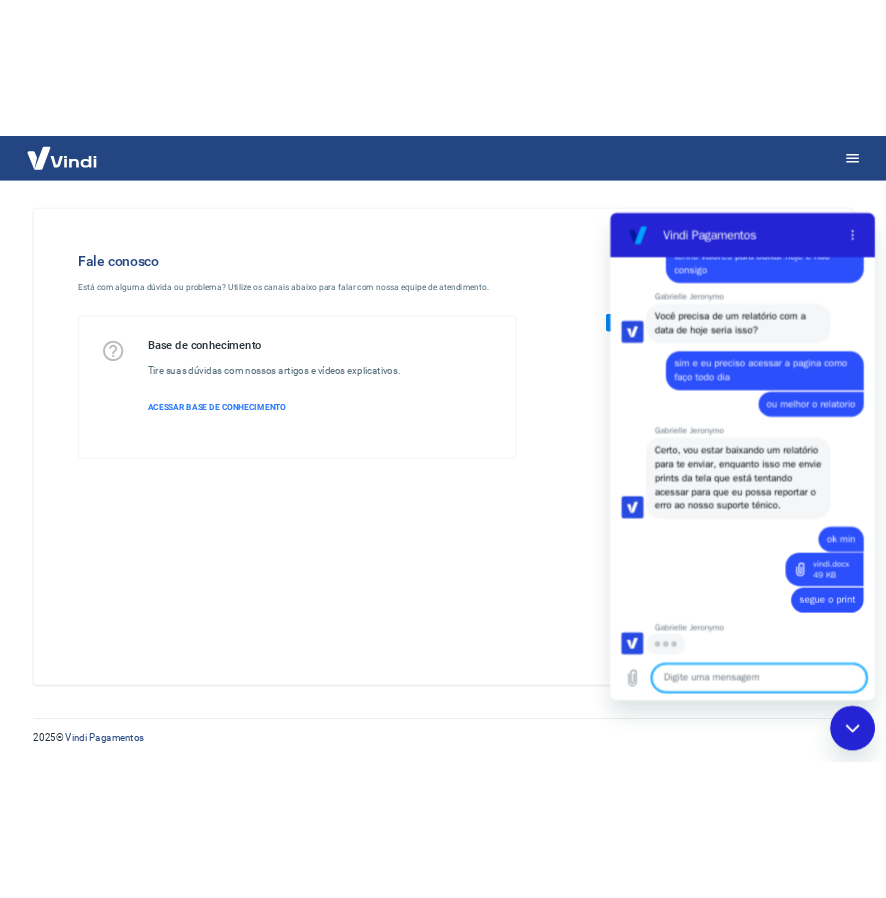scroll, scrollTop: 3123, scrollLeft: 0, axis: vertical 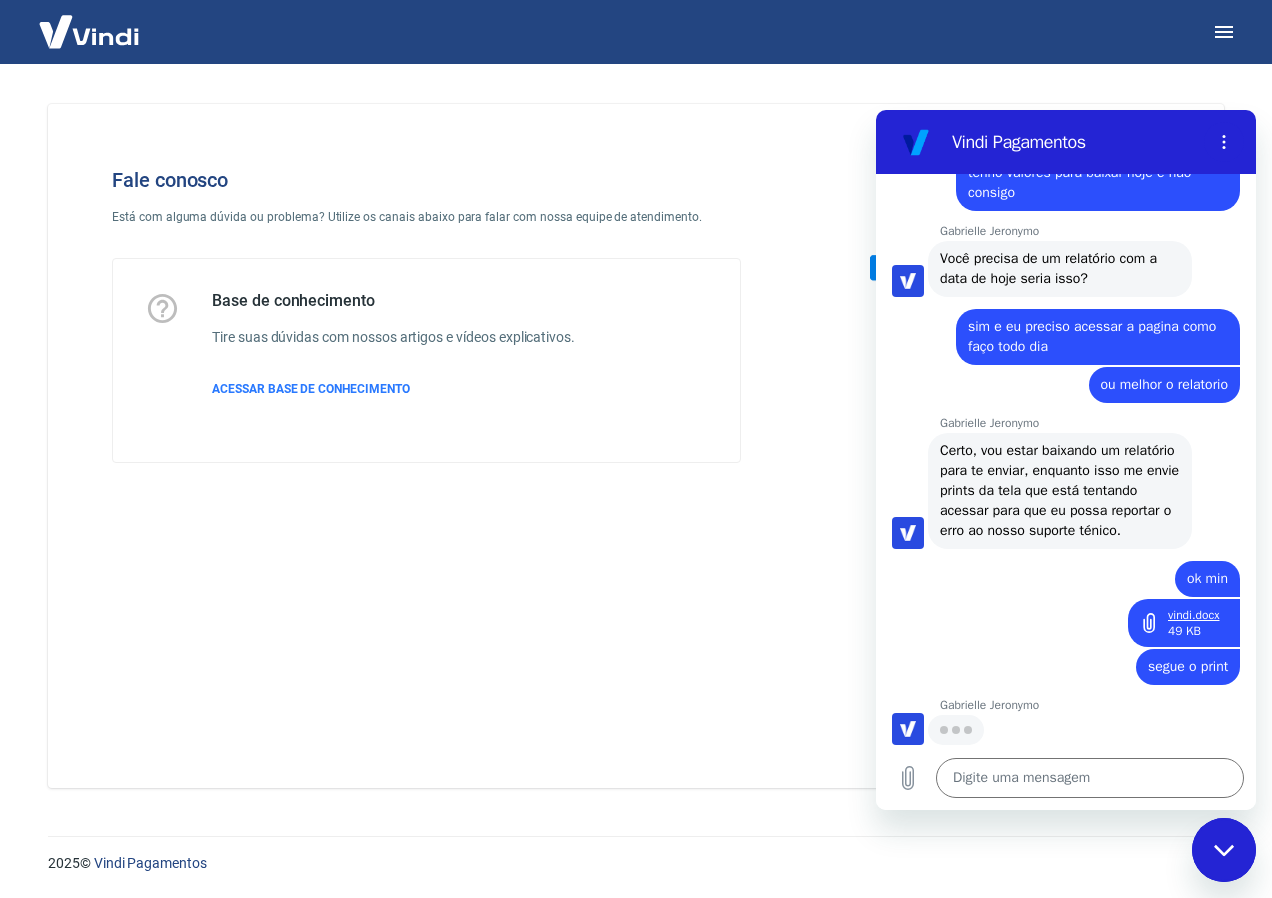 click on "vindi.docx" at bounding box center [1194, 615] 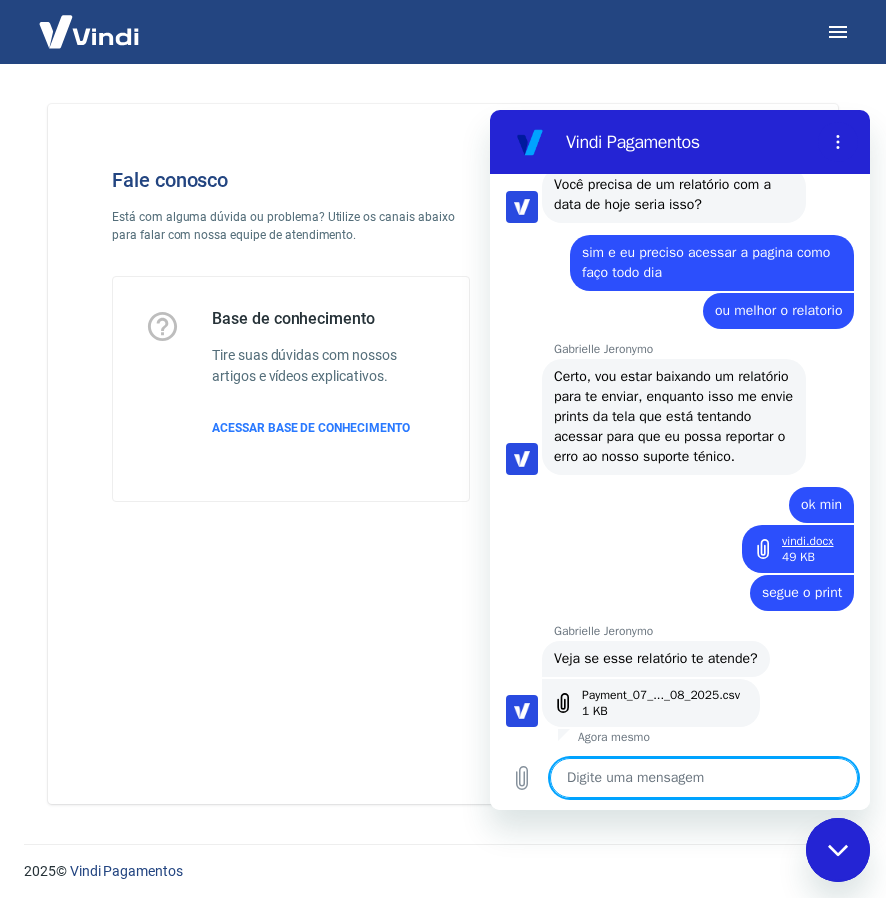 scroll, scrollTop: 3197, scrollLeft: 0, axis: vertical 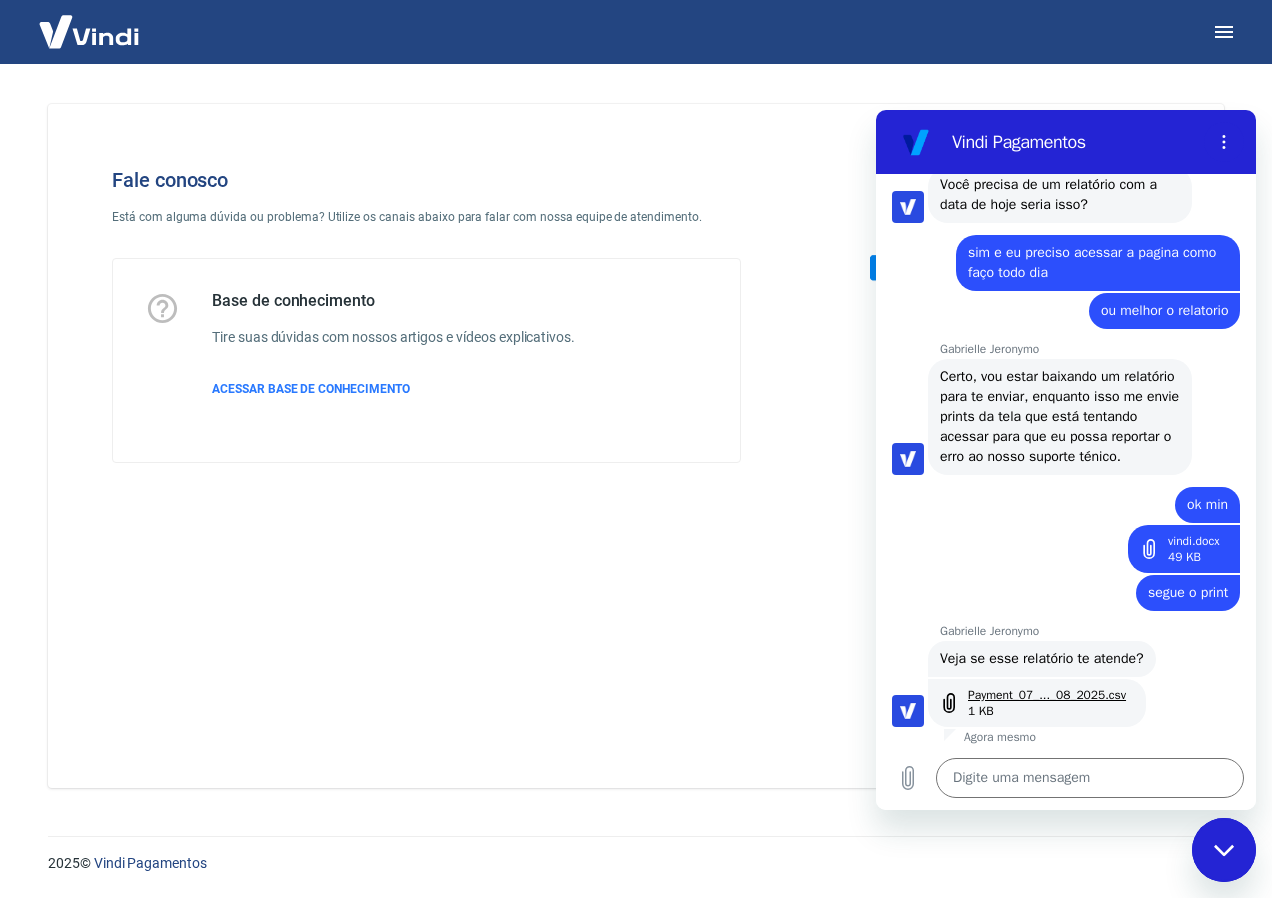 click on "Payment_07_..._08_2025.csv" at bounding box center (1047, 695) 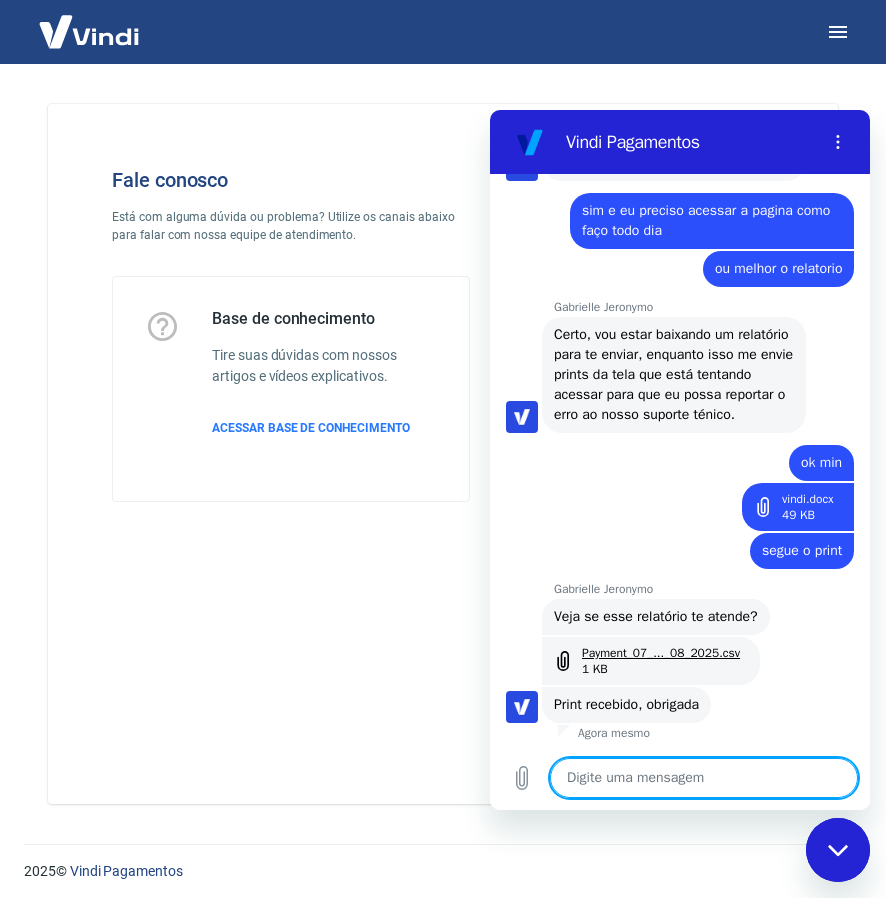 scroll, scrollTop: 3239, scrollLeft: 0, axis: vertical 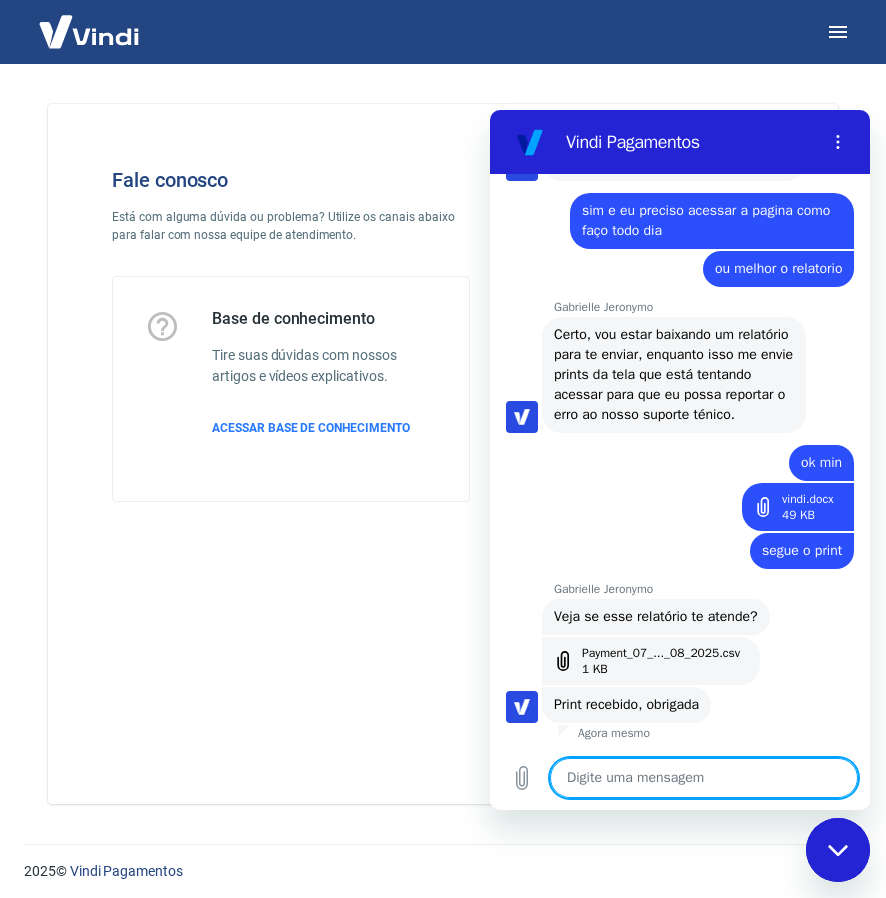 click at bounding box center (704, 778) 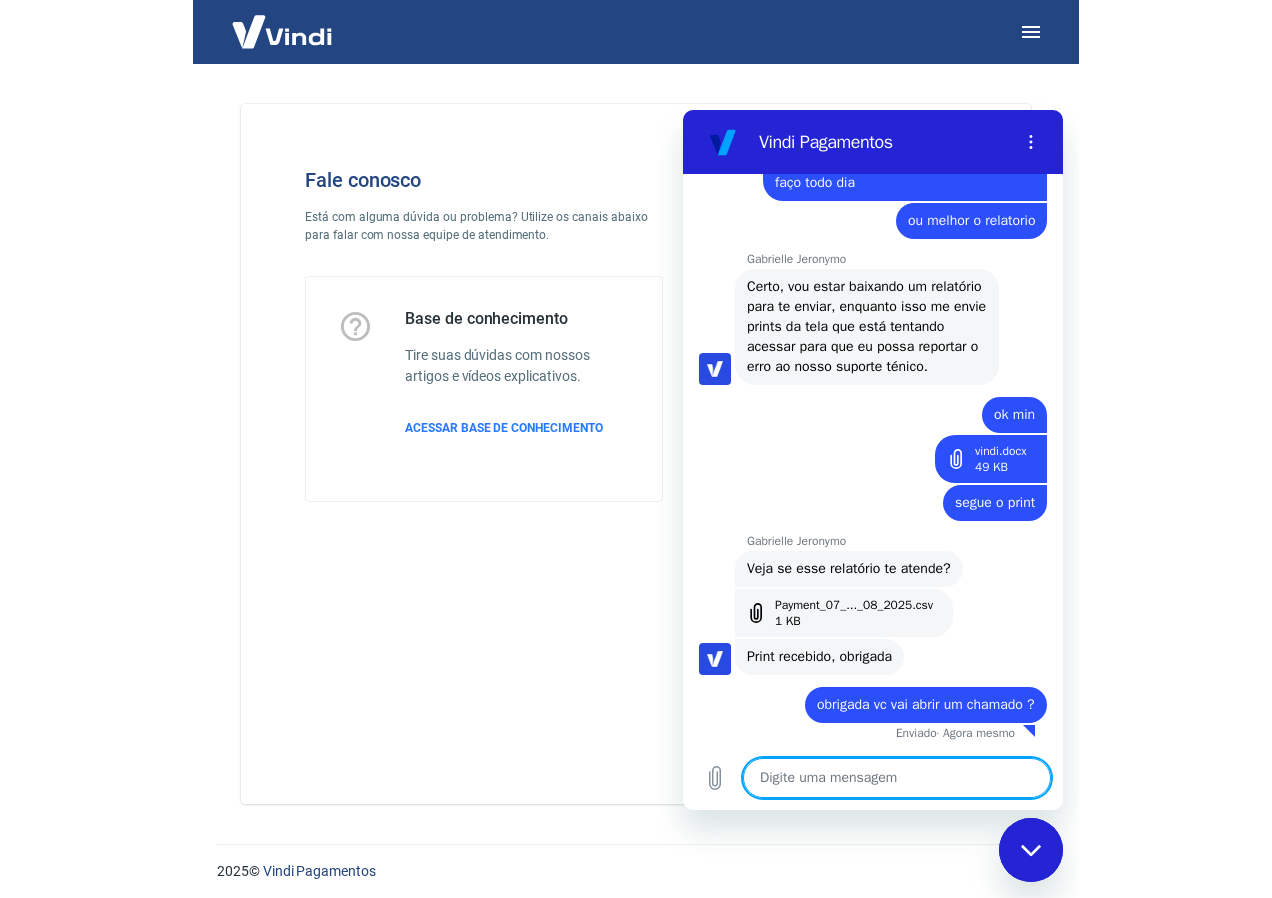 scroll, scrollTop: 3287, scrollLeft: 0, axis: vertical 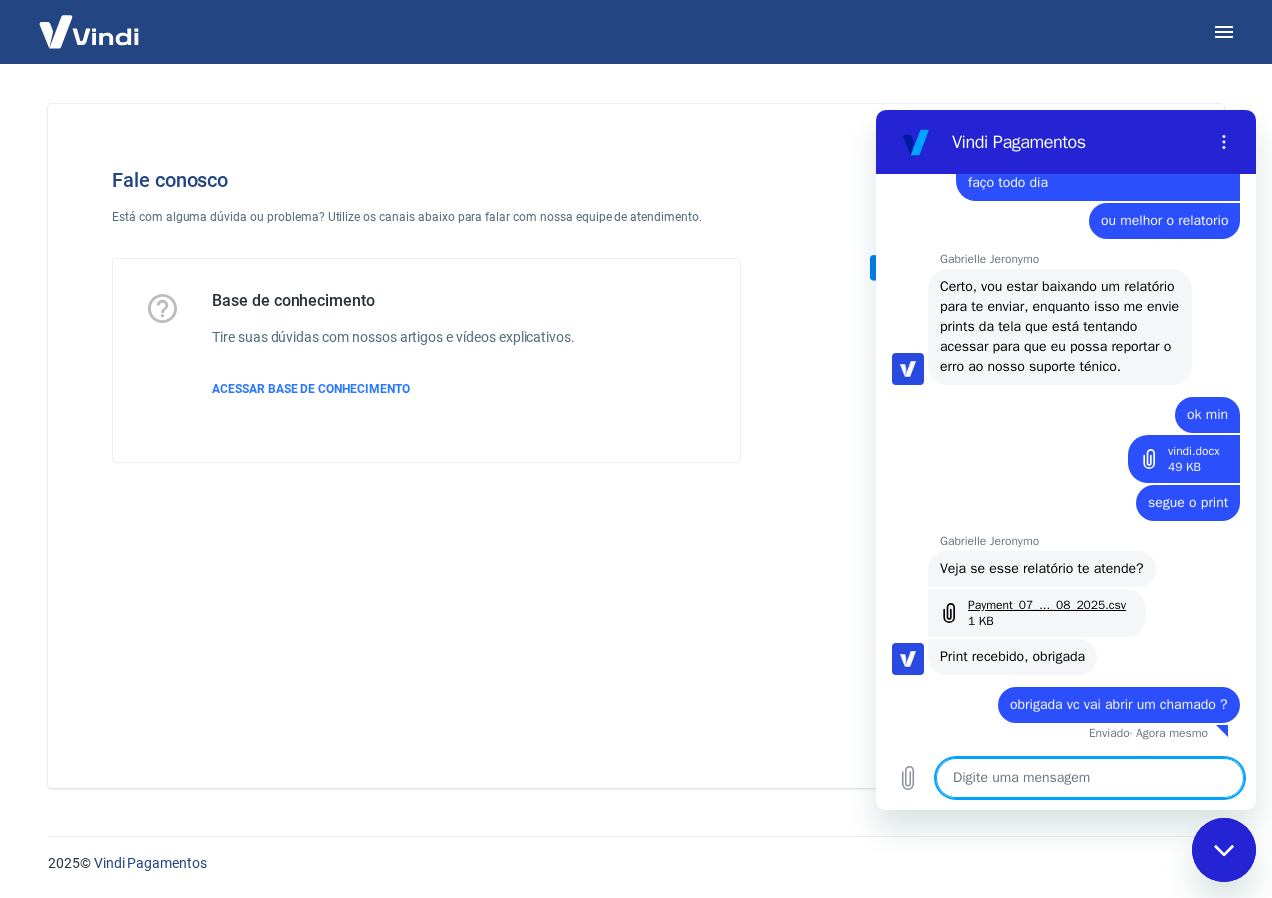 click on "Payment_07_..._08_2025.csv" at bounding box center (1047, 605) 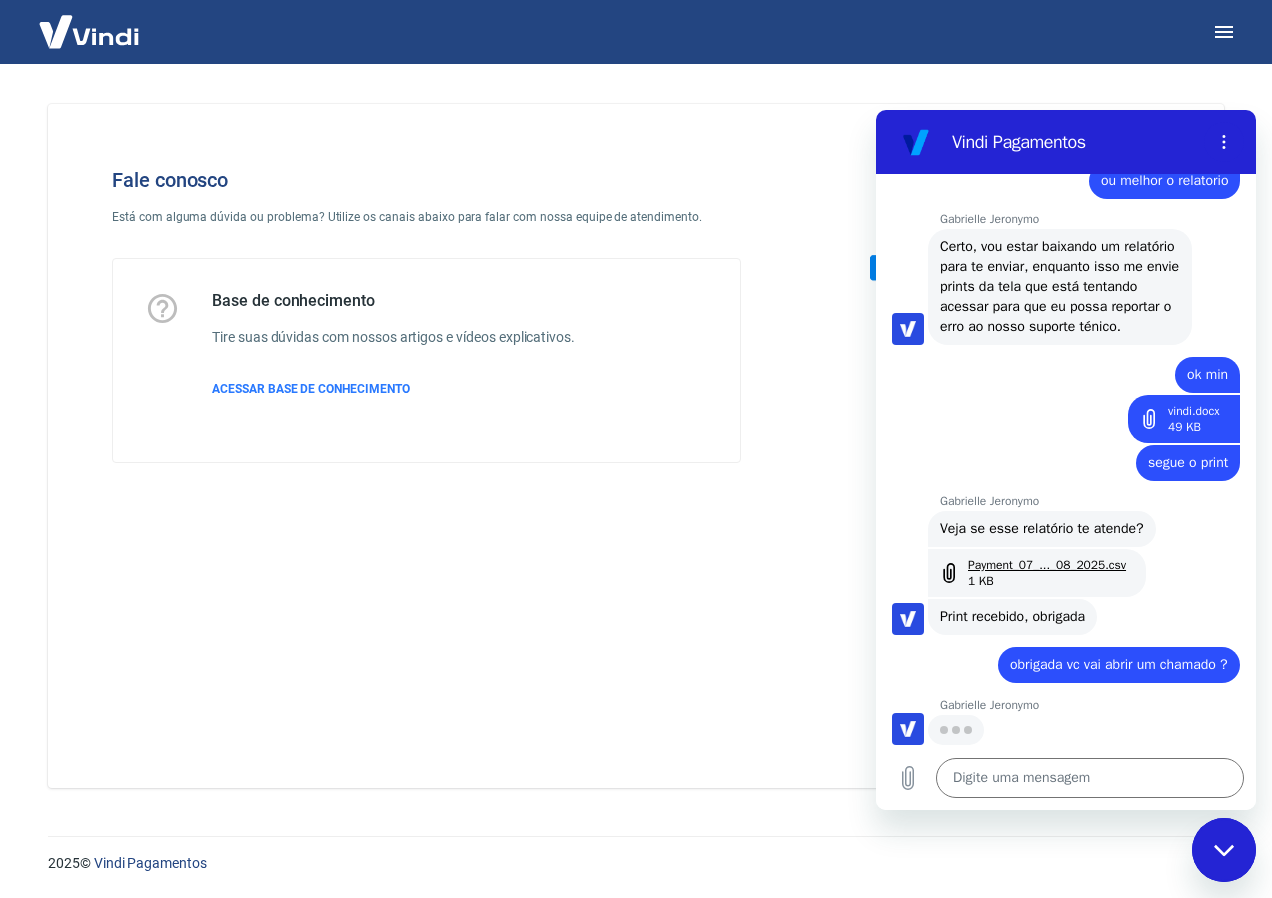 scroll, scrollTop: 3325, scrollLeft: 0, axis: vertical 